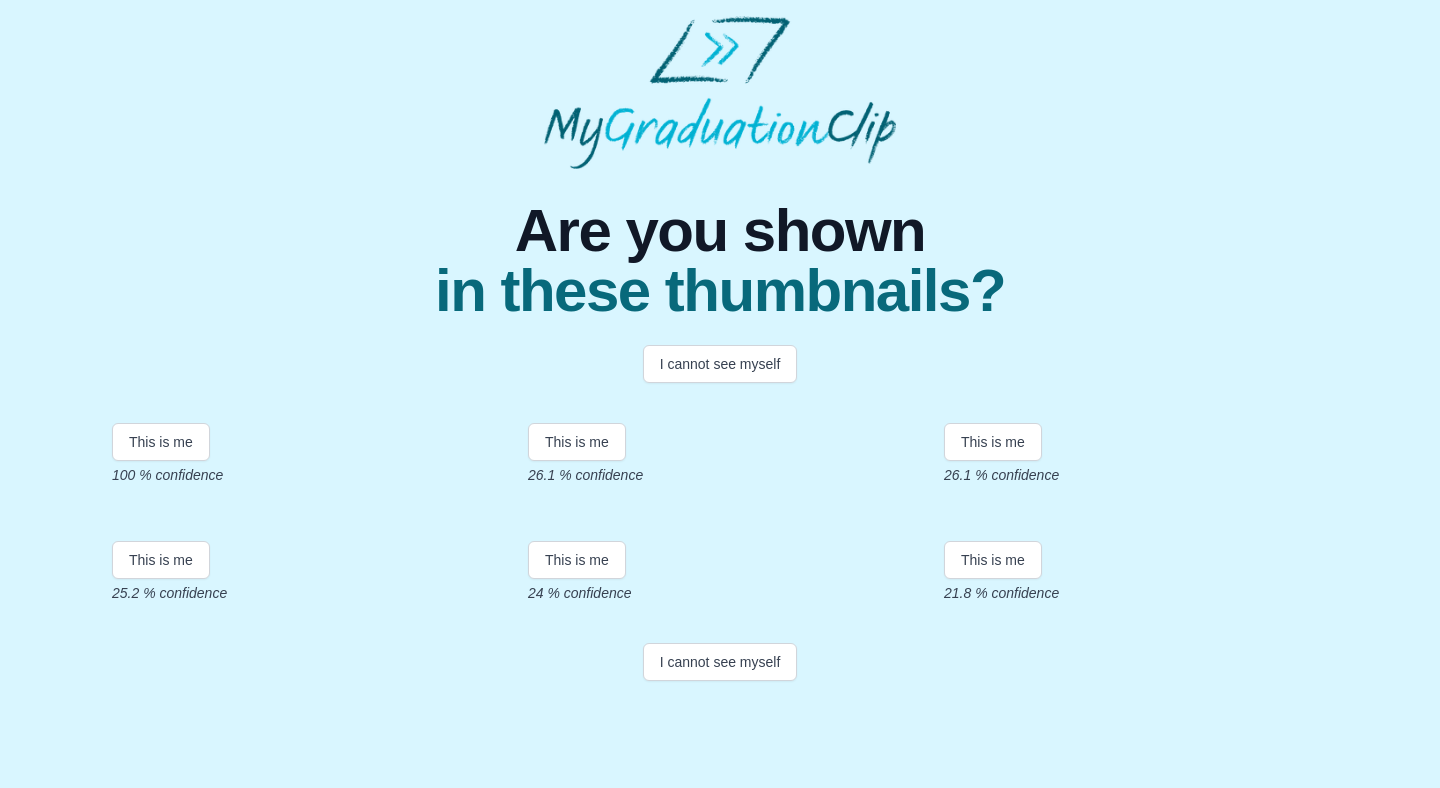 scroll, scrollTop: 55, scrollLeft: 0, axis: vertical 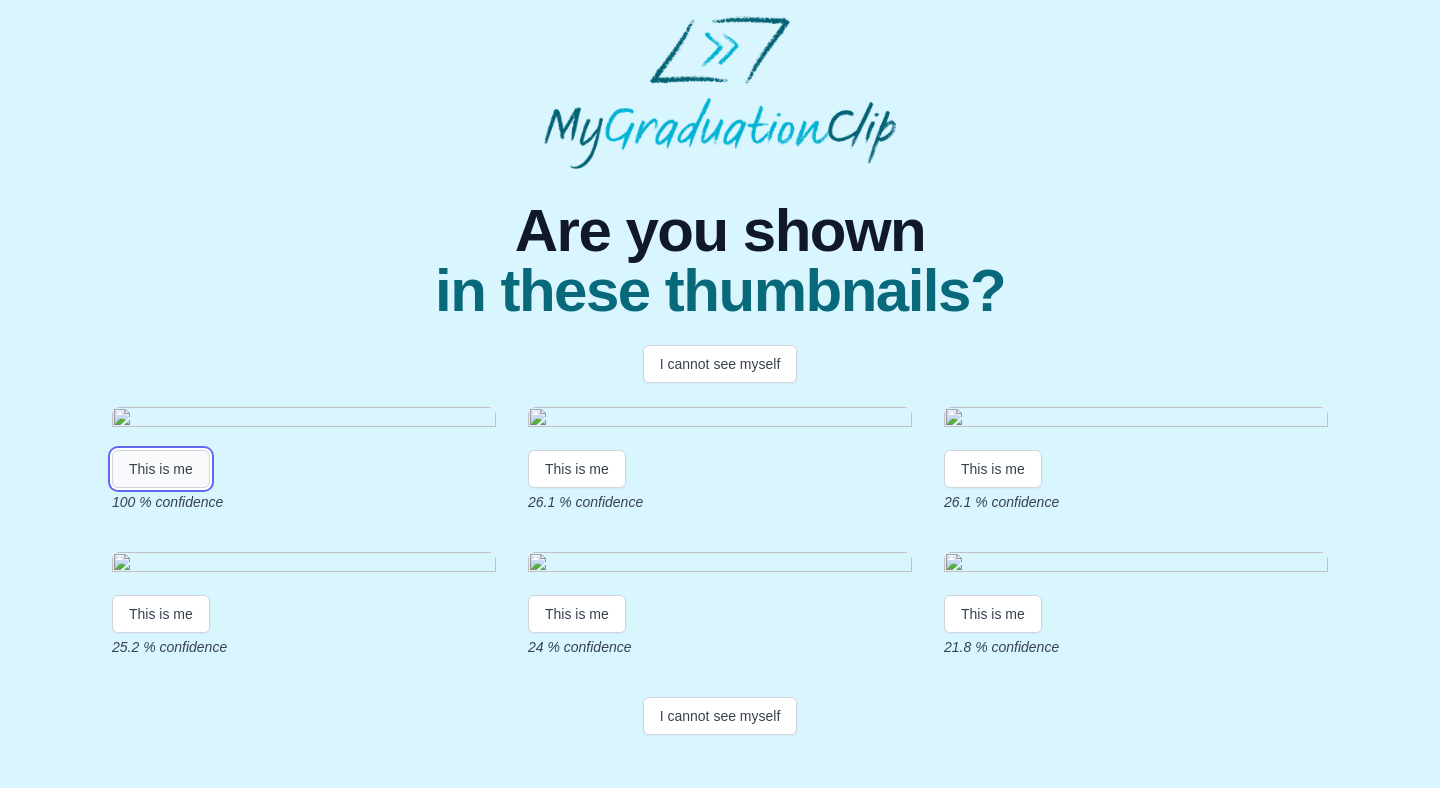 click on "This is me" at bounding box center [161, 469] 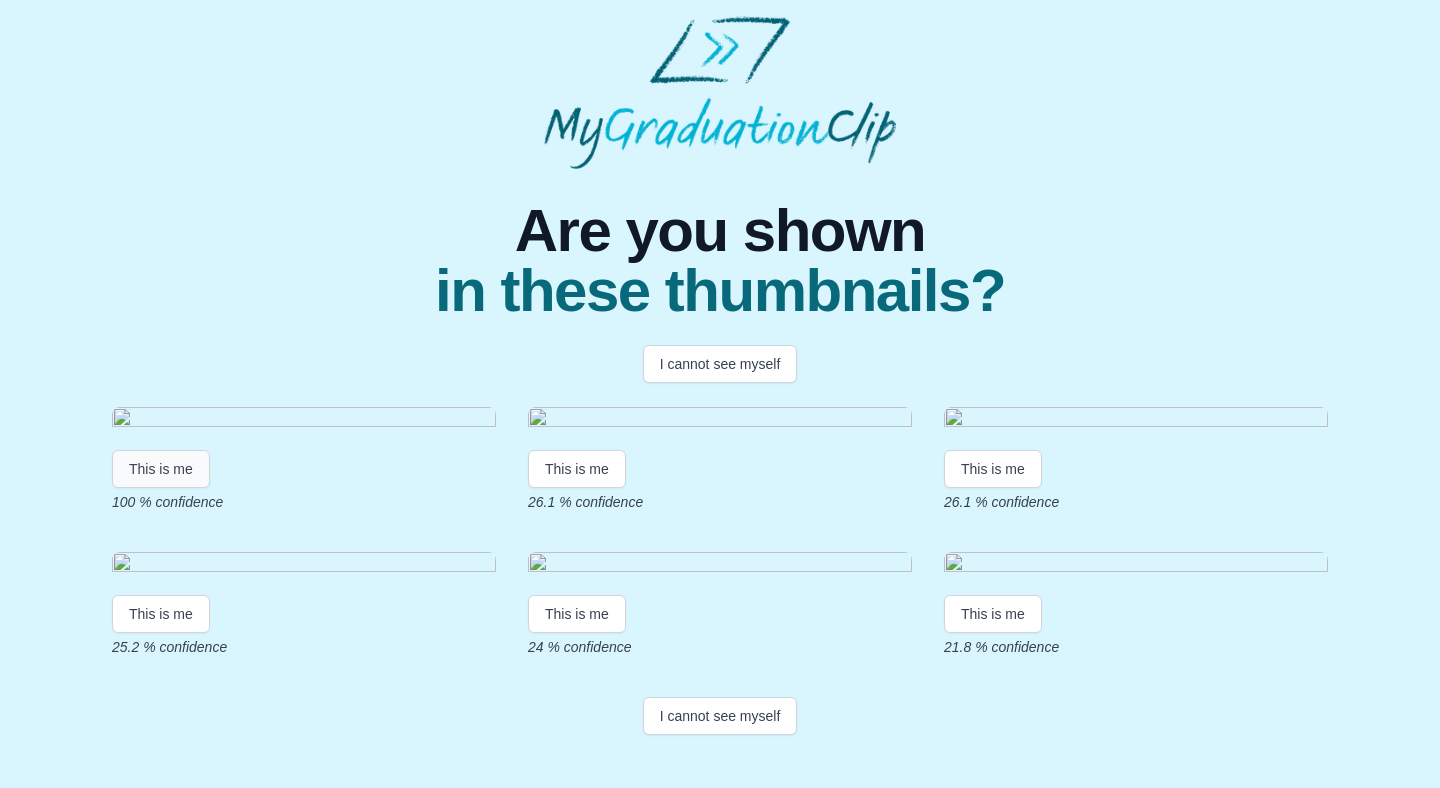 scroll, scrollTop: 0, scrollLeft: 0, axis: both 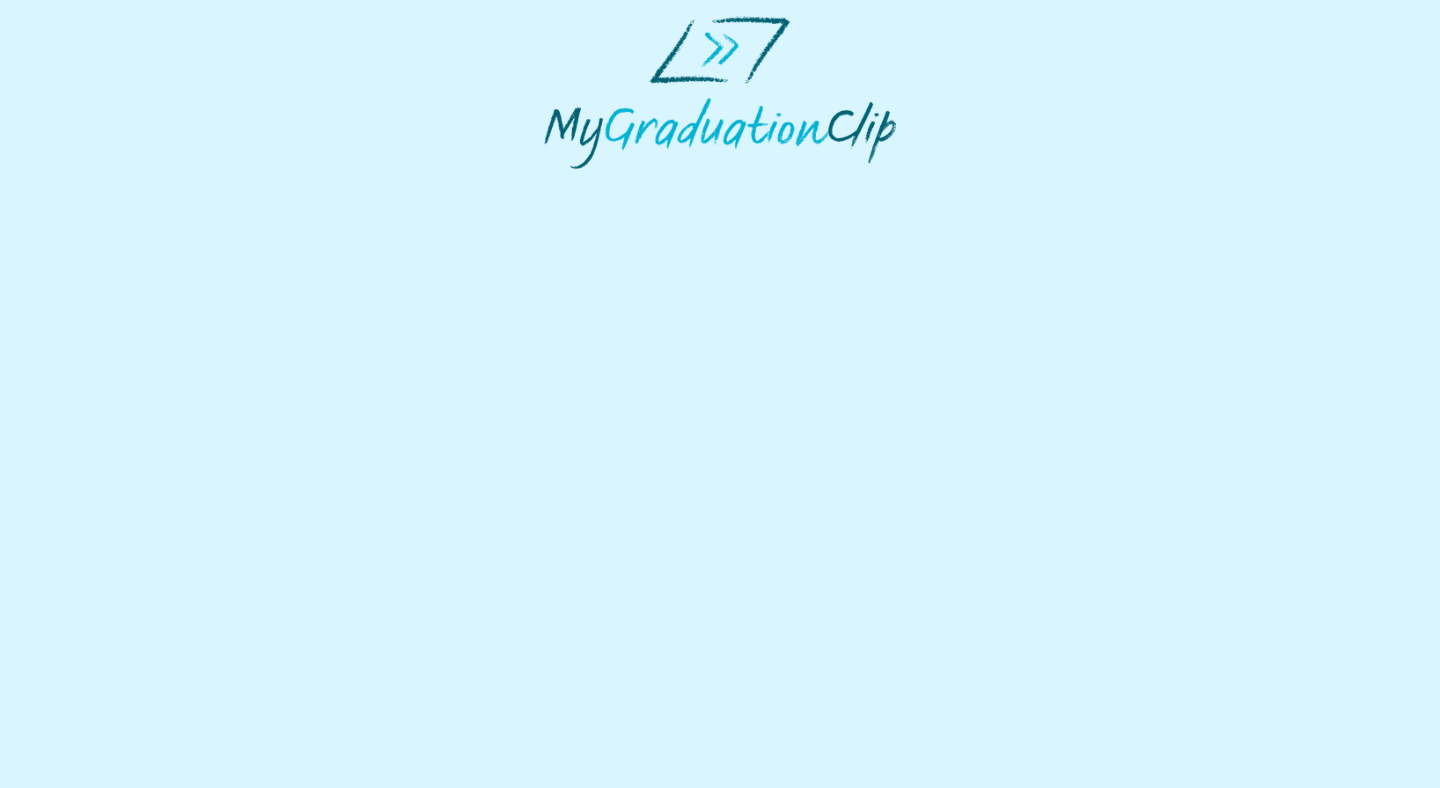 select on "**********" 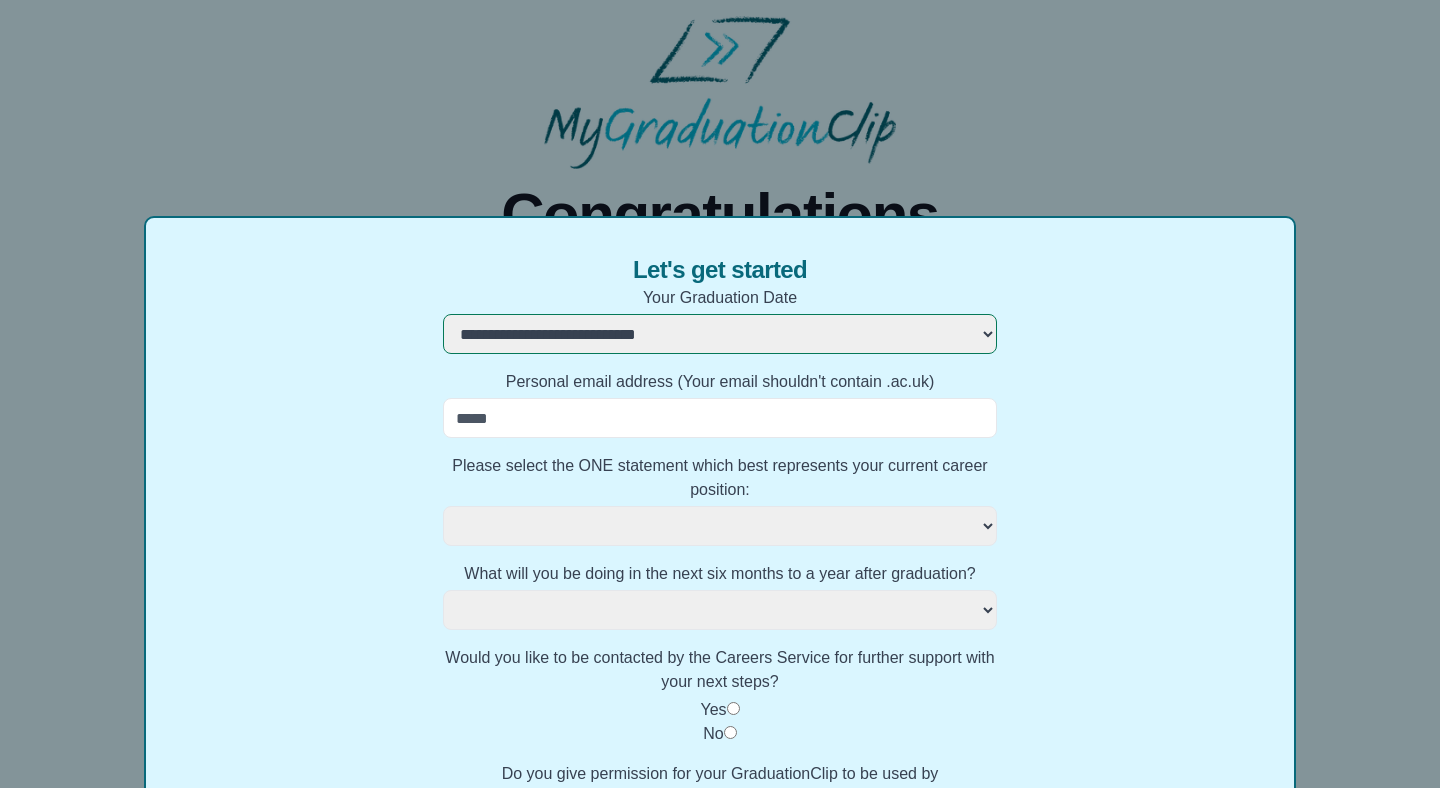 click on "Personal email address (Your email shouldn't contain .ac.uk)" at bounding box center (720, 418) 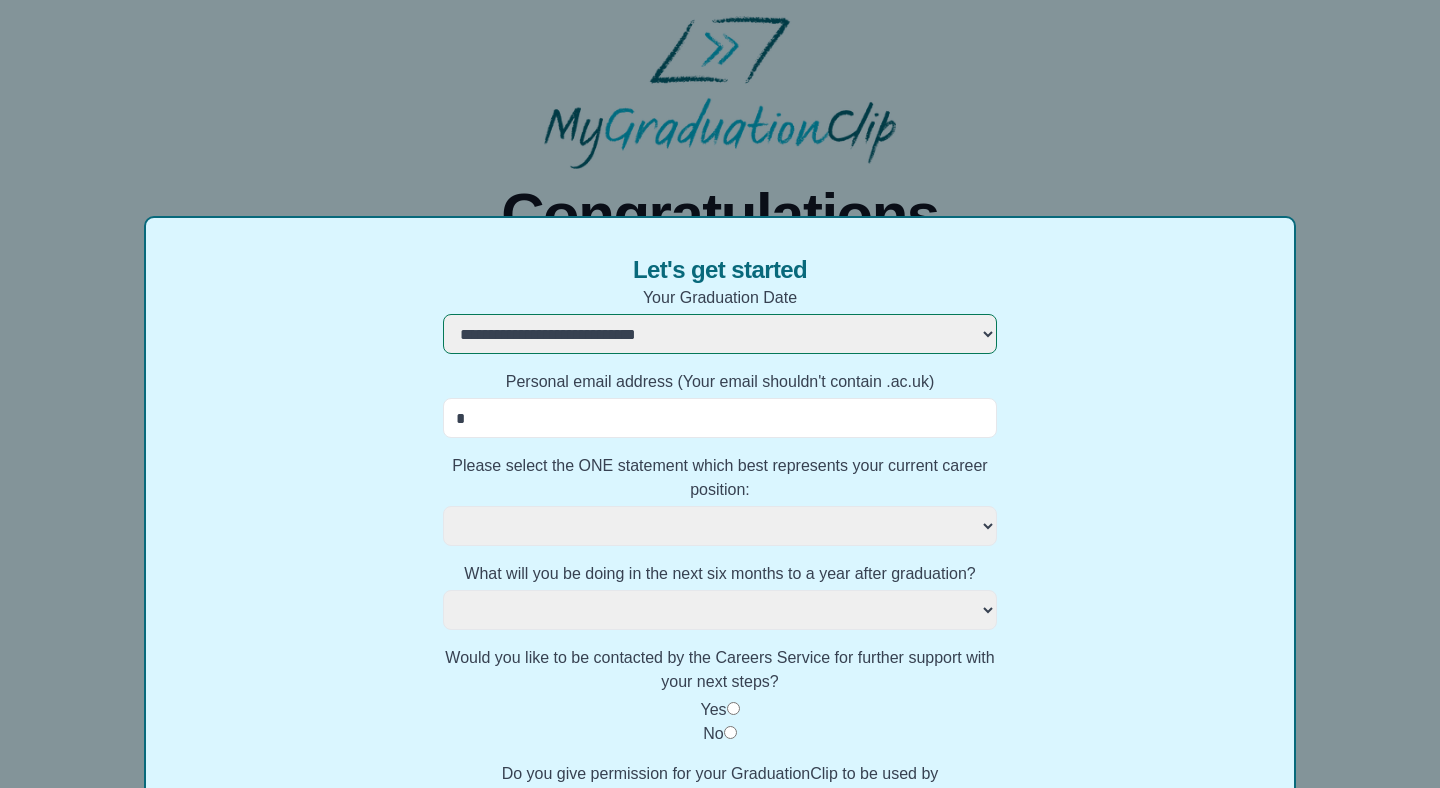 select 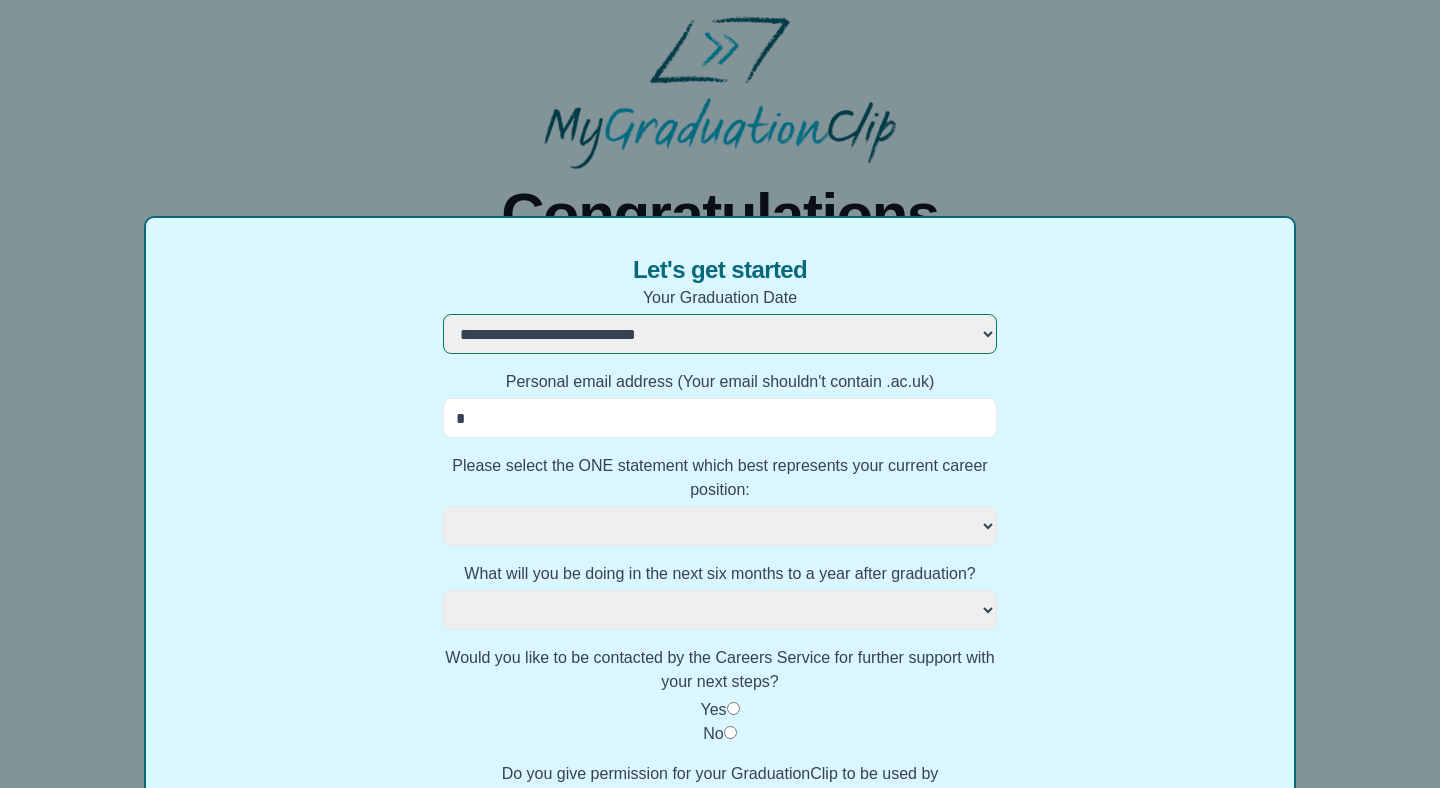 select 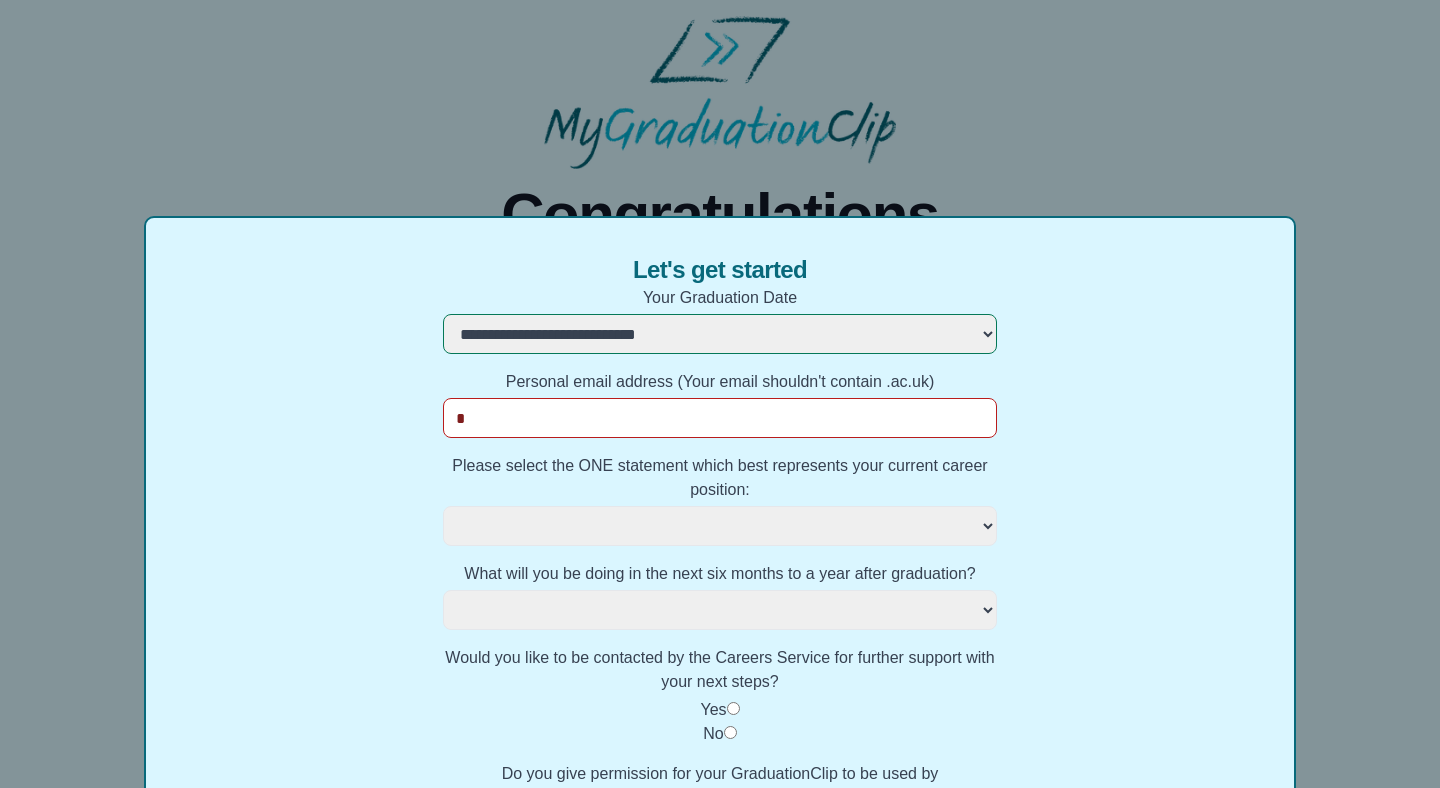 type on "**" 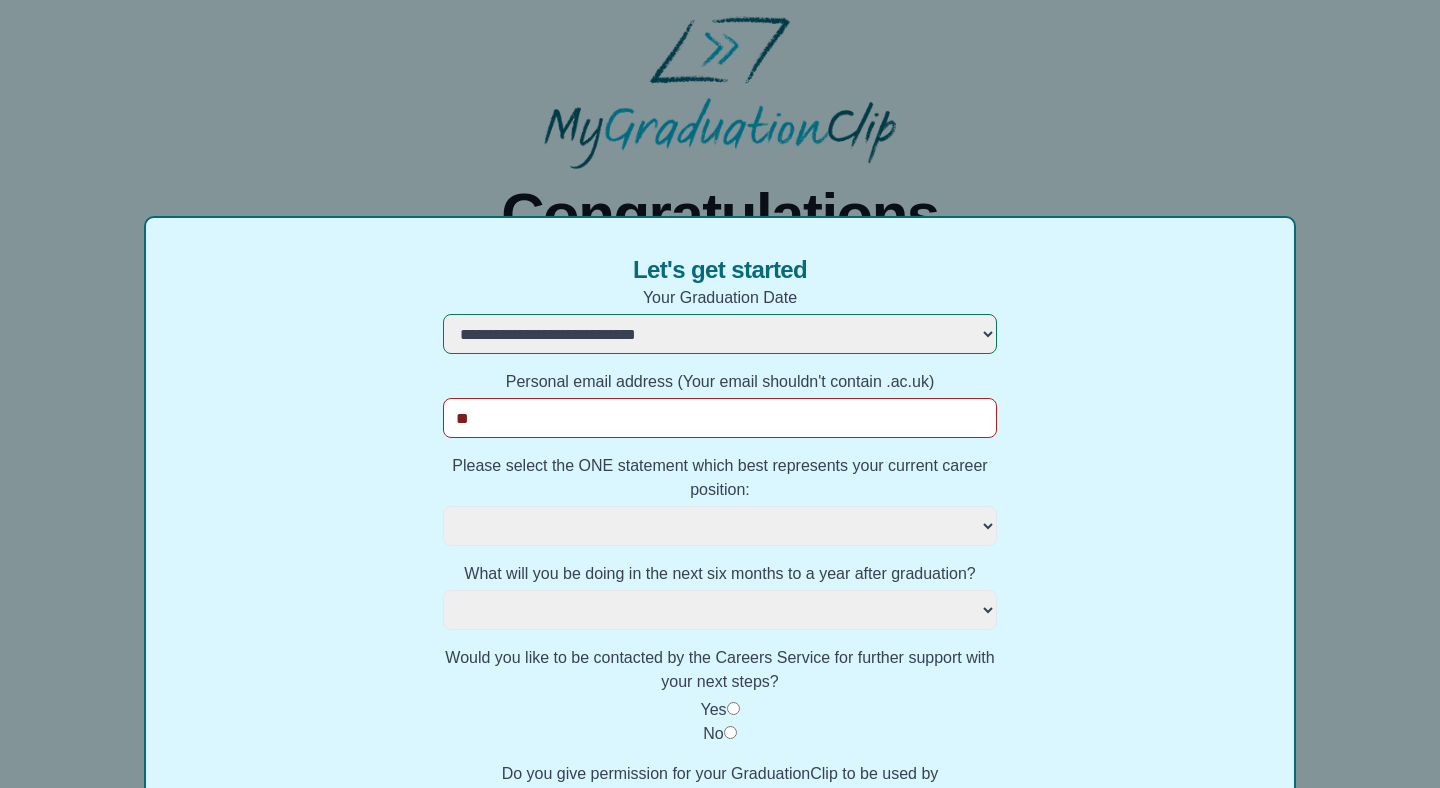 select 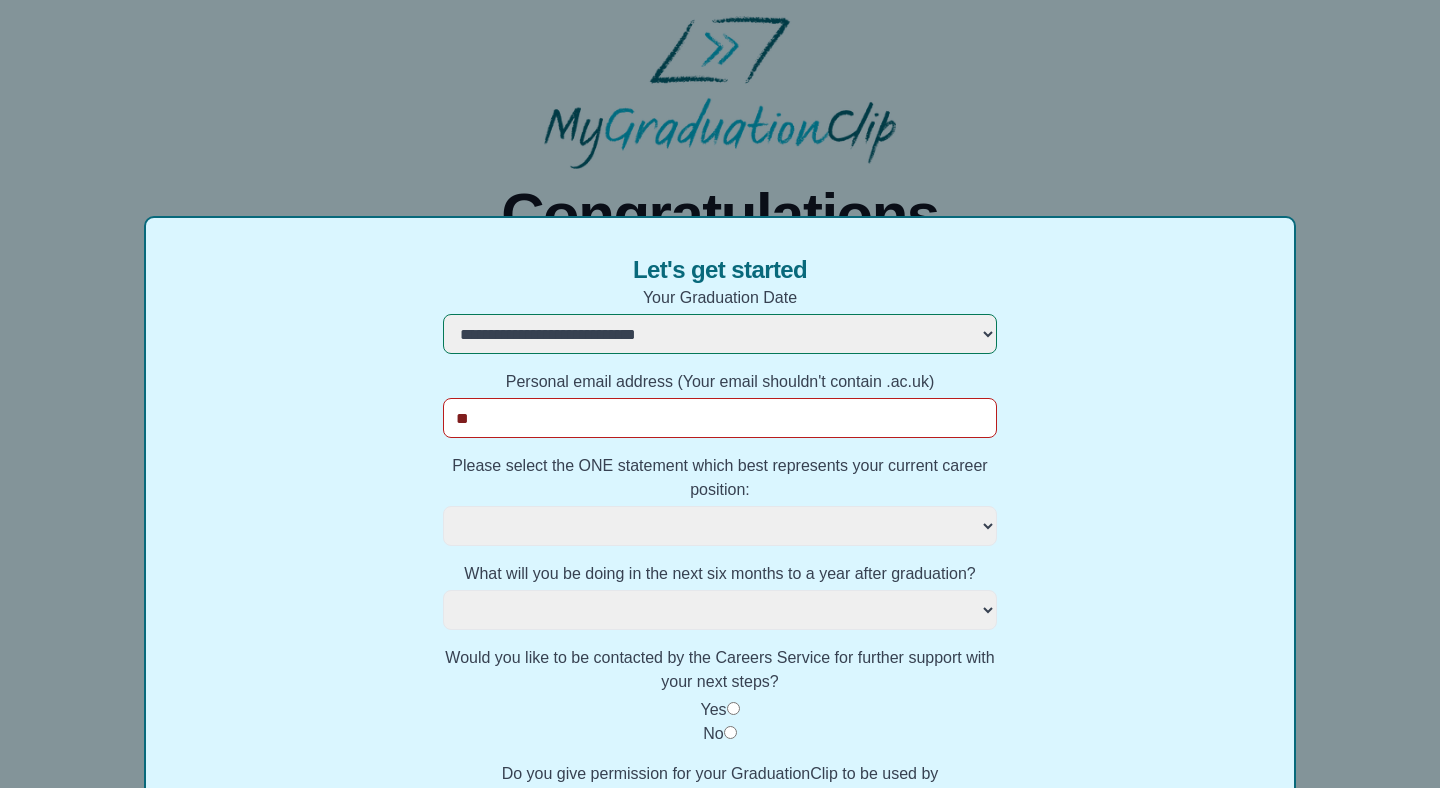 type on "***" 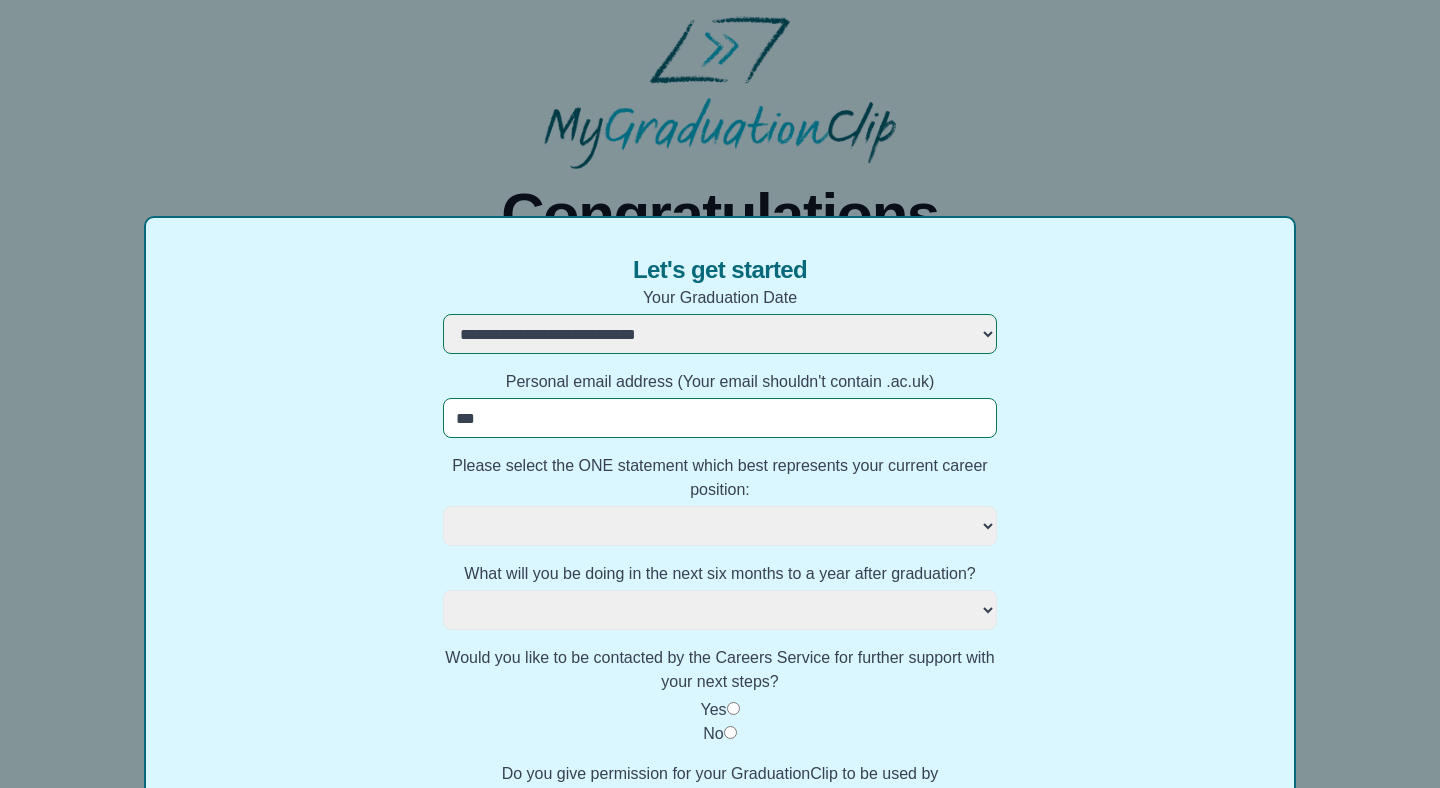 select 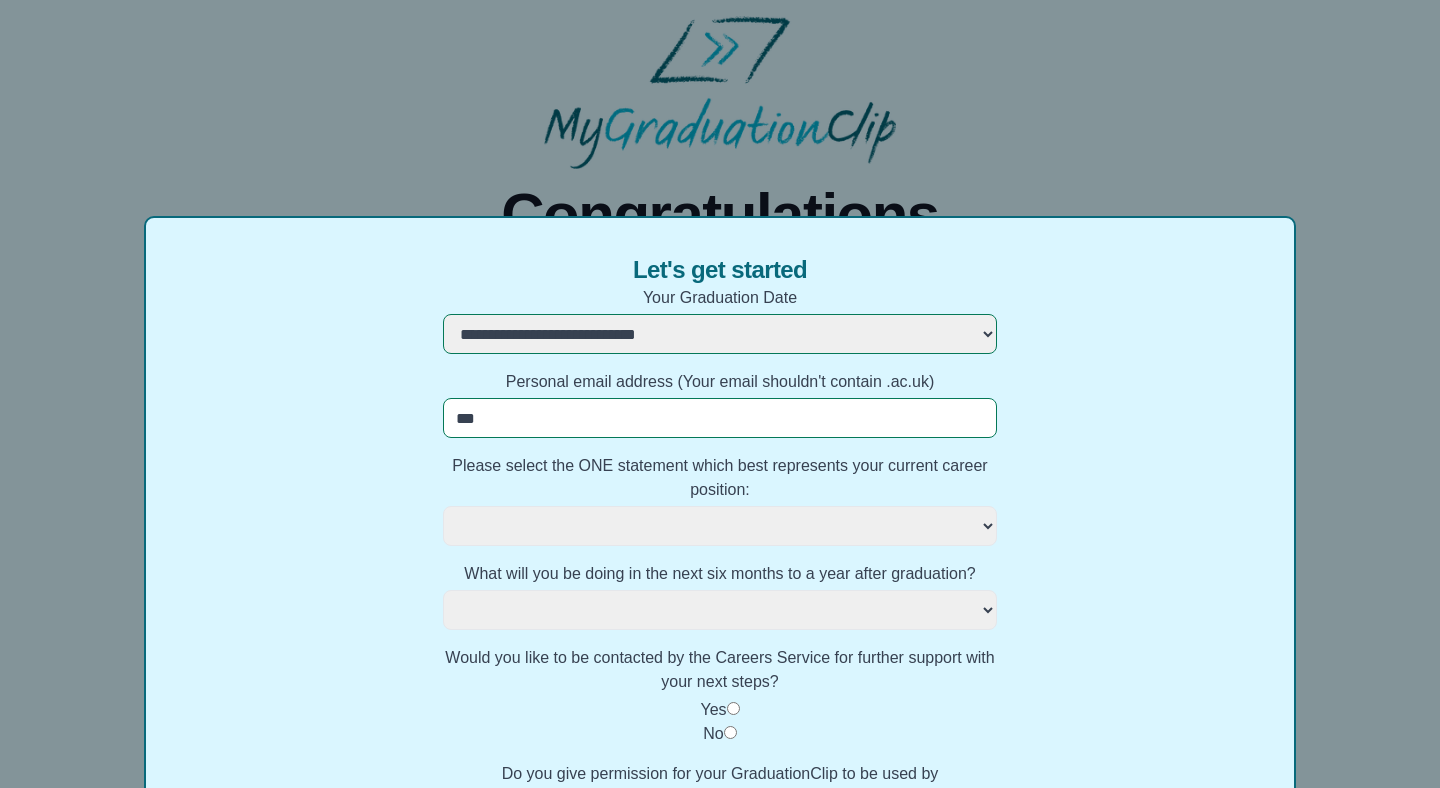 type on "****" 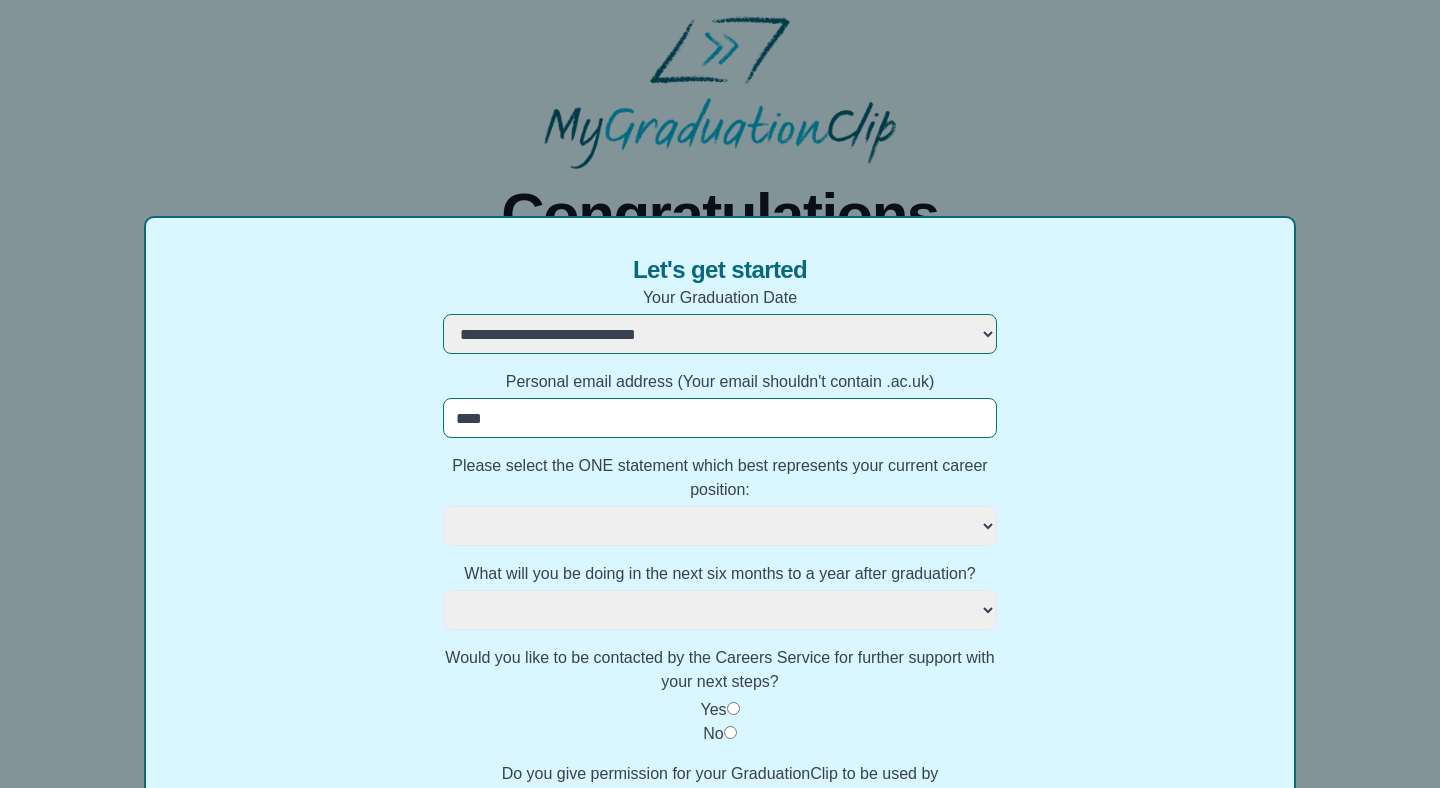 select 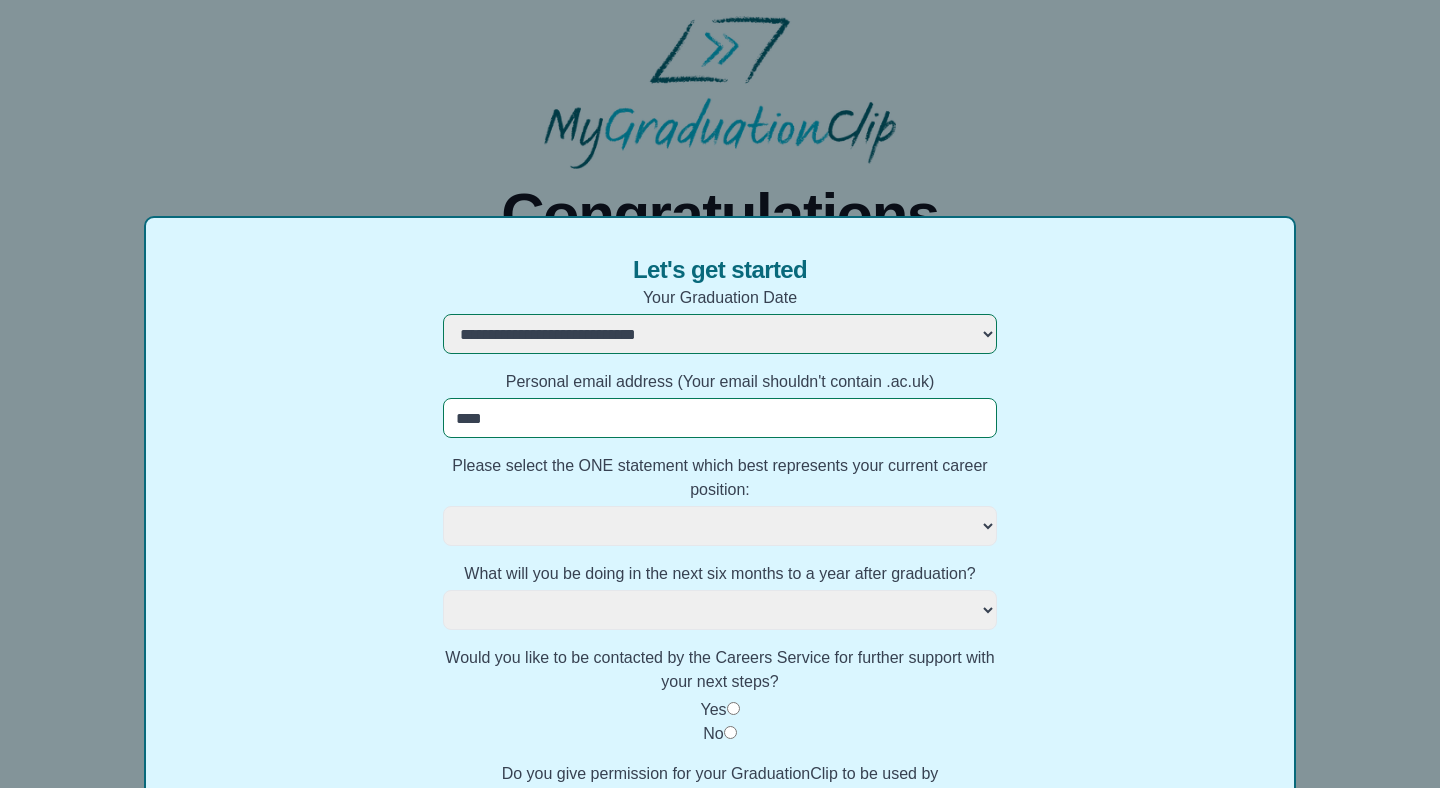 type on "*****" 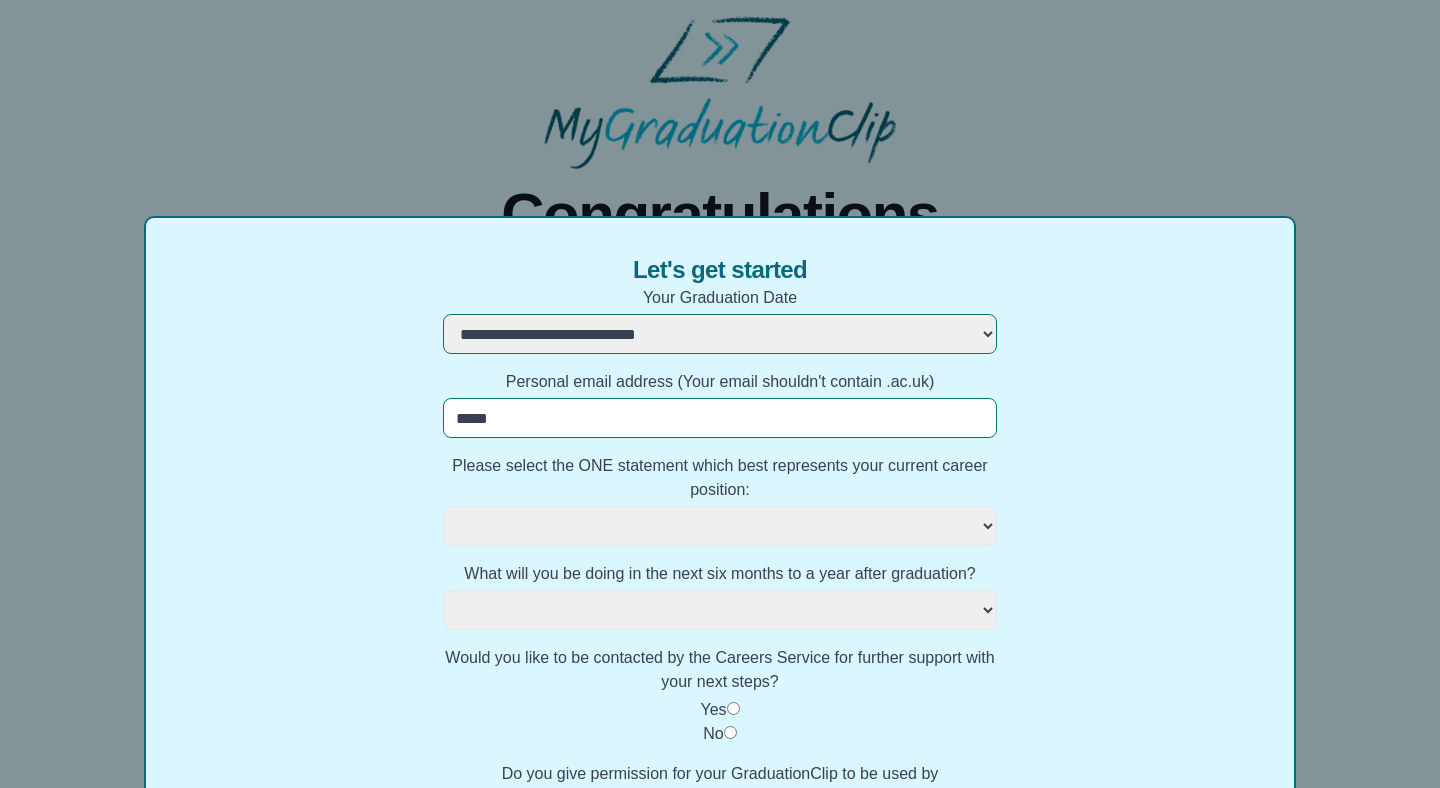 select 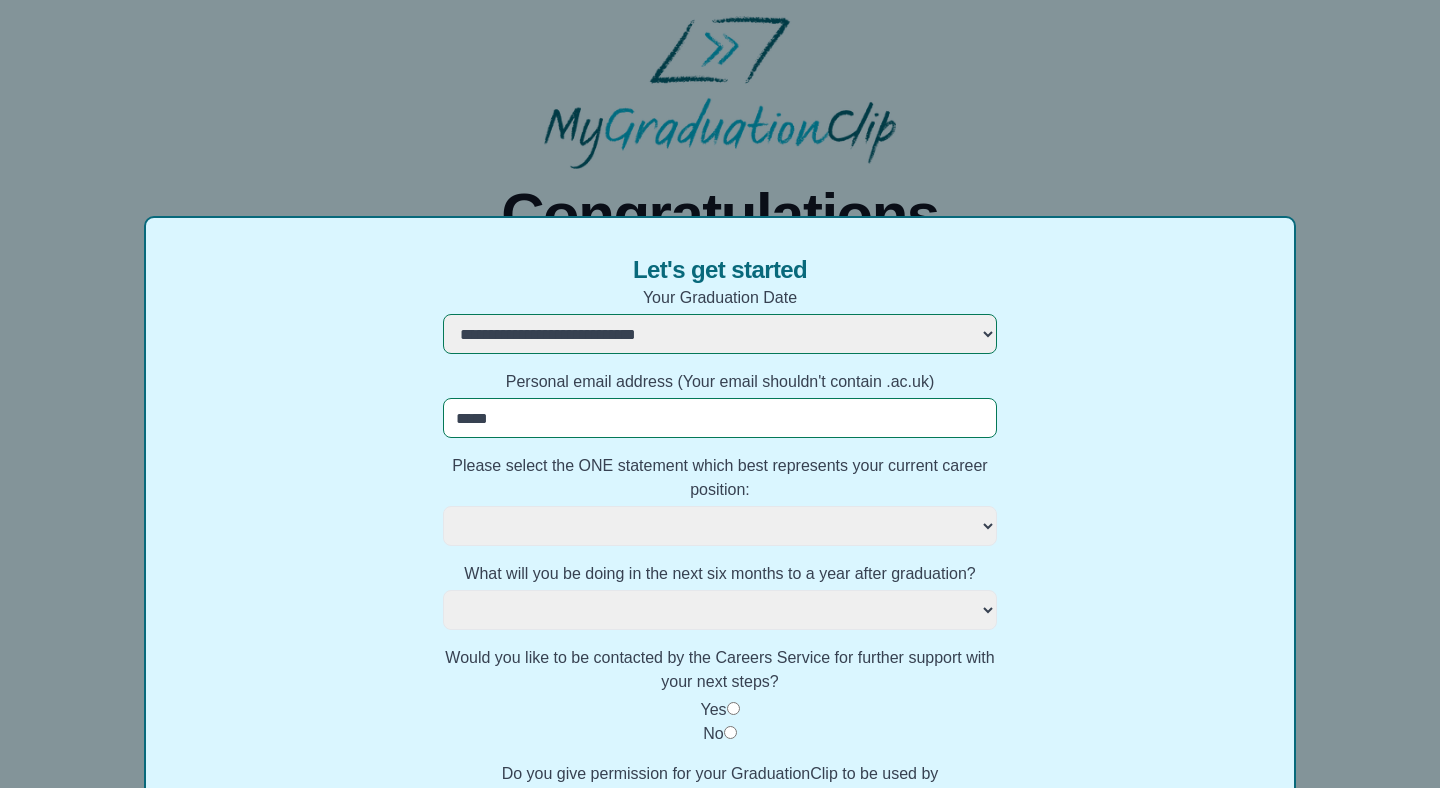 type on "******" 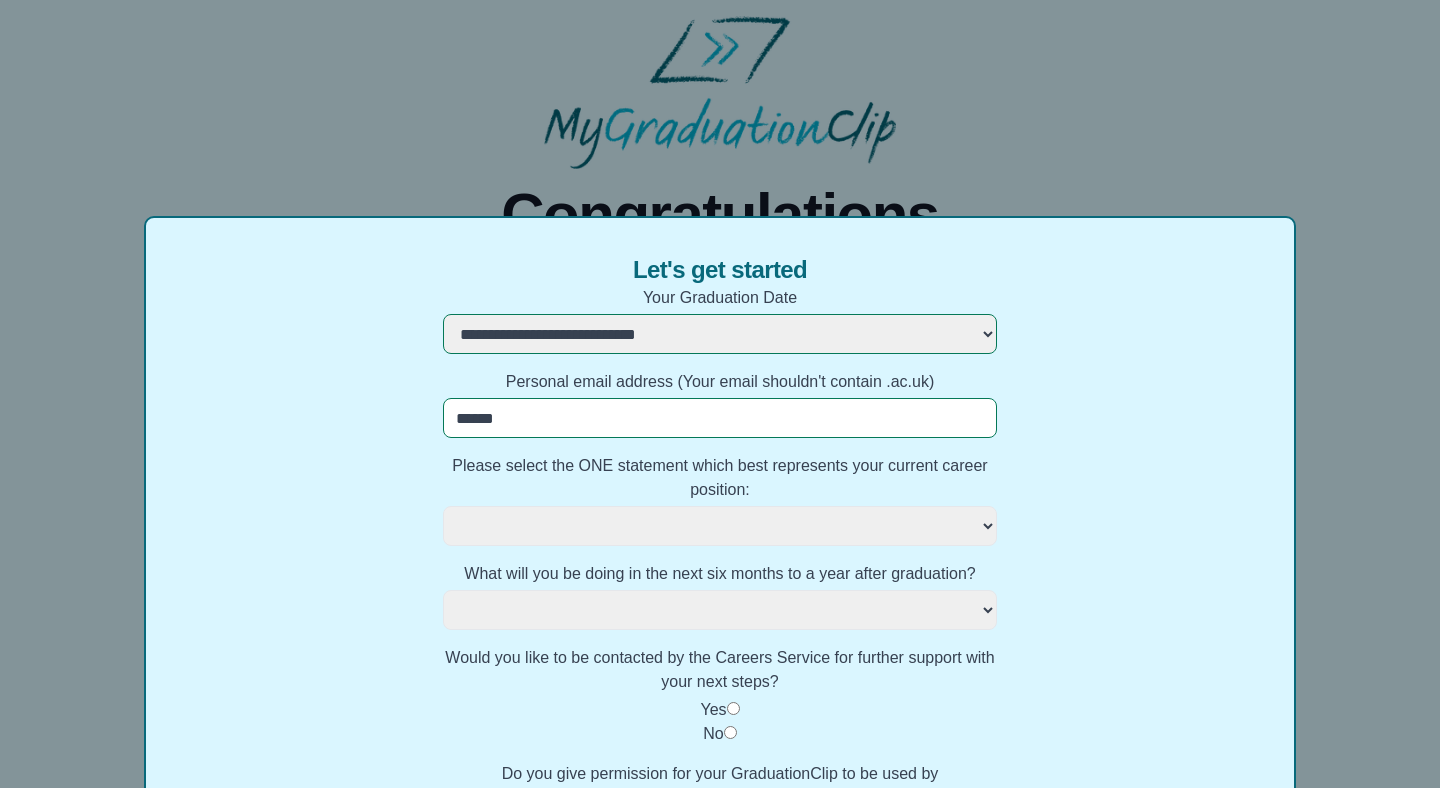 select 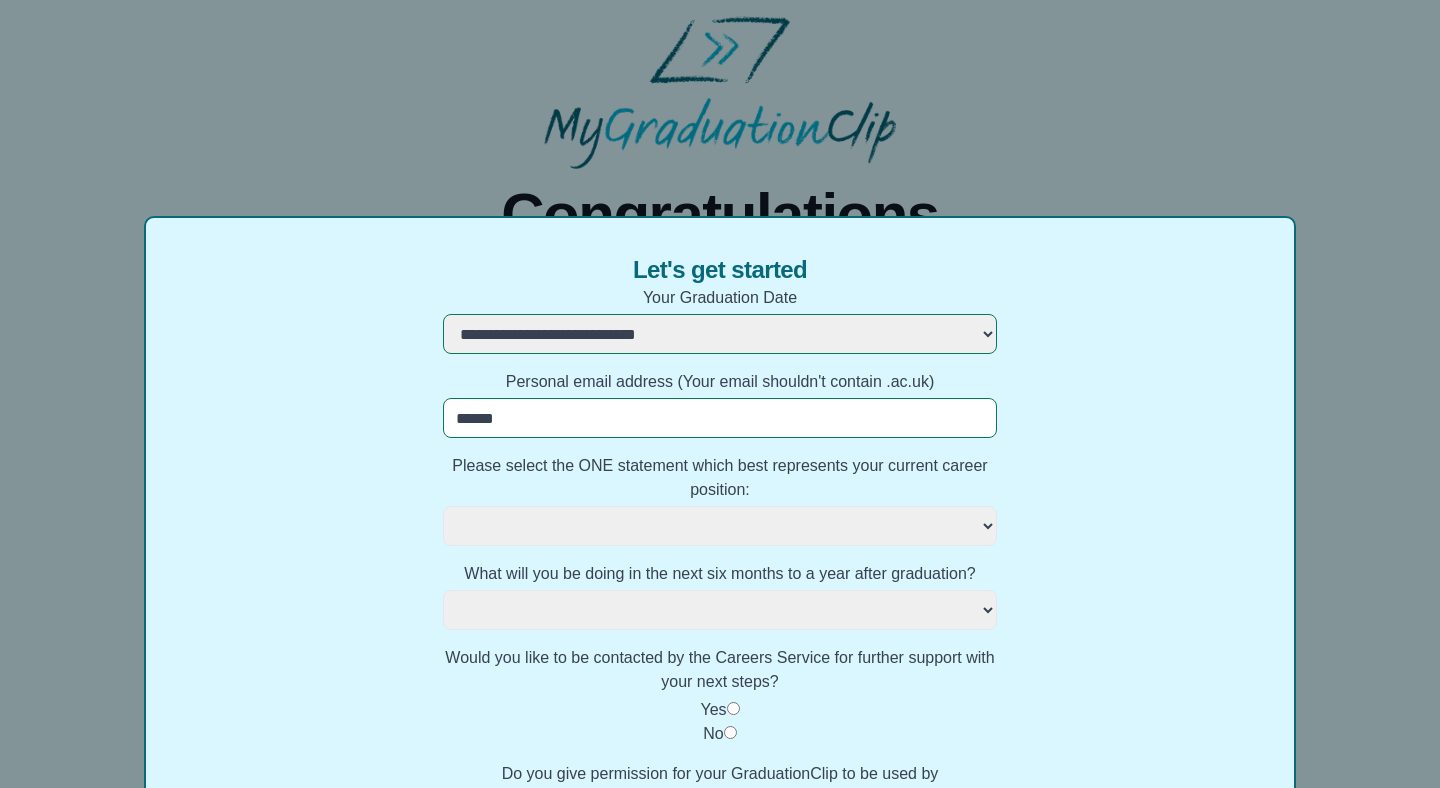 type on "*******" 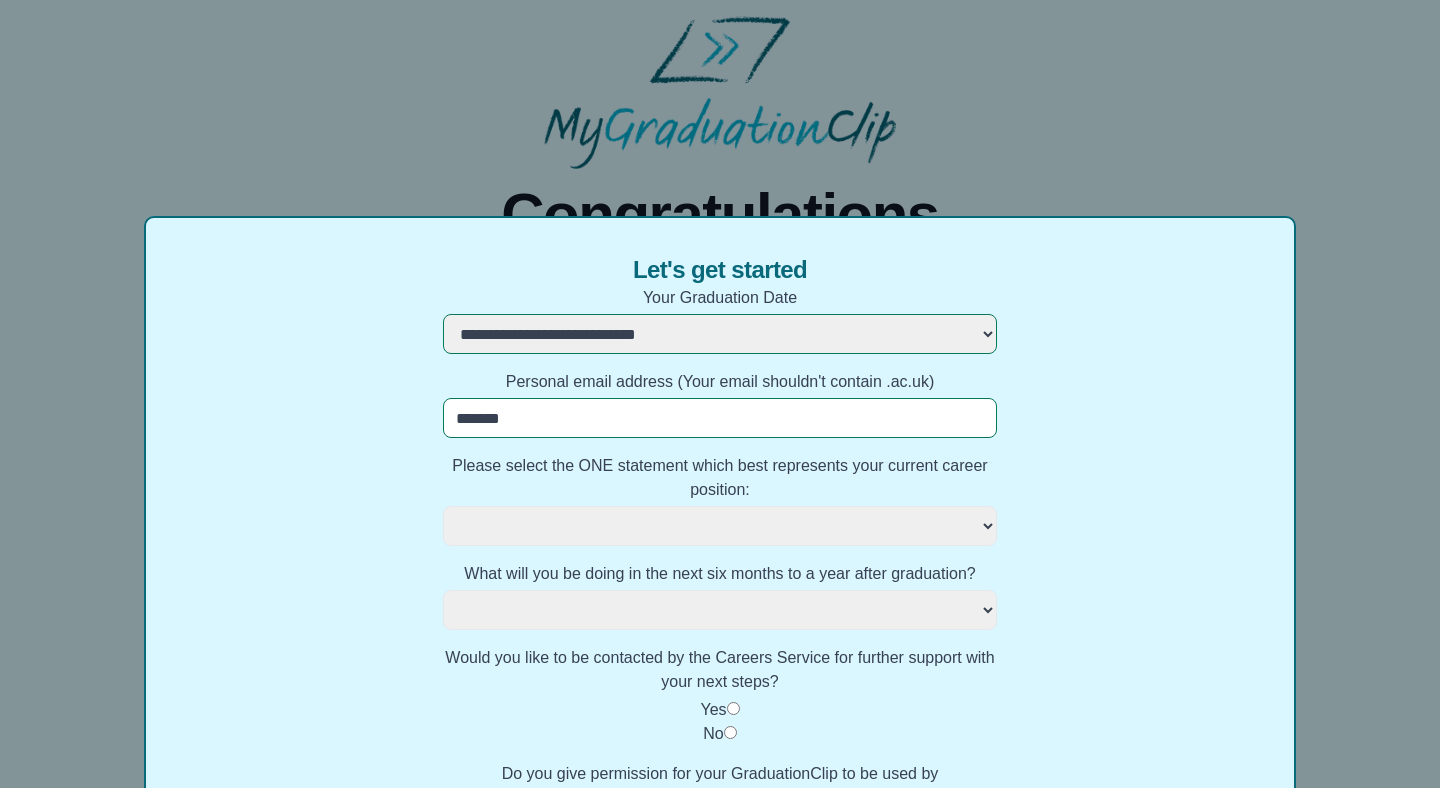 select 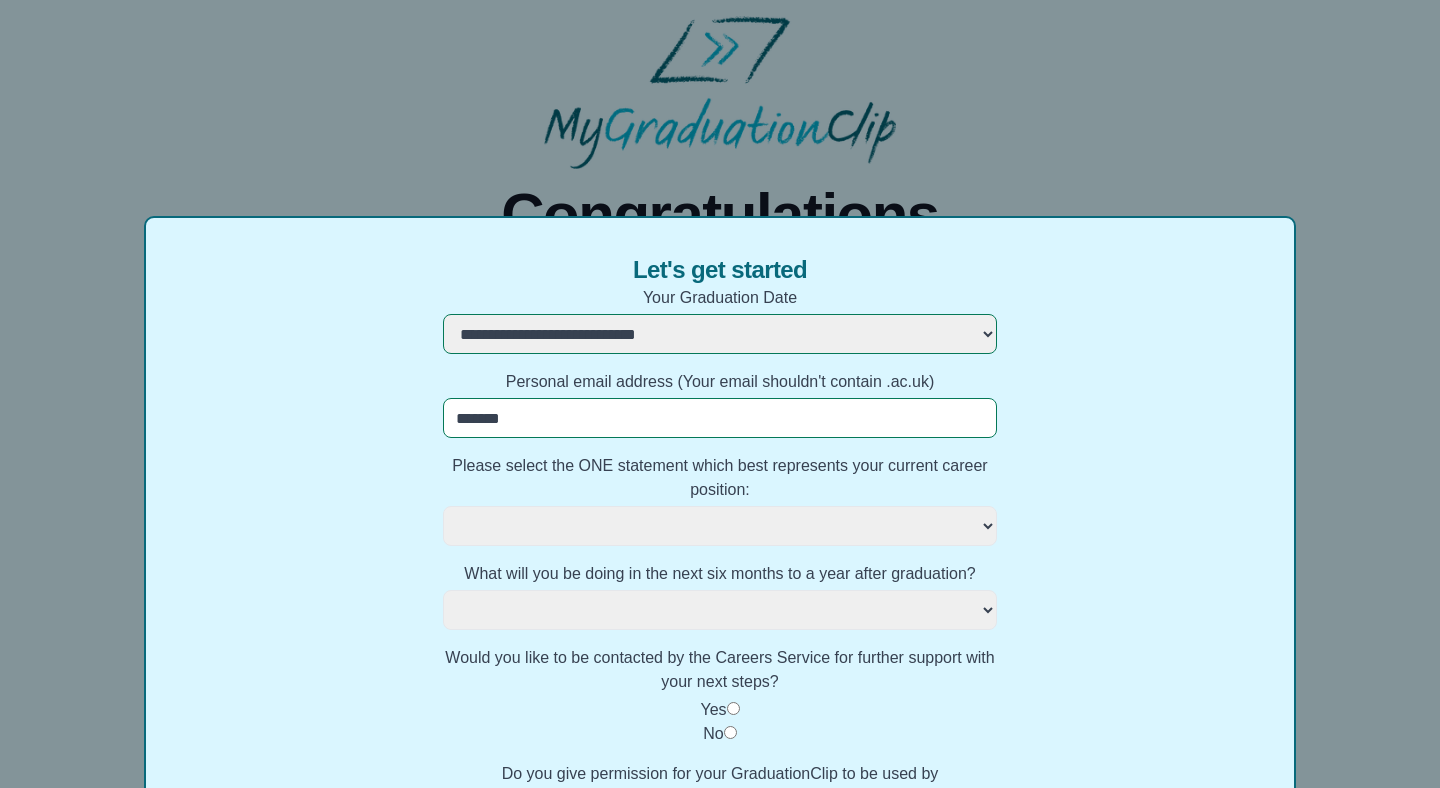 type on "********" 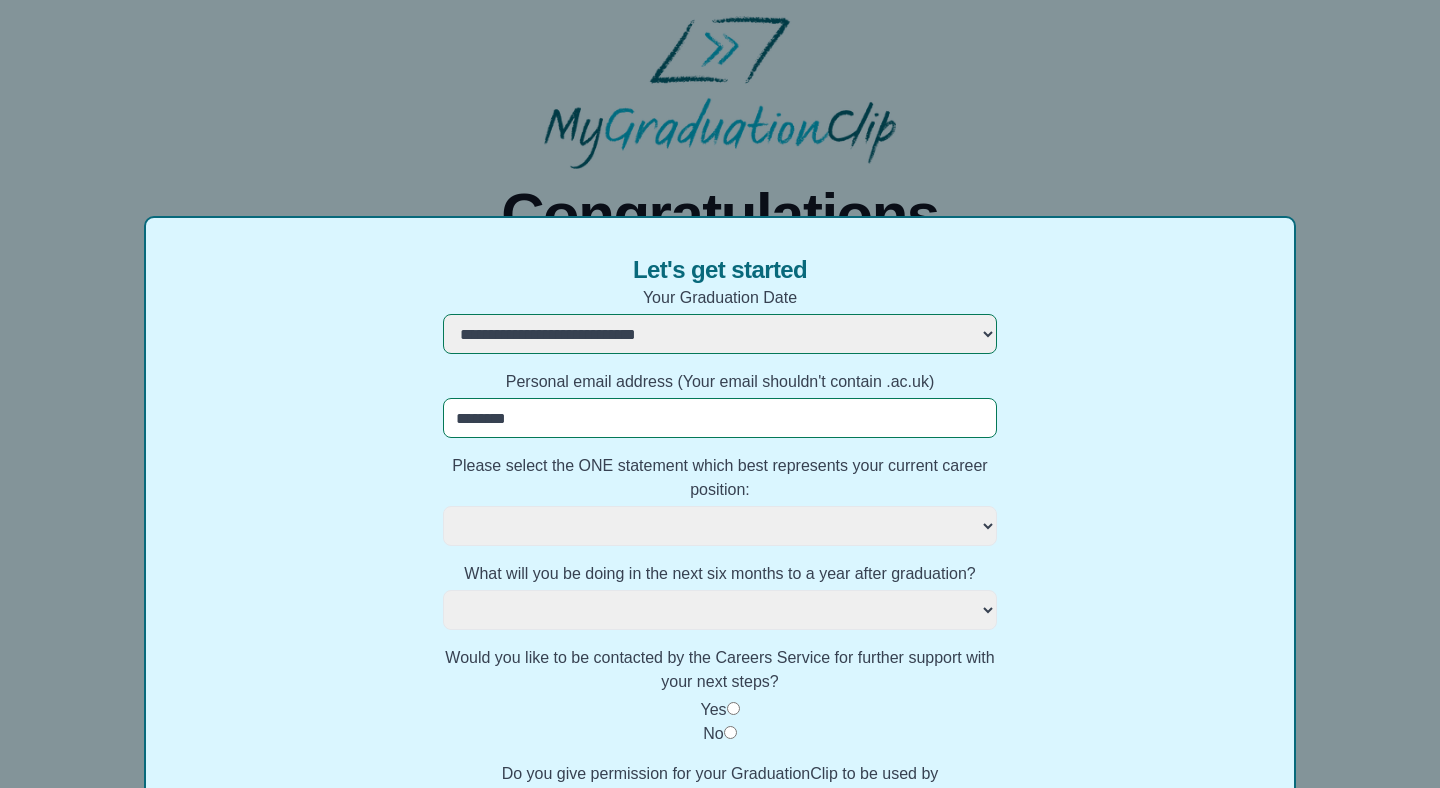 select 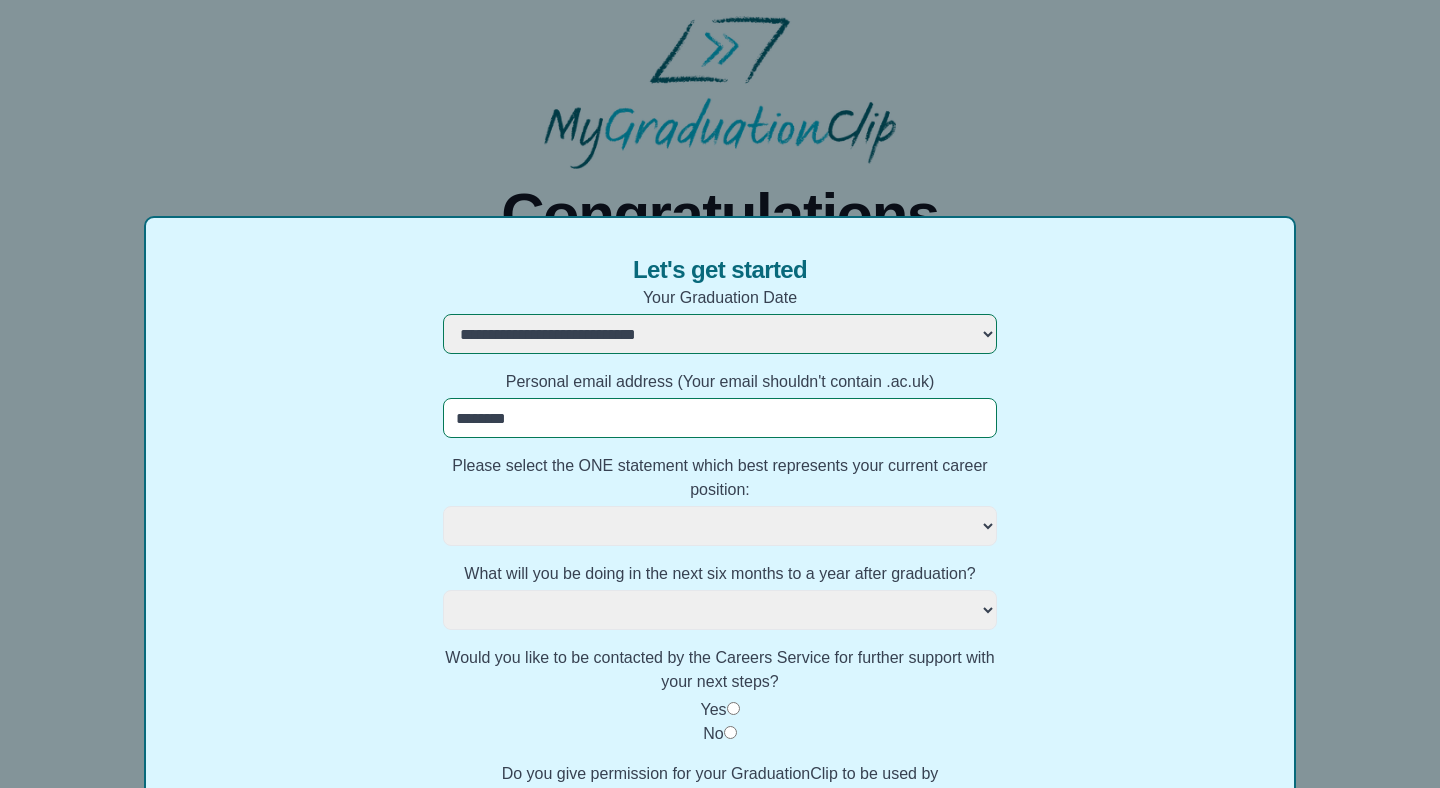 type on "*********" 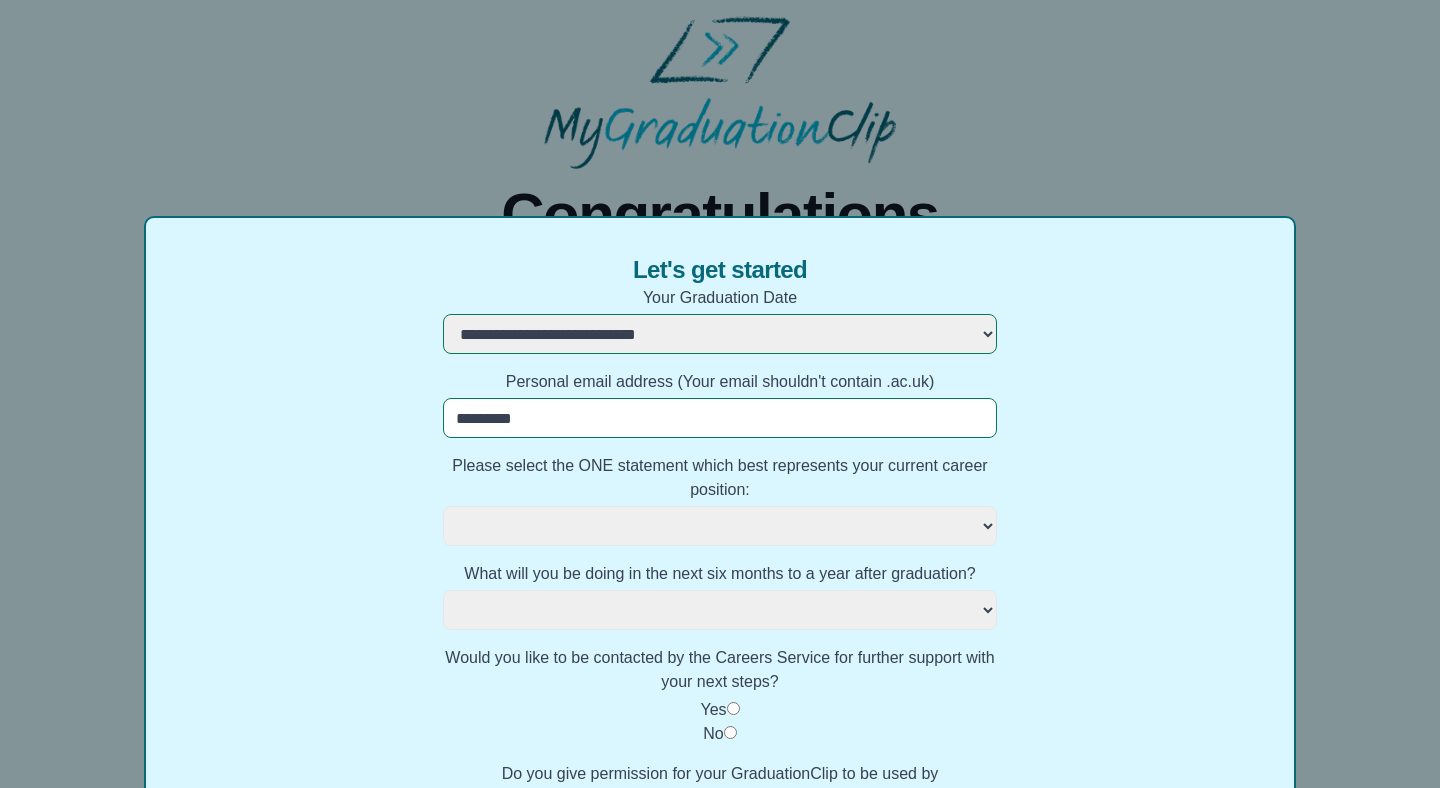 select 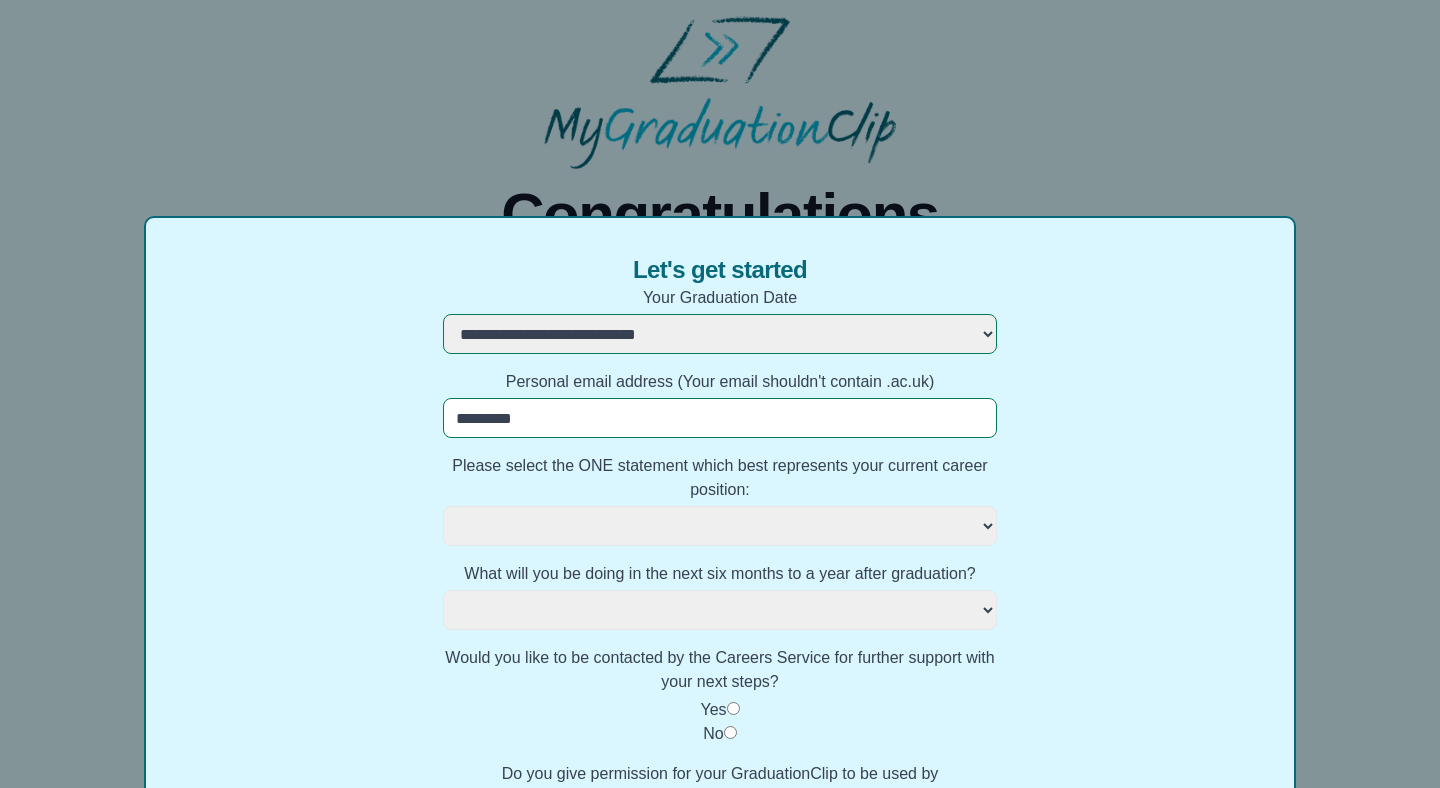 type on "**********" 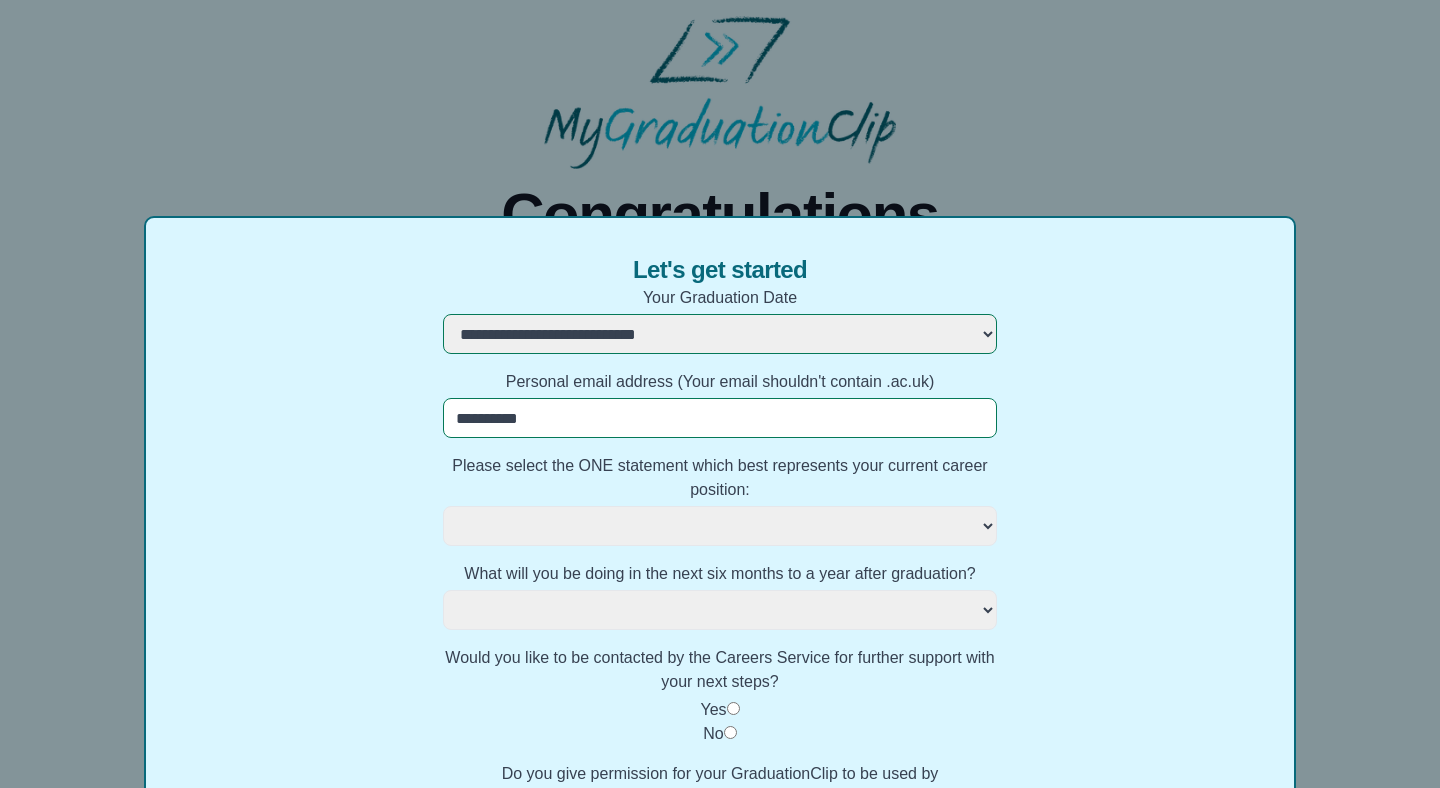select 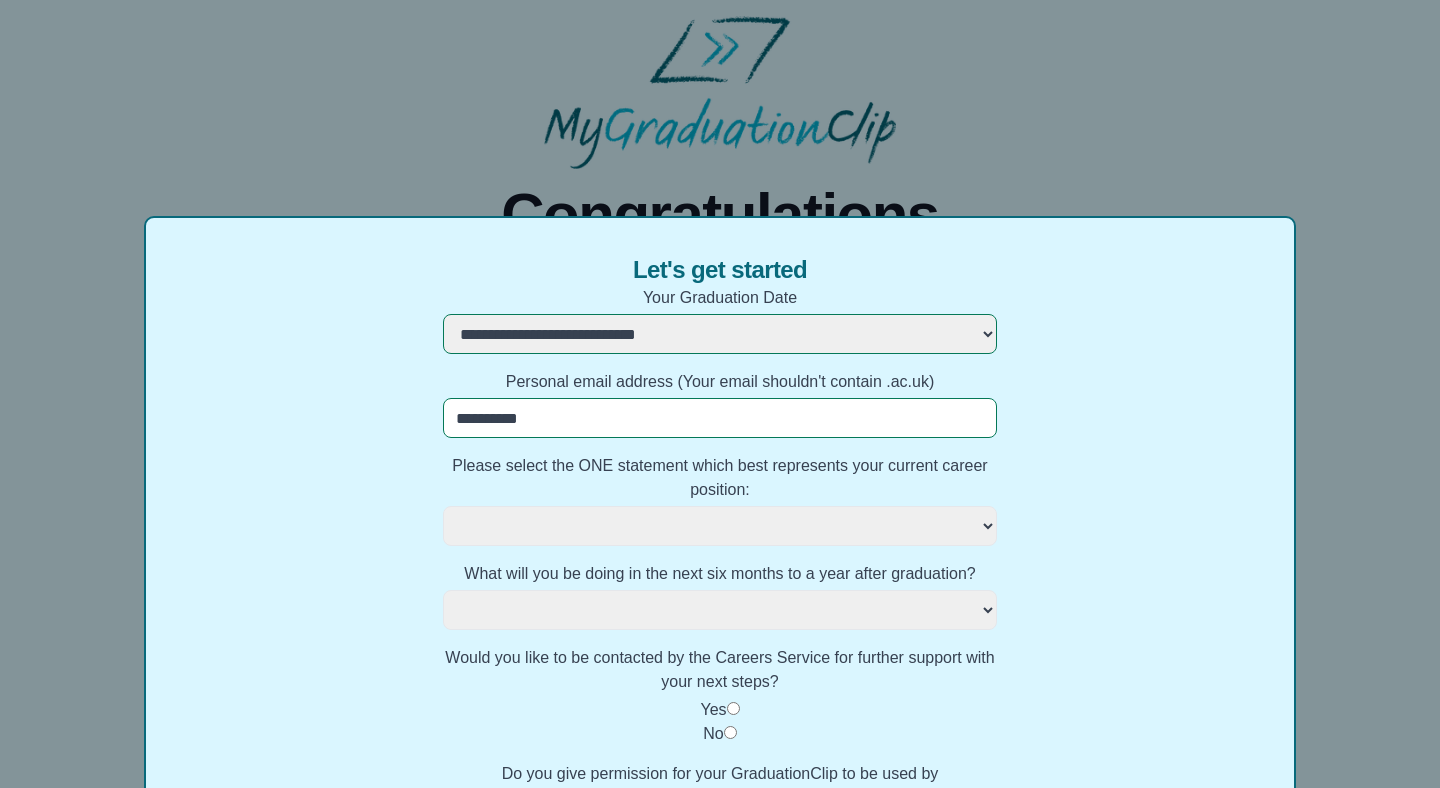 type on "**********" 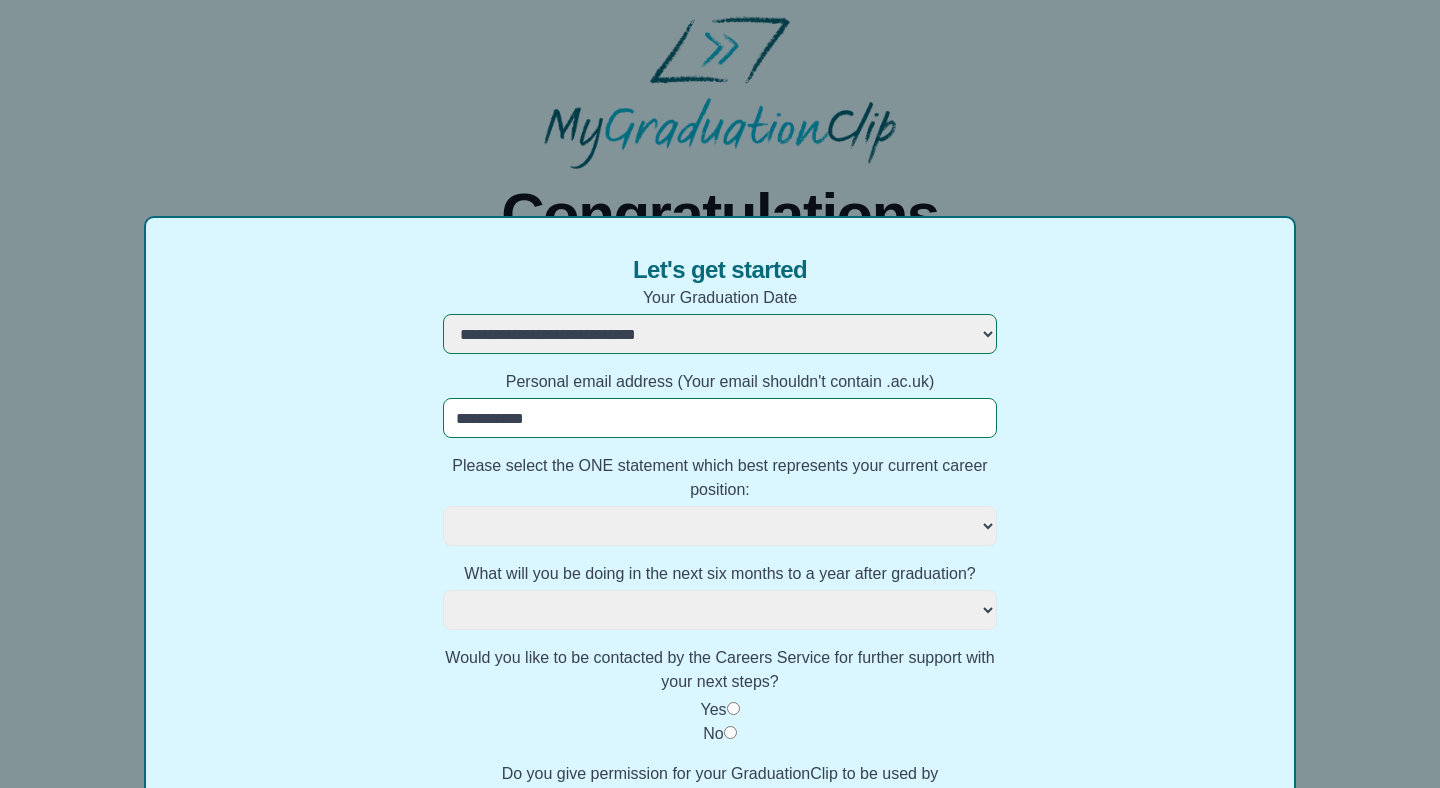 select 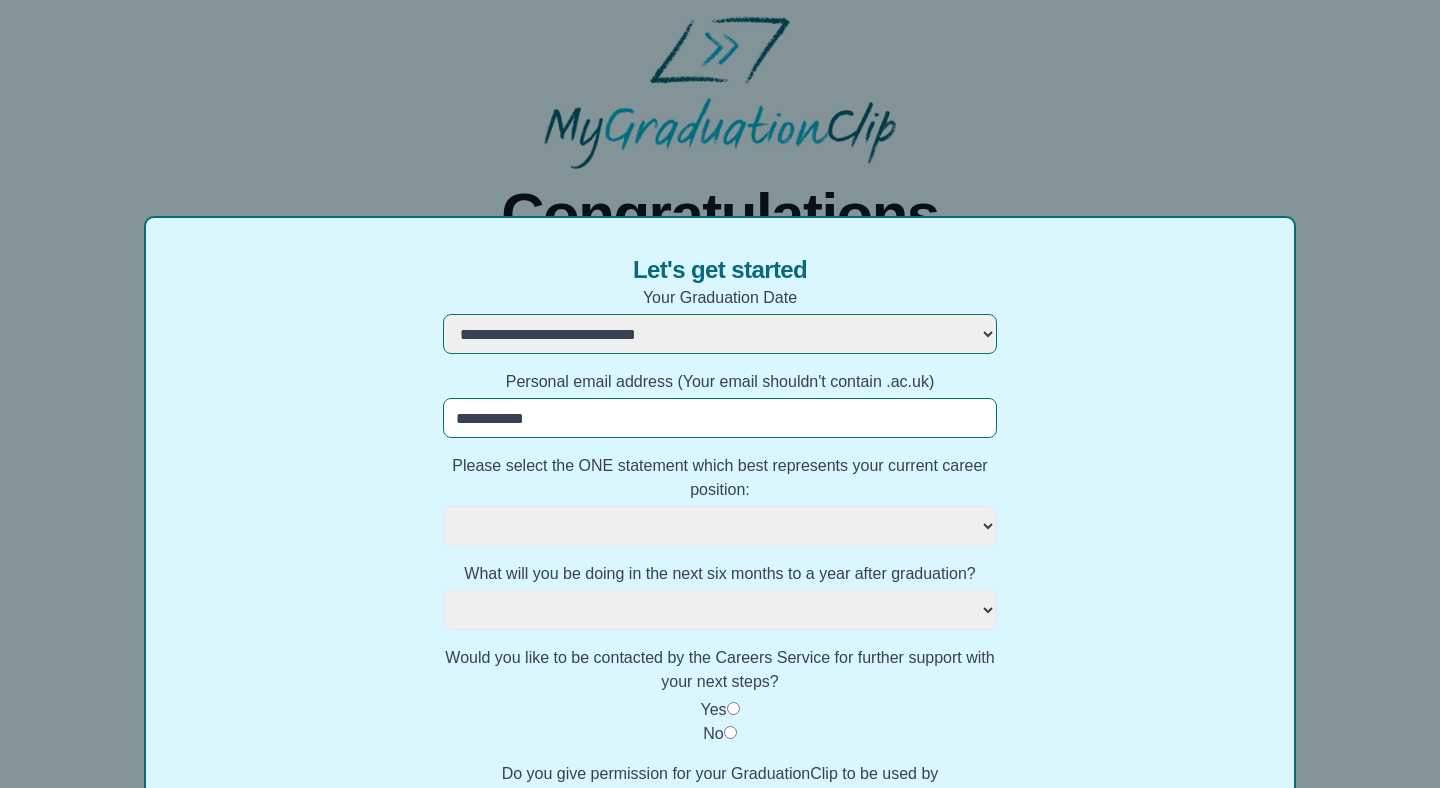 type on "**********" 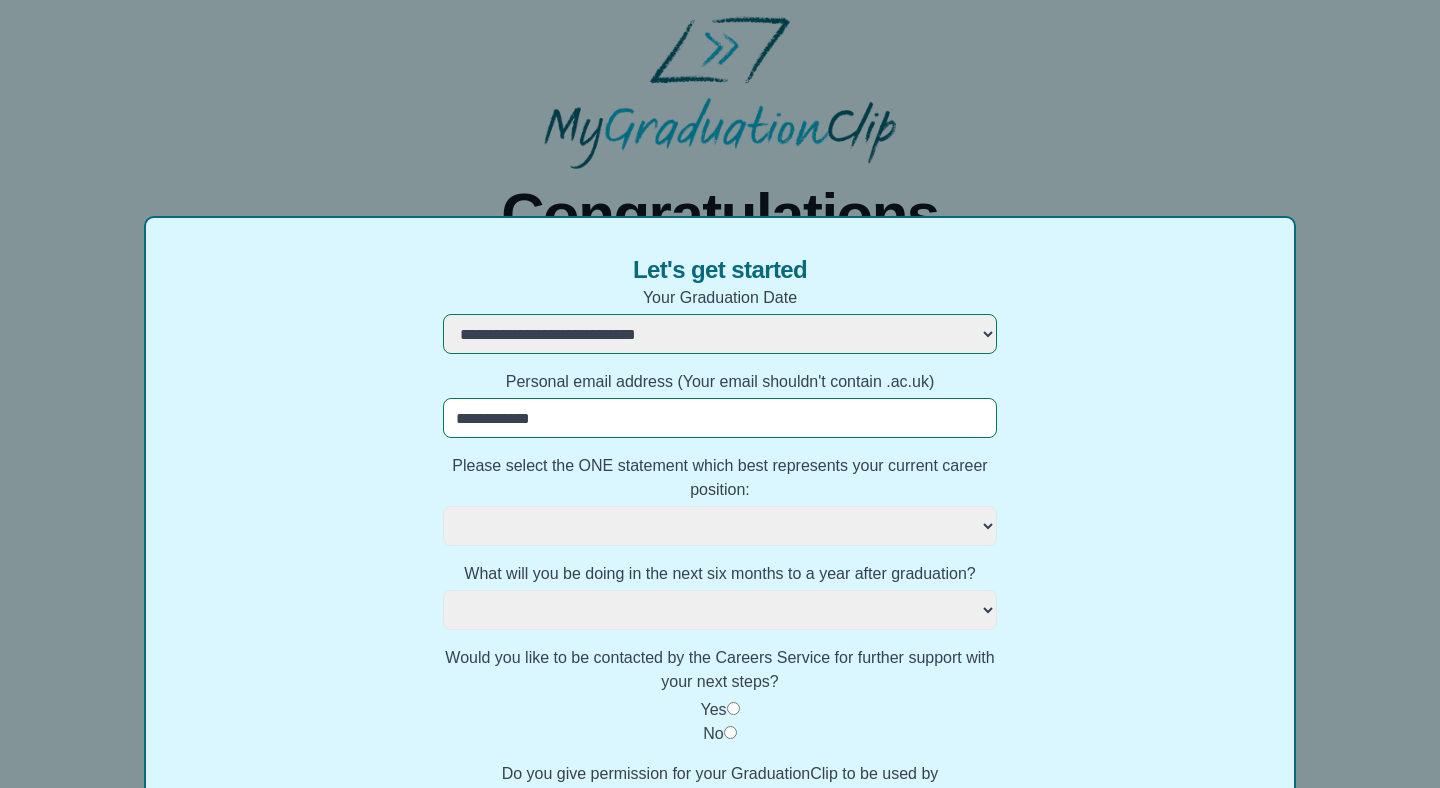 select 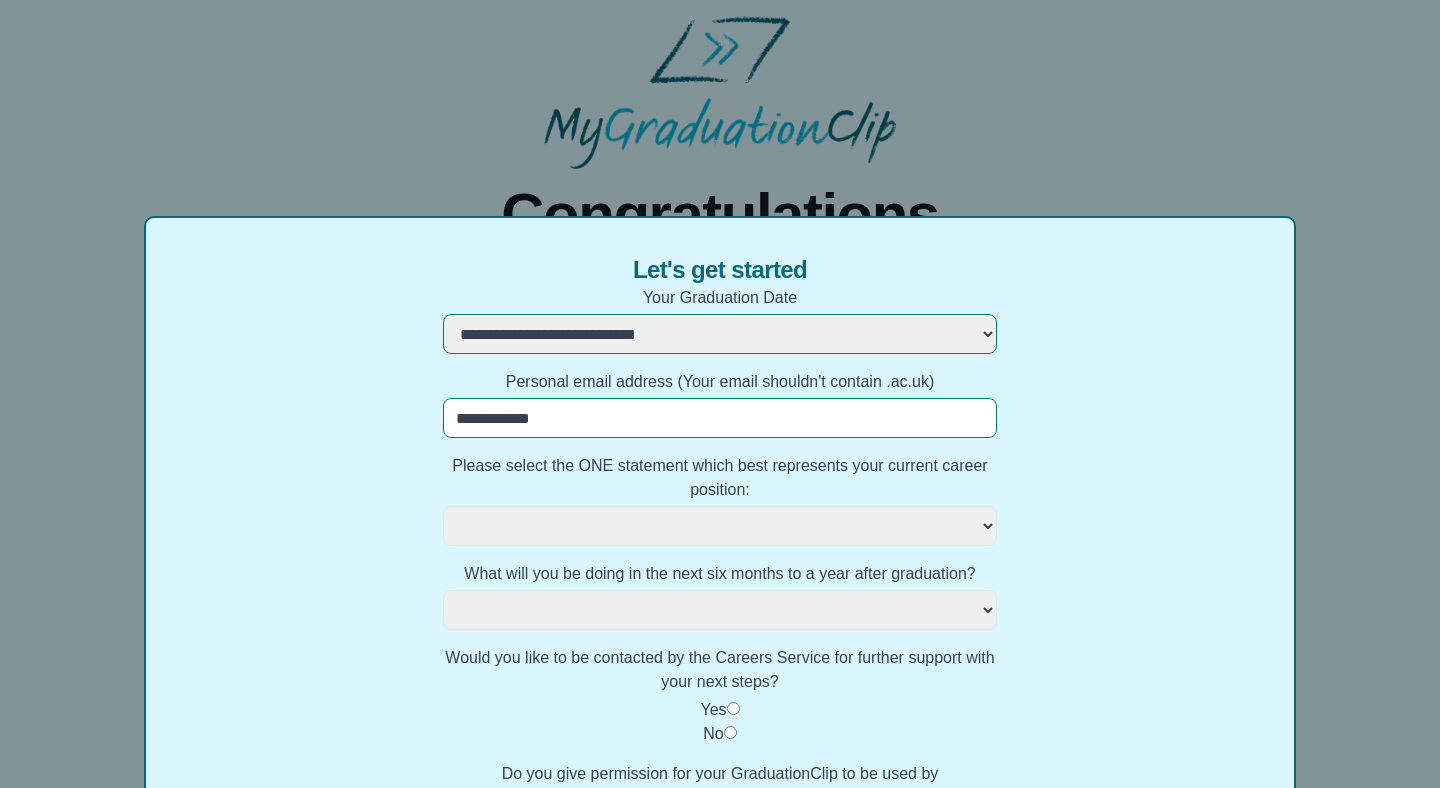 type on "**********" 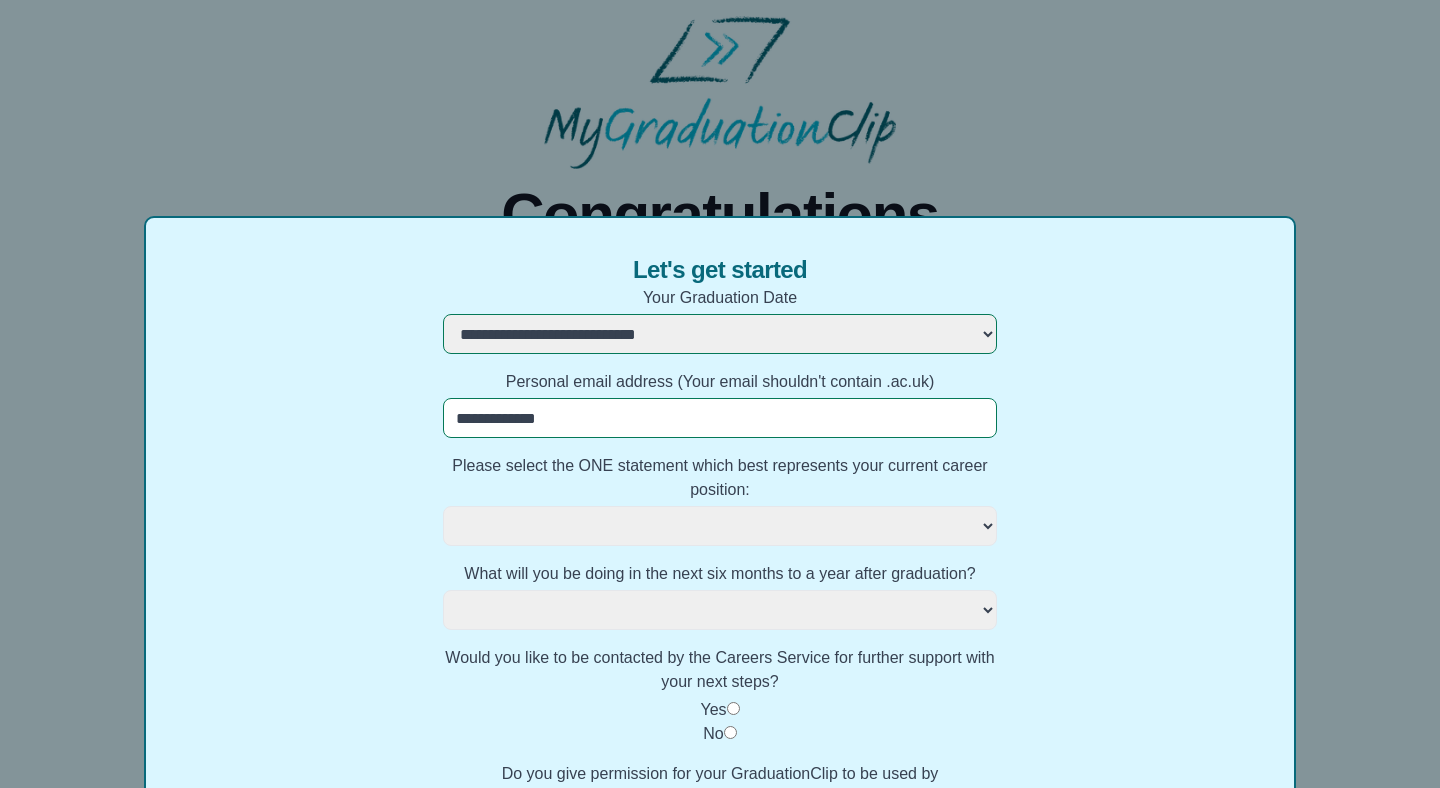 select 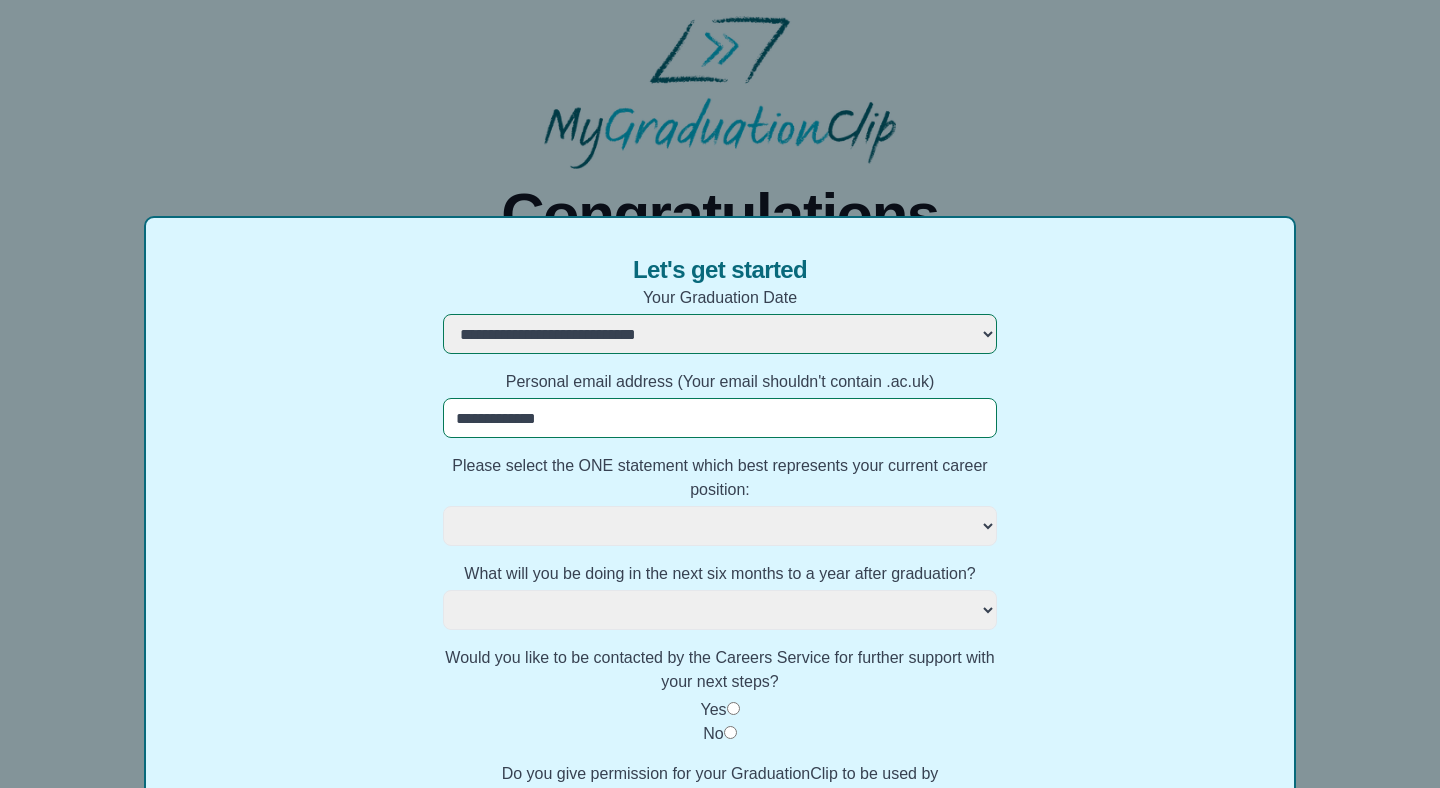 type on "**********" 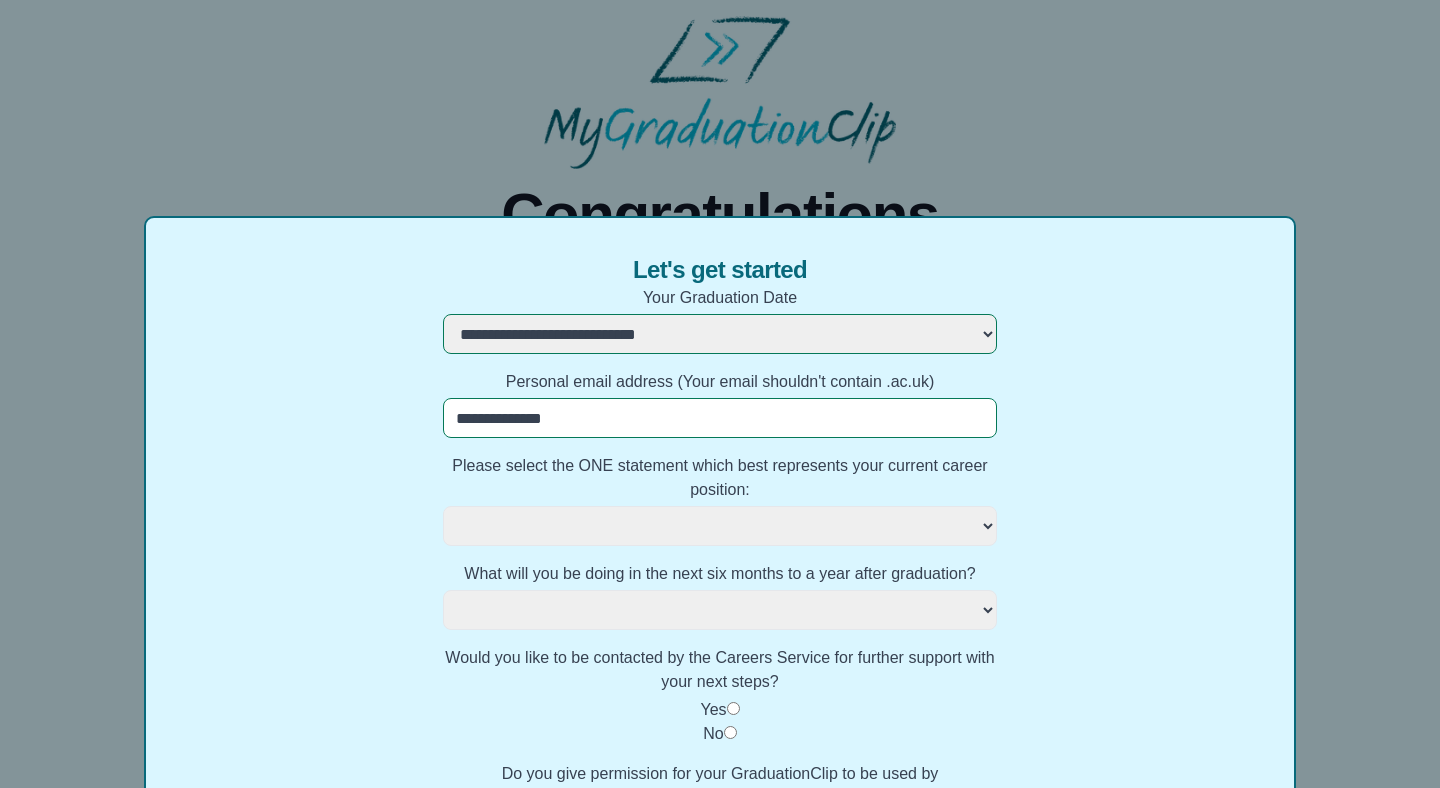 select 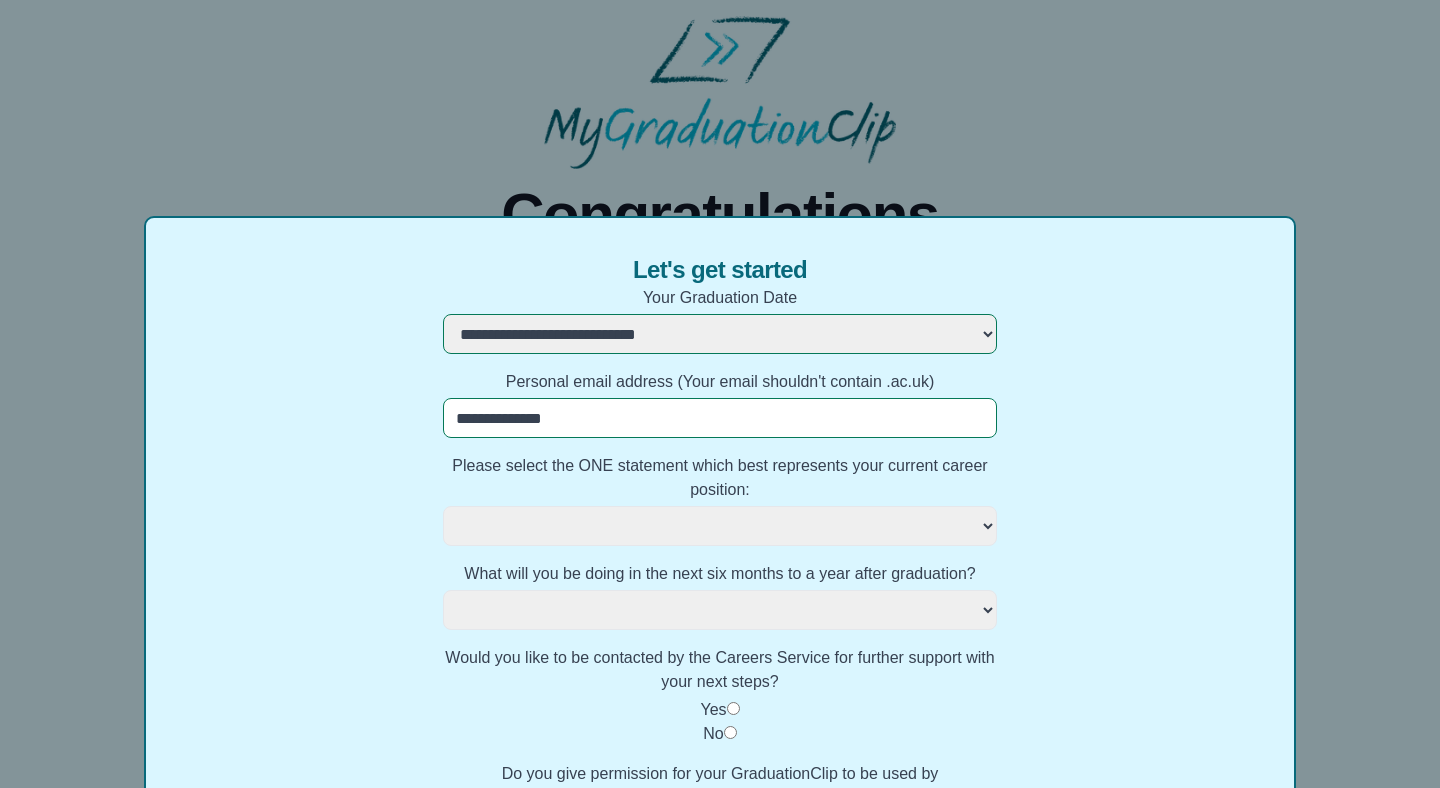 type on "**********" 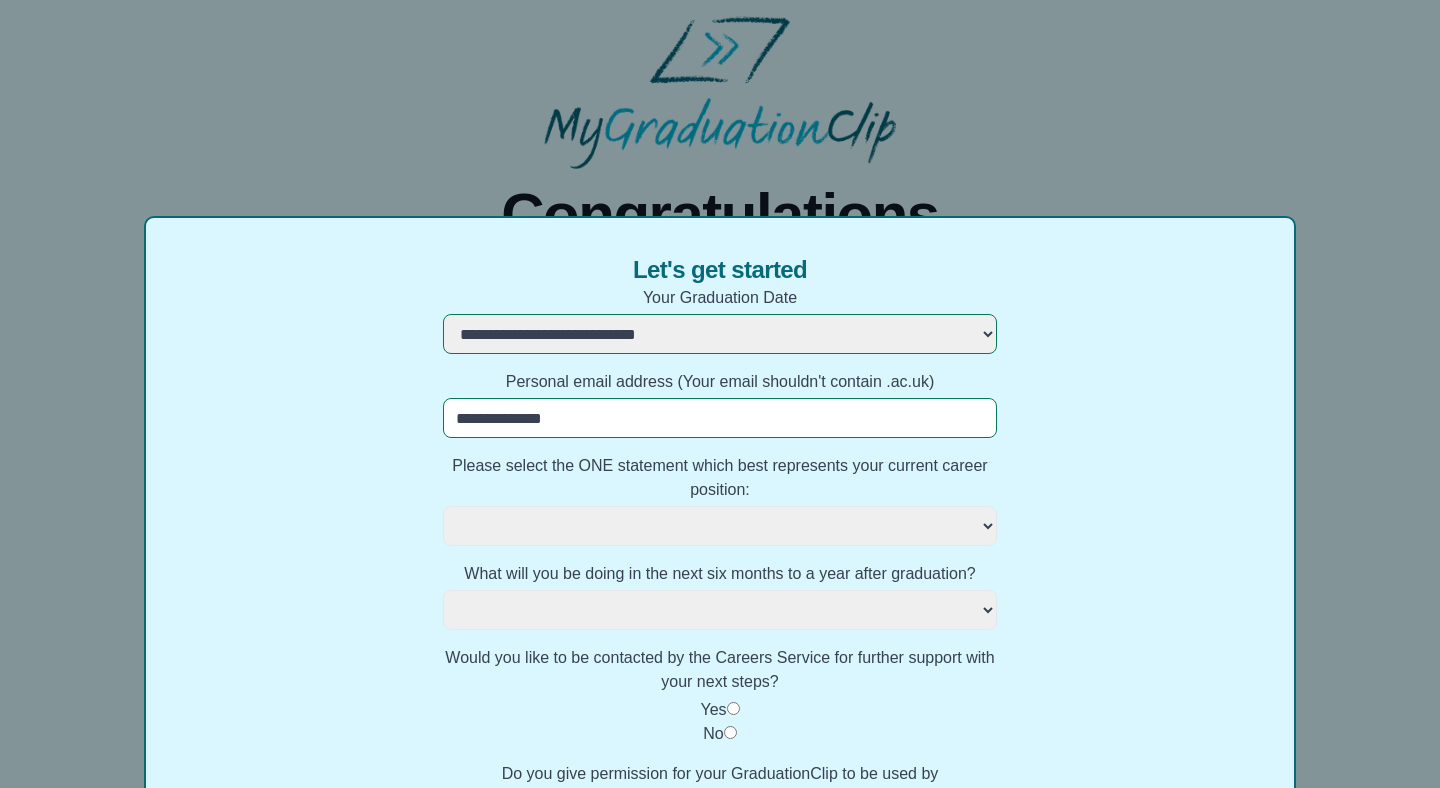 click on "**********" at bounding box center (720, 526) 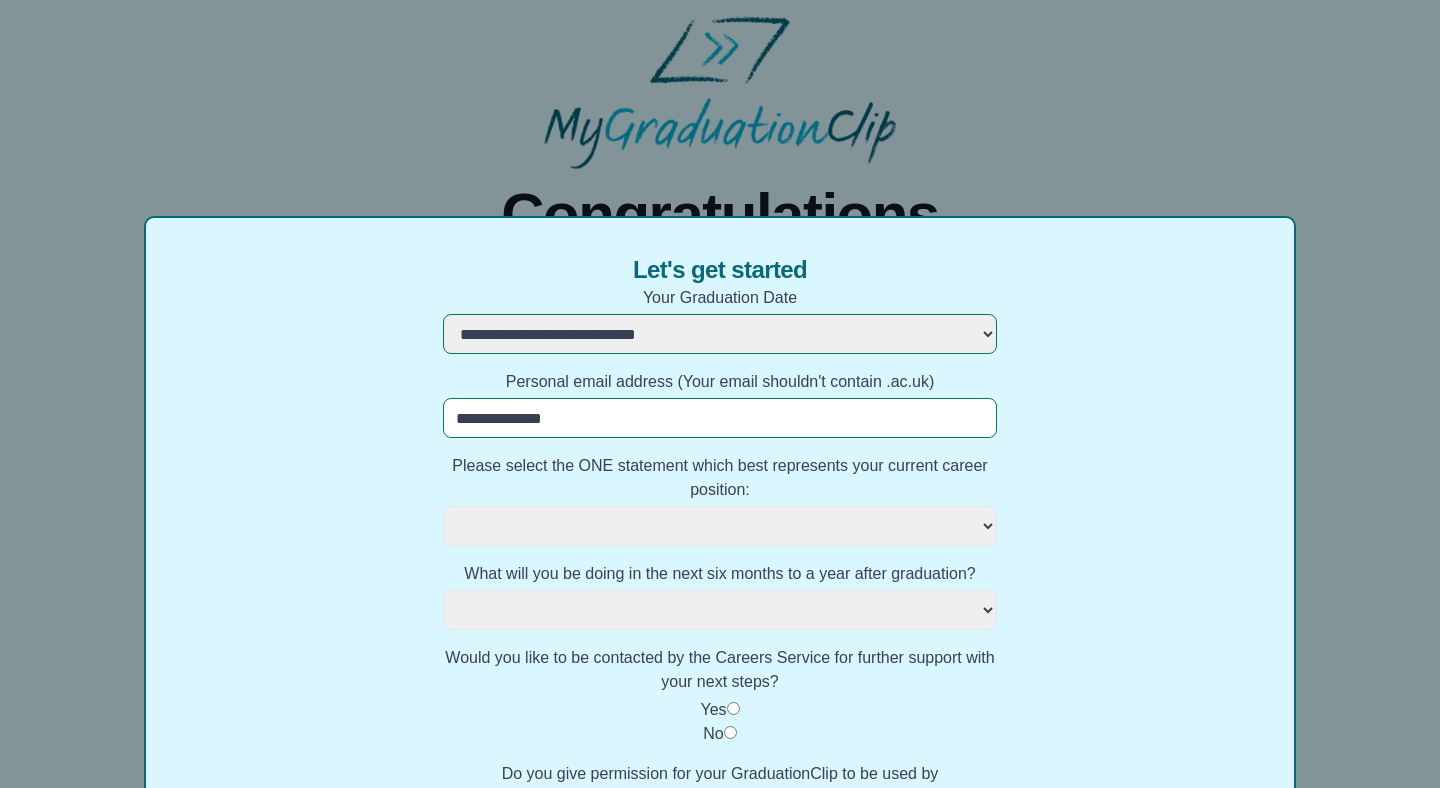 select on "**********" 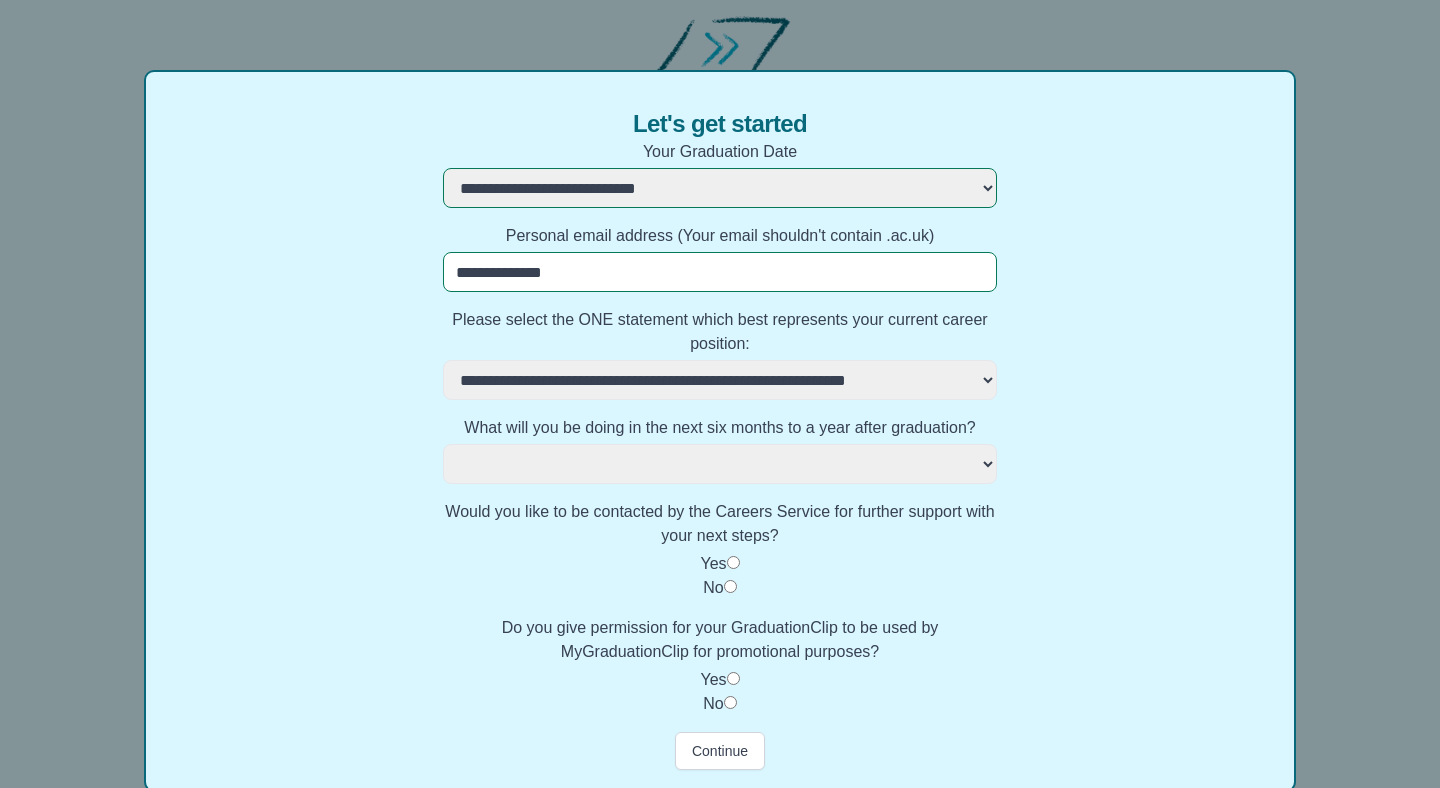 scroll, scrollTop: 153, scrollLeft: 0, axis: vertical 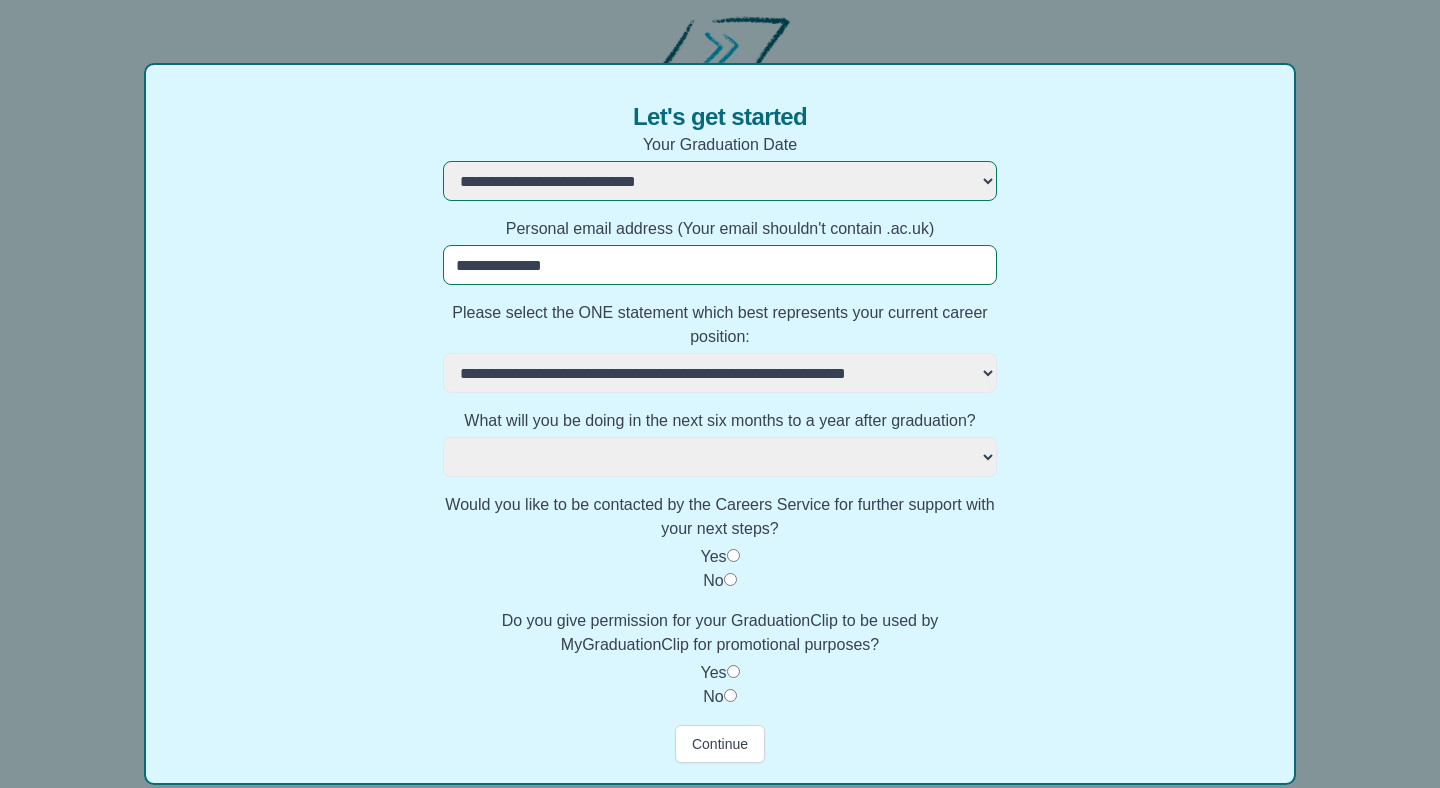 click on "**********" at bounding box center (720, 457) 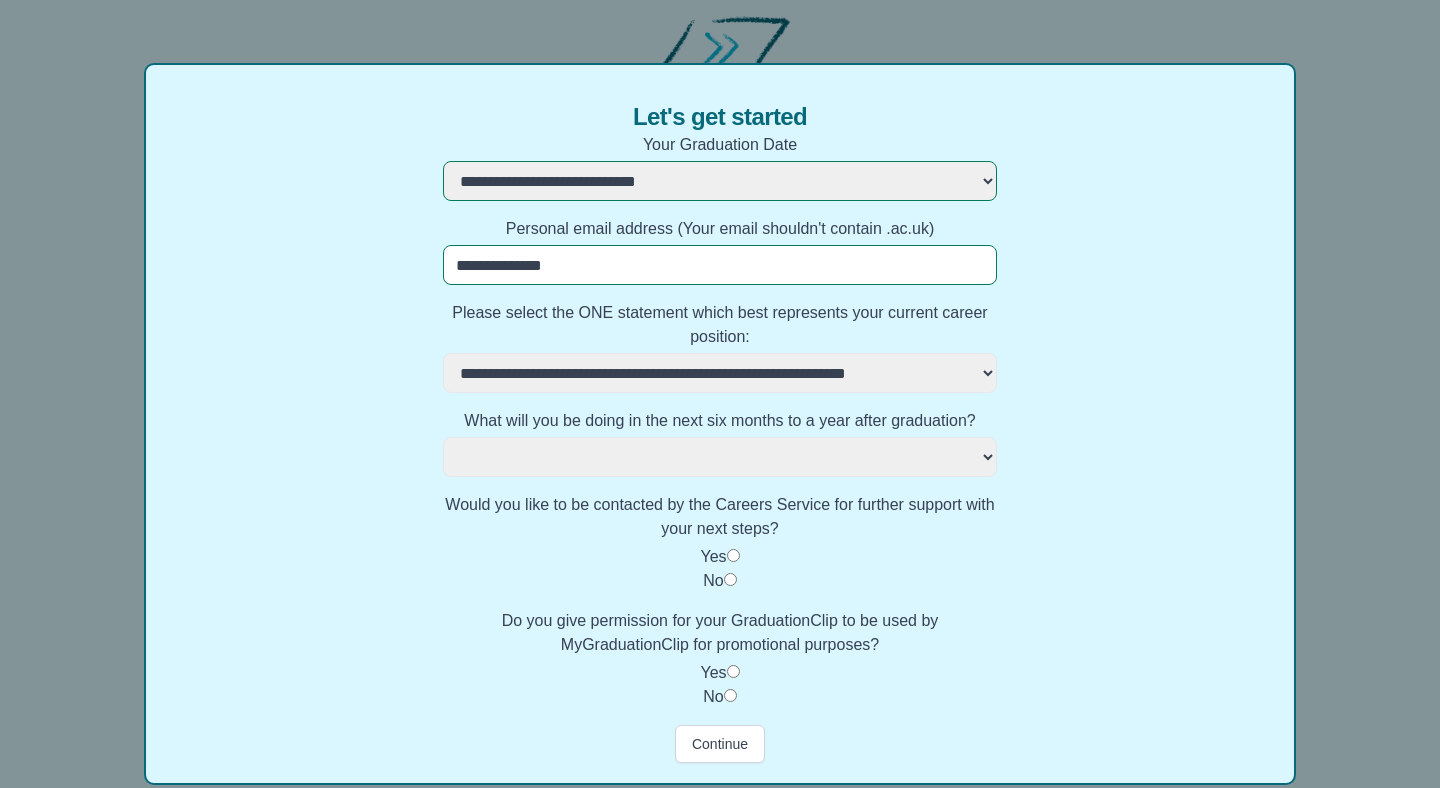 select on "**********" 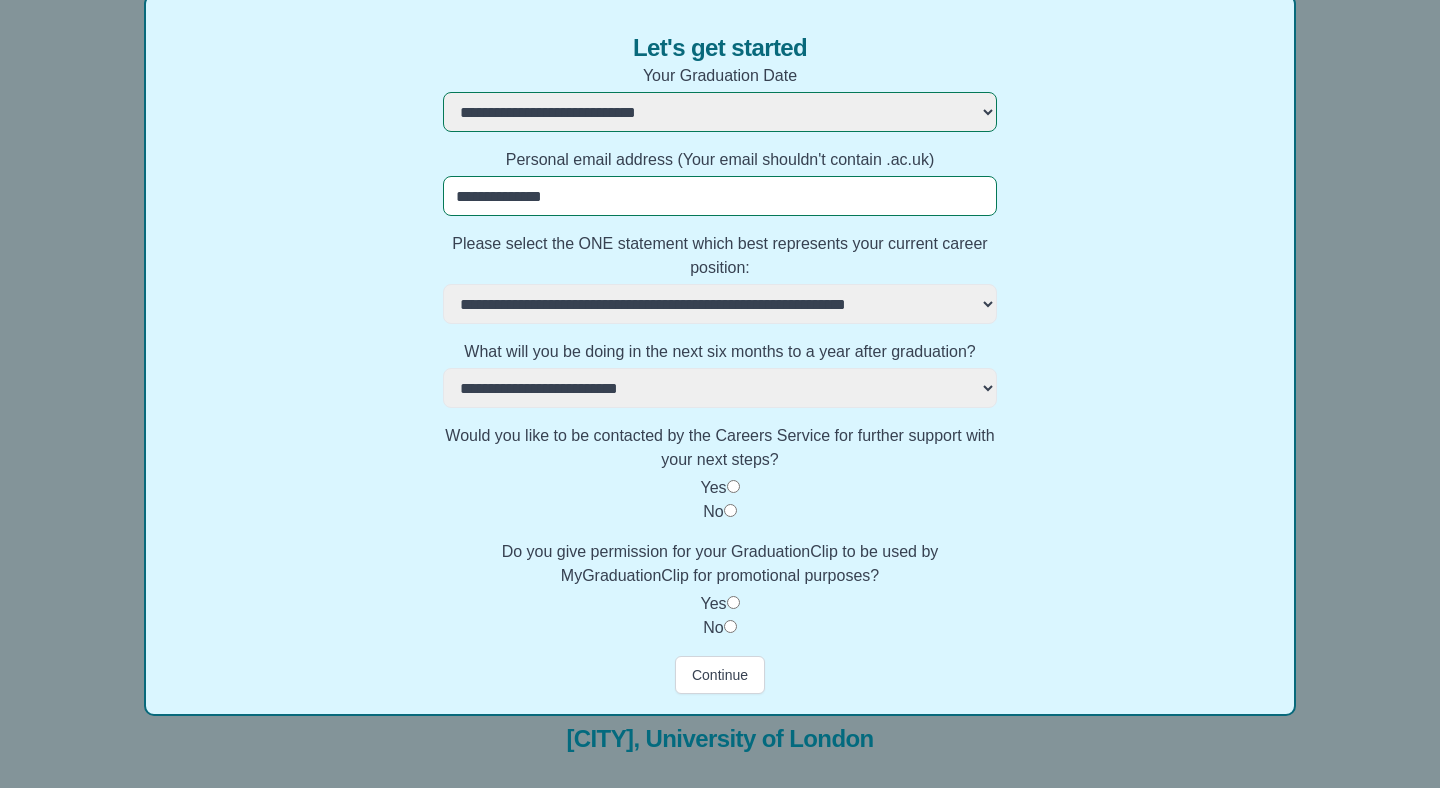 scroll, scrollTop: 220, scrollLeft: 0, axis: vertical 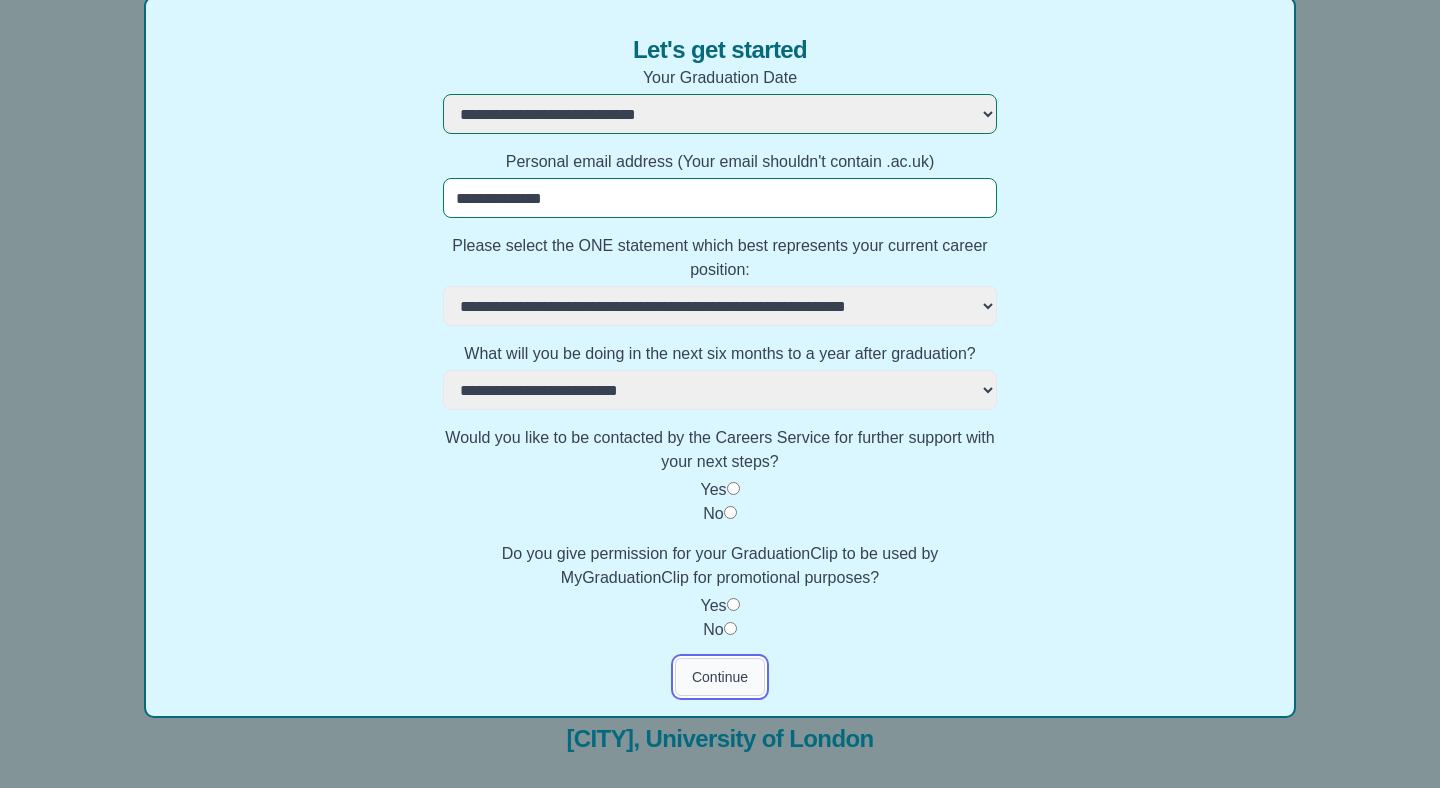 click on "Continue" at bounding box center [720, 677] 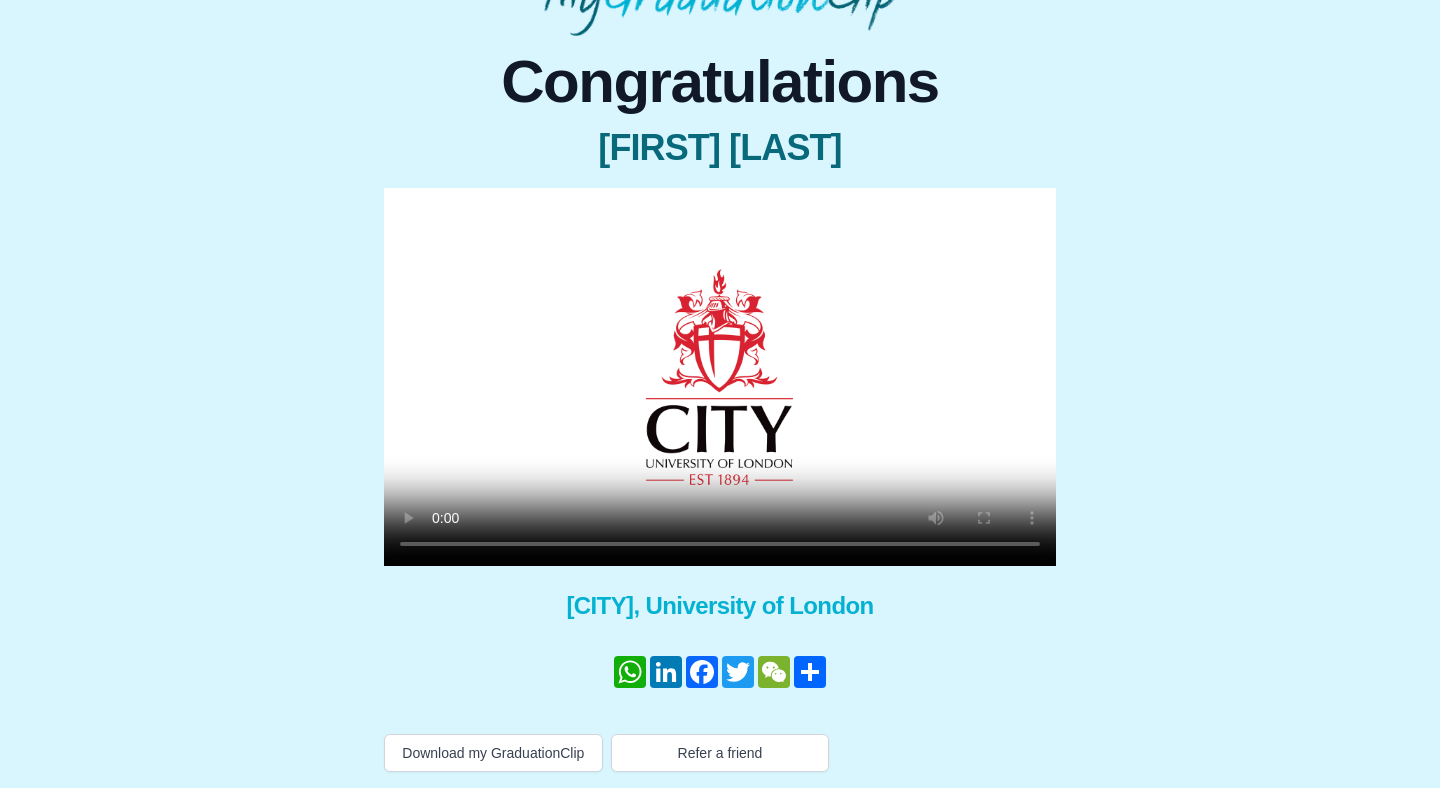 scroll, scrollTop: 153, scrollLeft: 0, axis: vertical 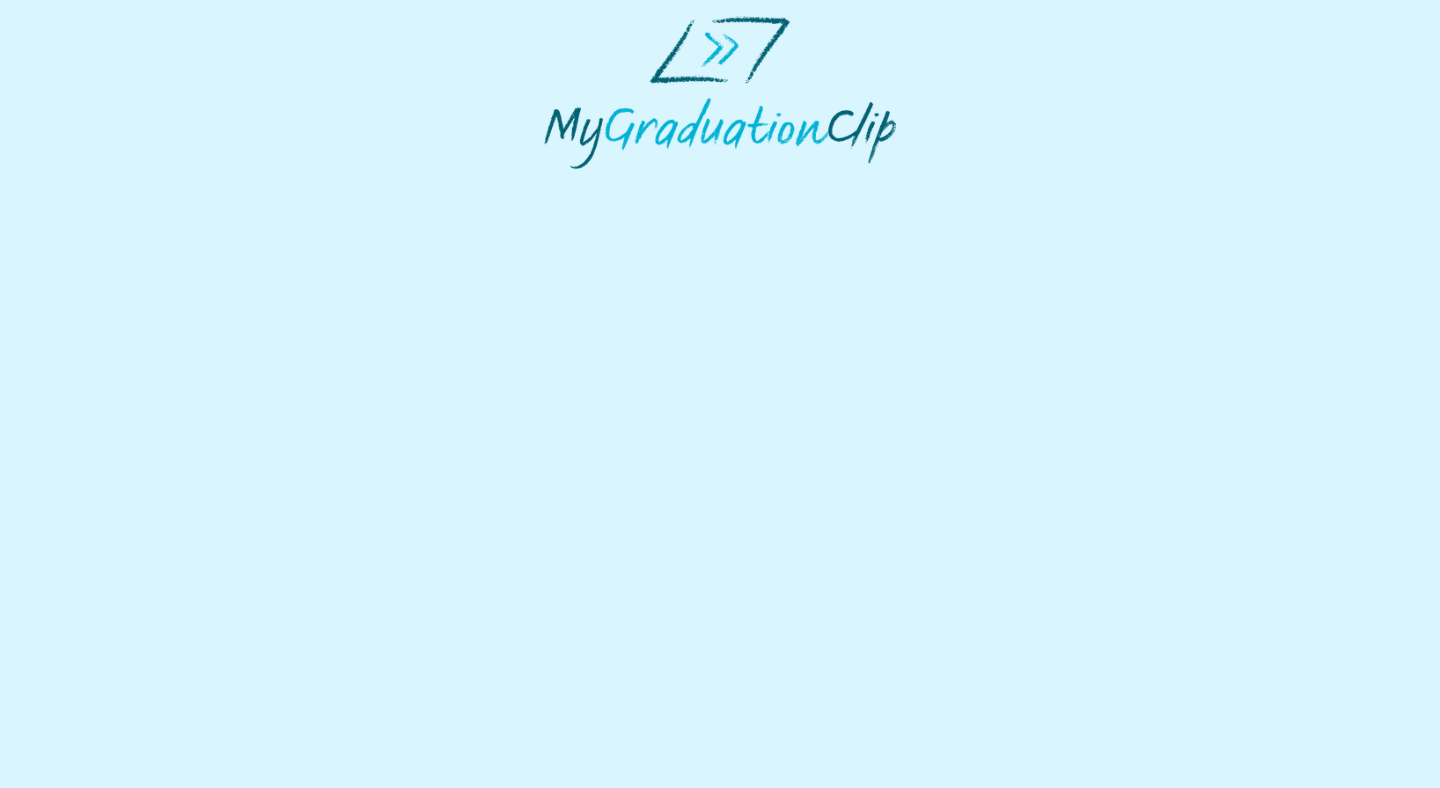 select on "**********" 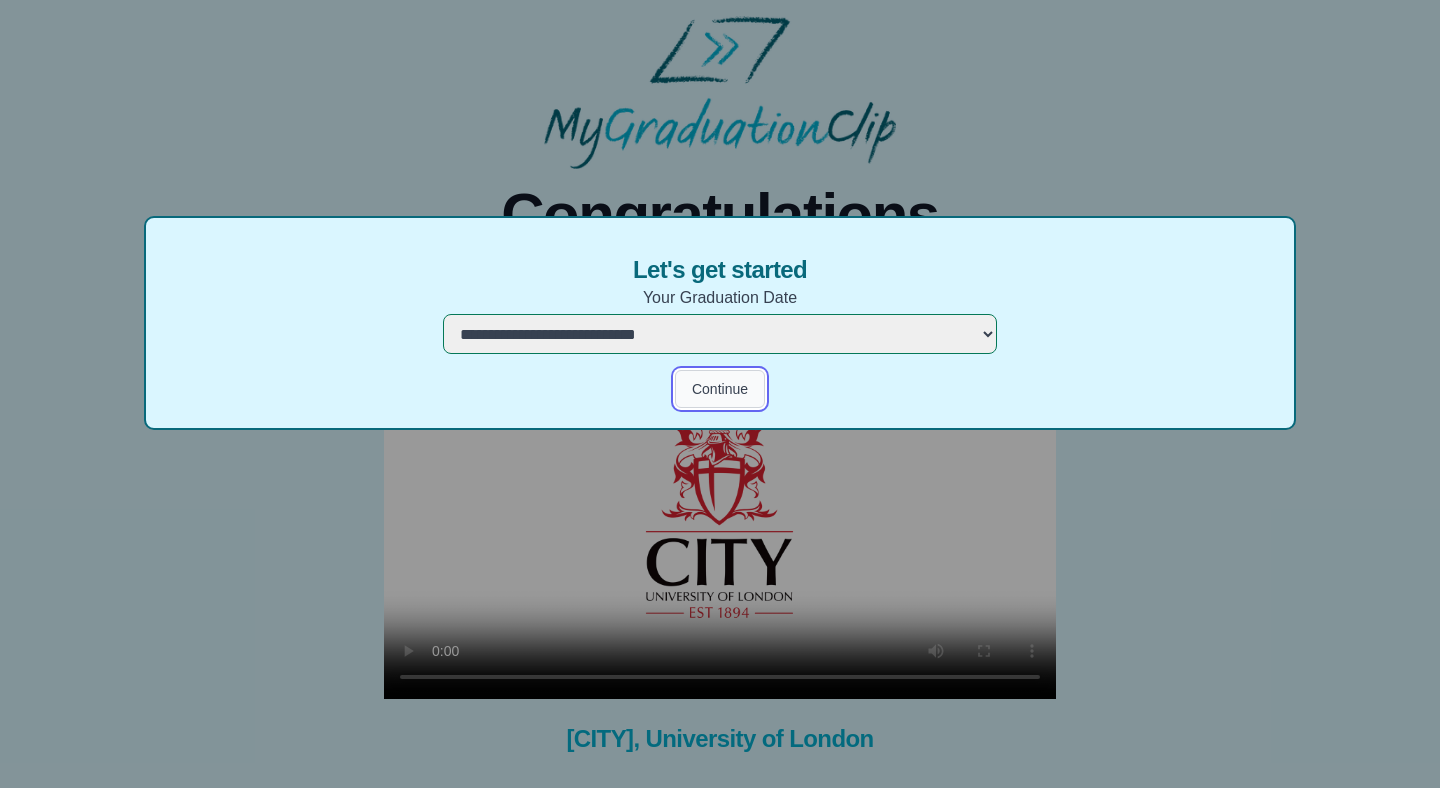 click on "Continue" at bounding box center (720, 389) 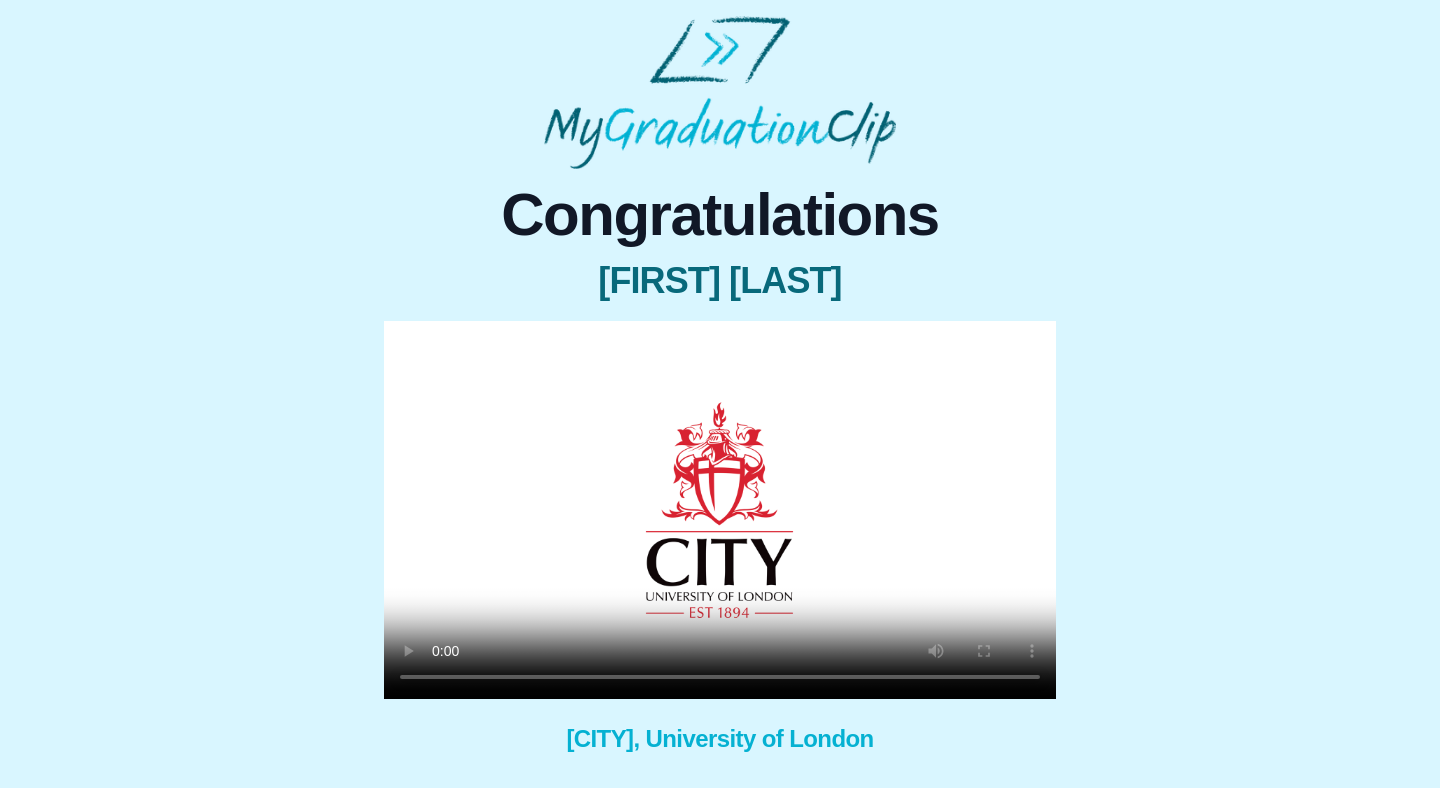type 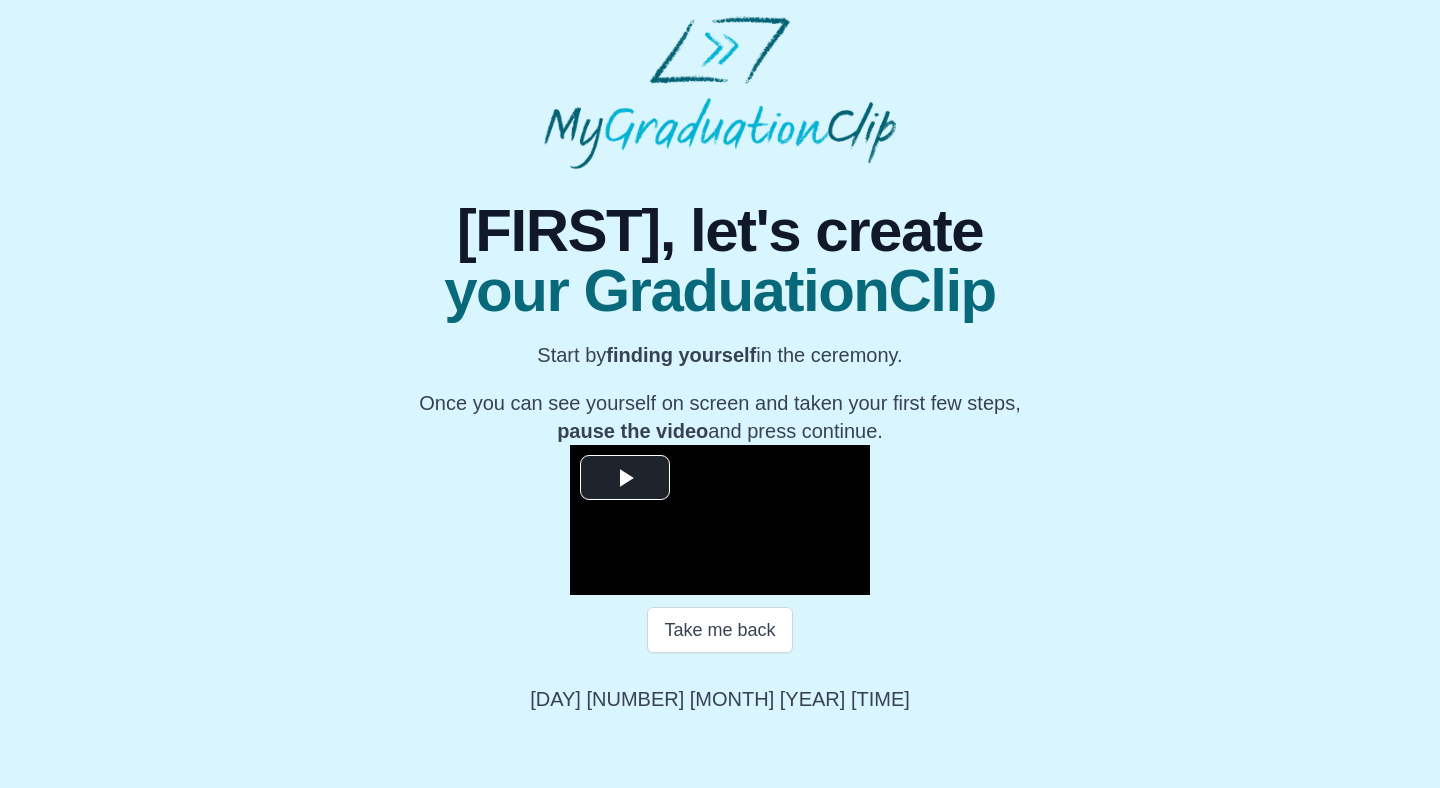 scroll, scrollTop: 197, scrollLeft: 0, axis: vertical 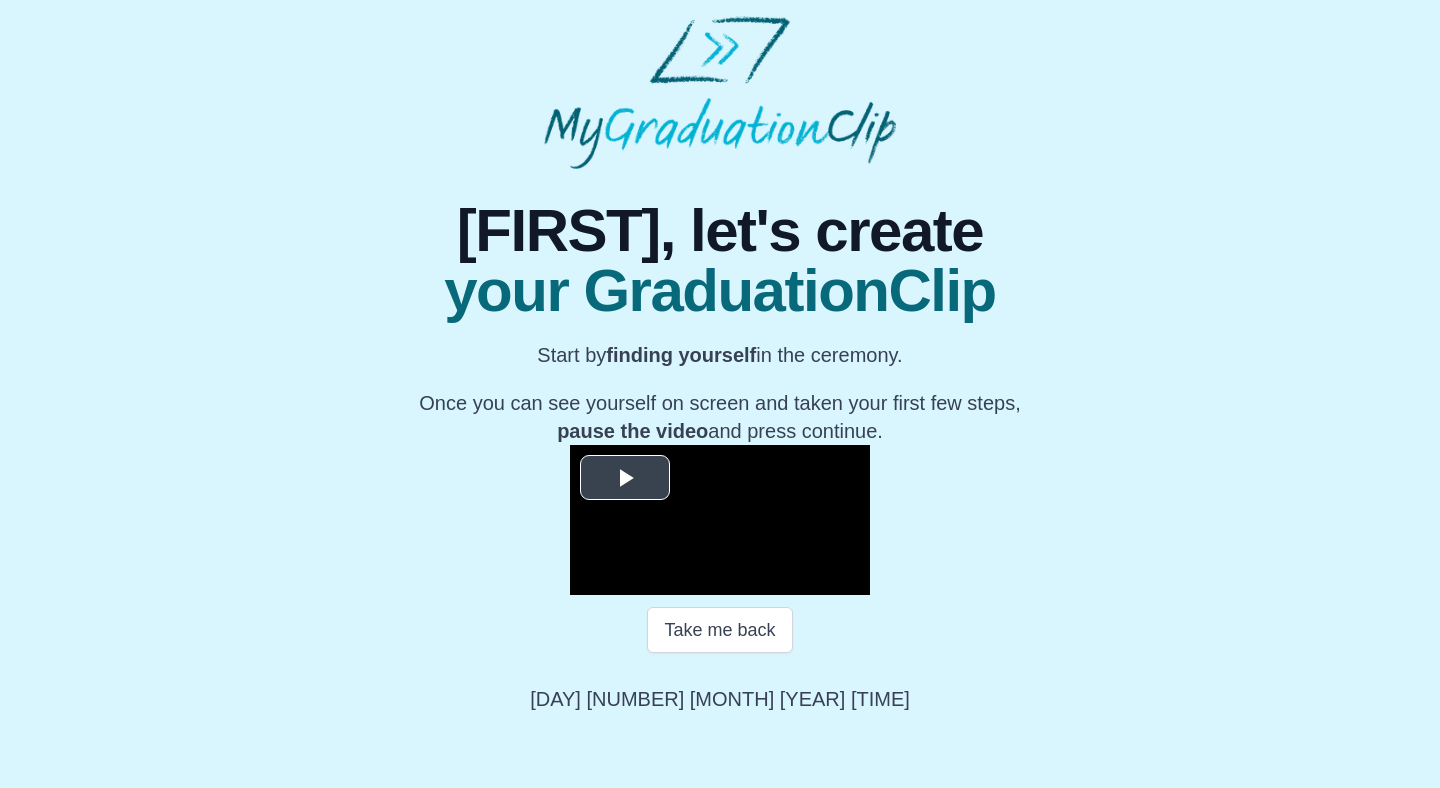 click at bounding box center [625, 478] 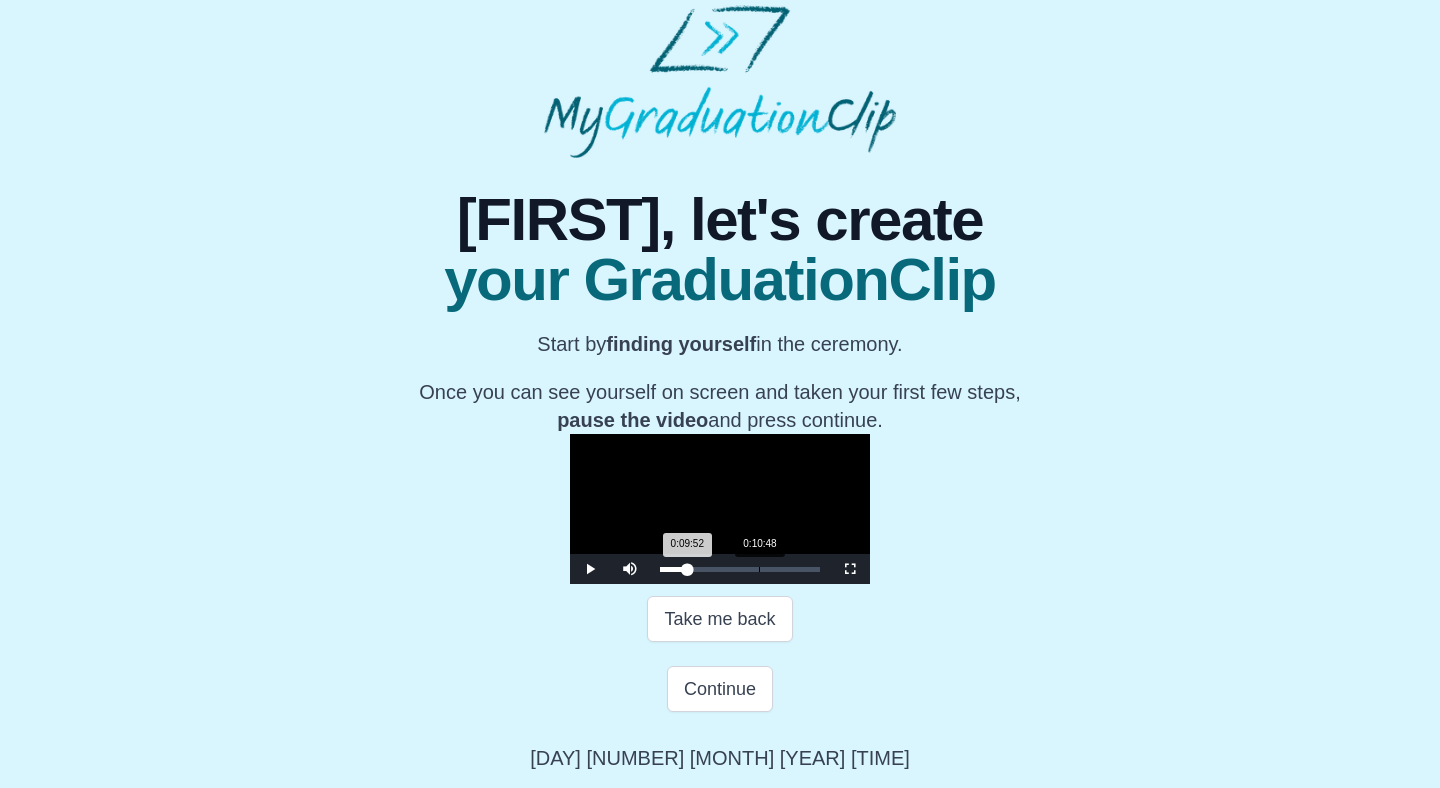 click on "Loaded : 0% 0:10:48 0:09:52 Progress : 0%" at bounding box center [740, 569] 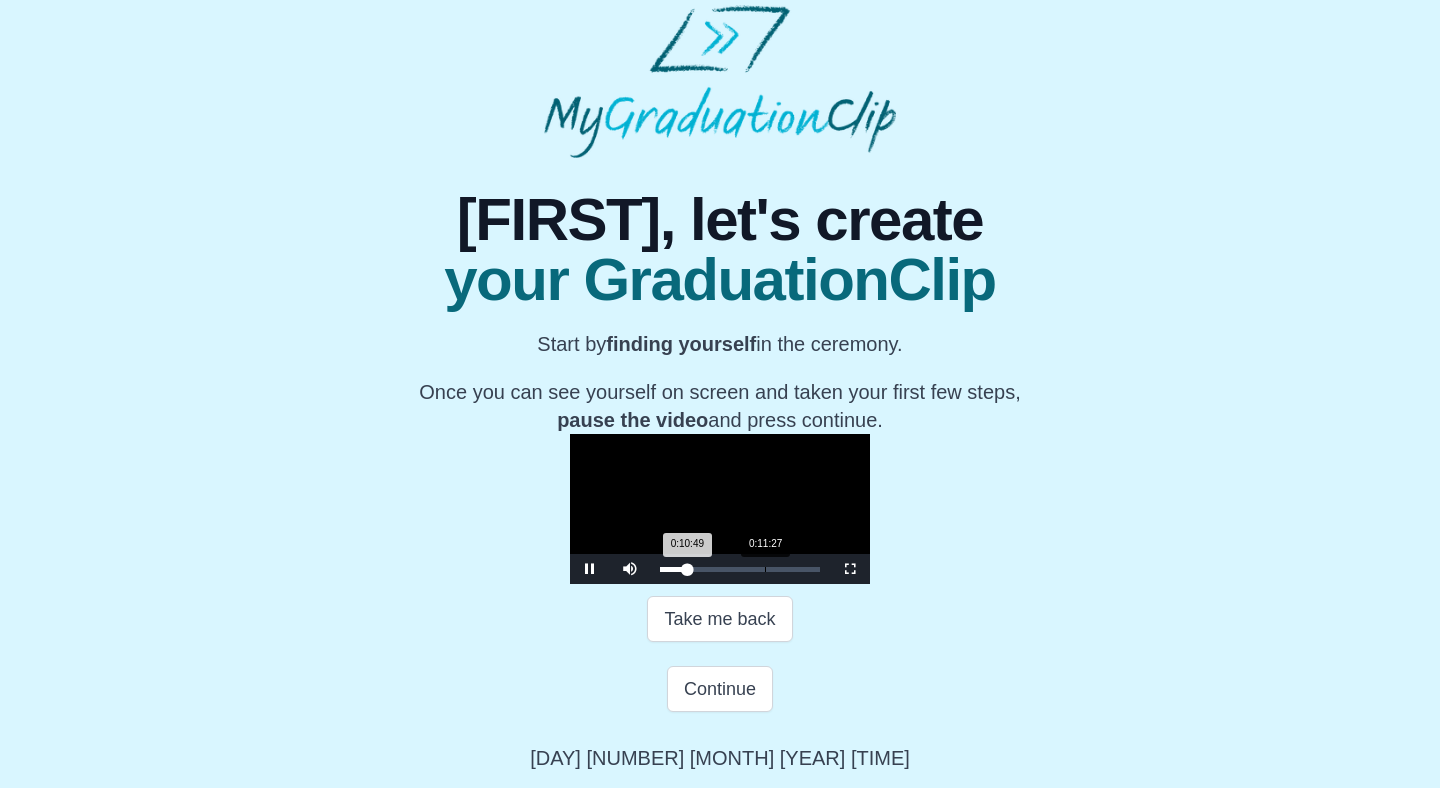 click on "0:10:49 Progress : 0%" at bounding box center [673, 569] 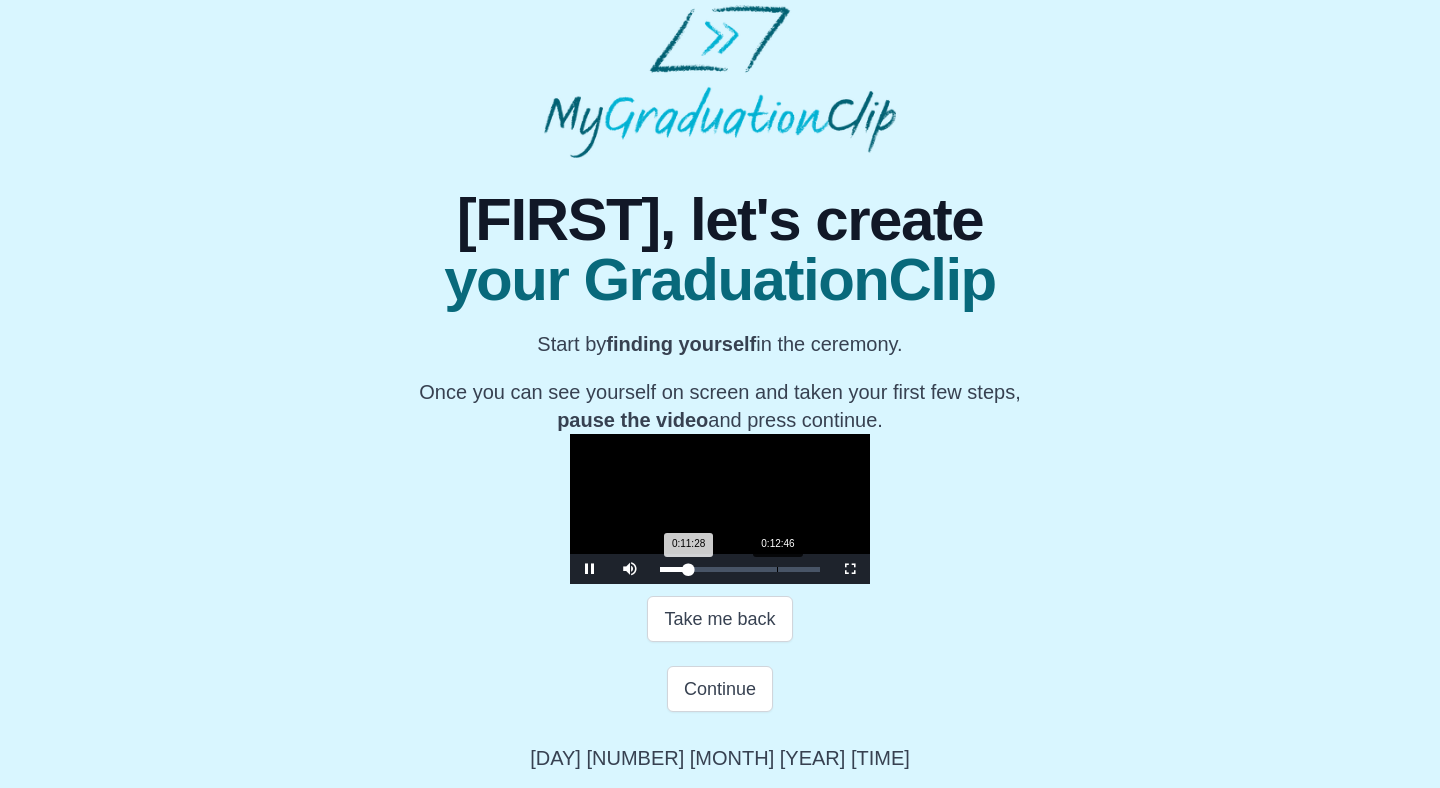 click on "Loaded : 0% 0:12:46 0:11:28 Progress : 0%" at bounding box center (740, 569) 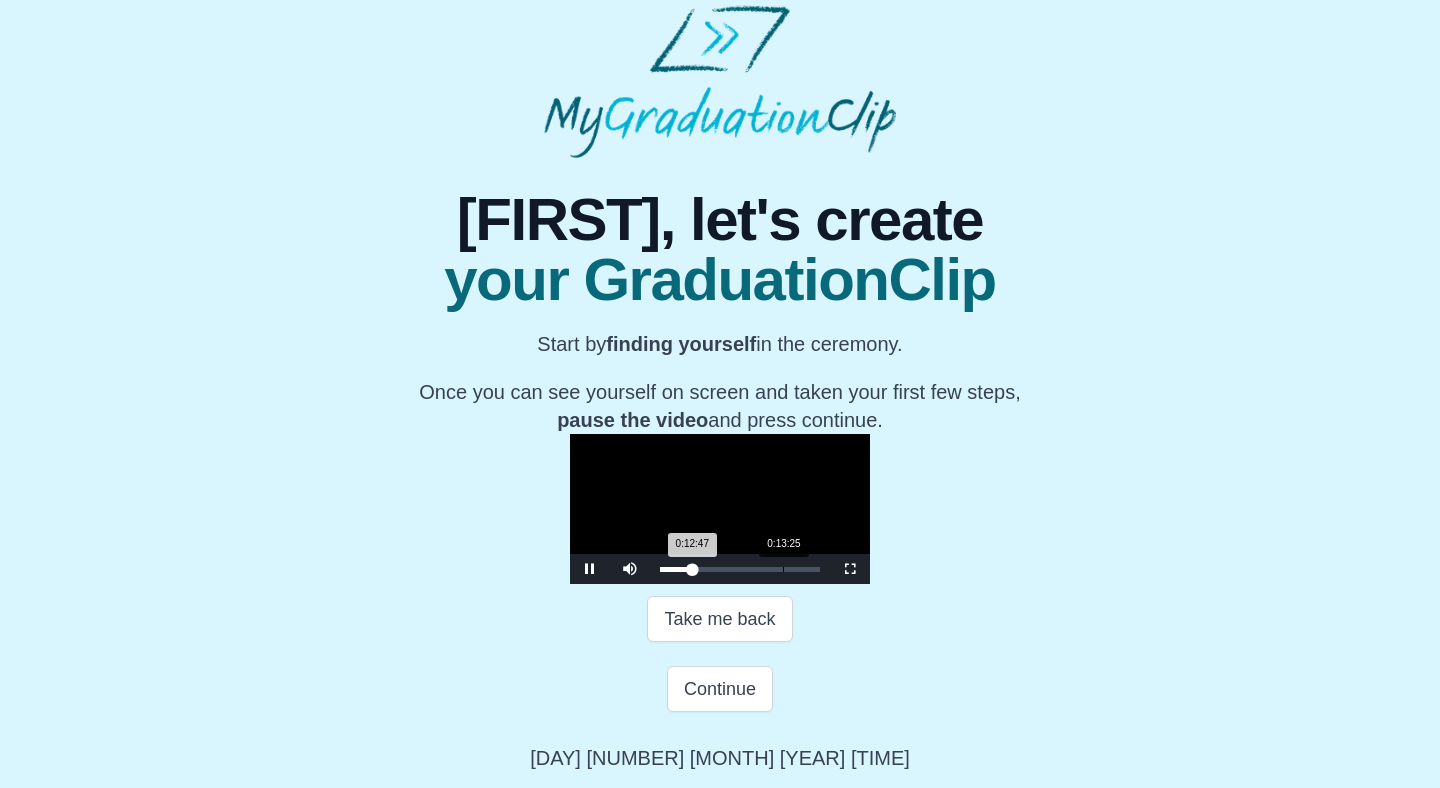 click on "0:12:47 Progress : 0%" at bounding box center [676, 569] 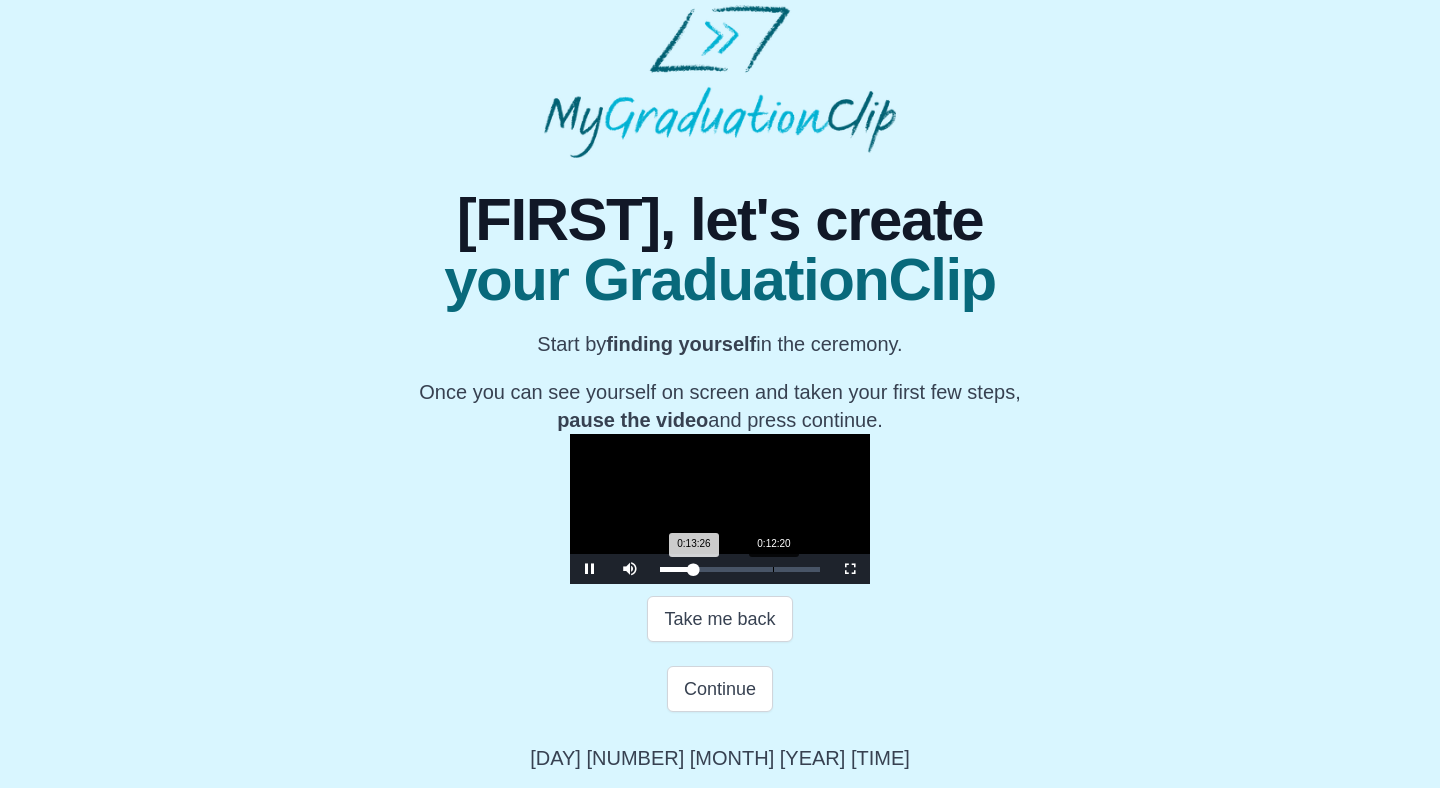 click on "0:12:20" at bounding box center (773, 569) 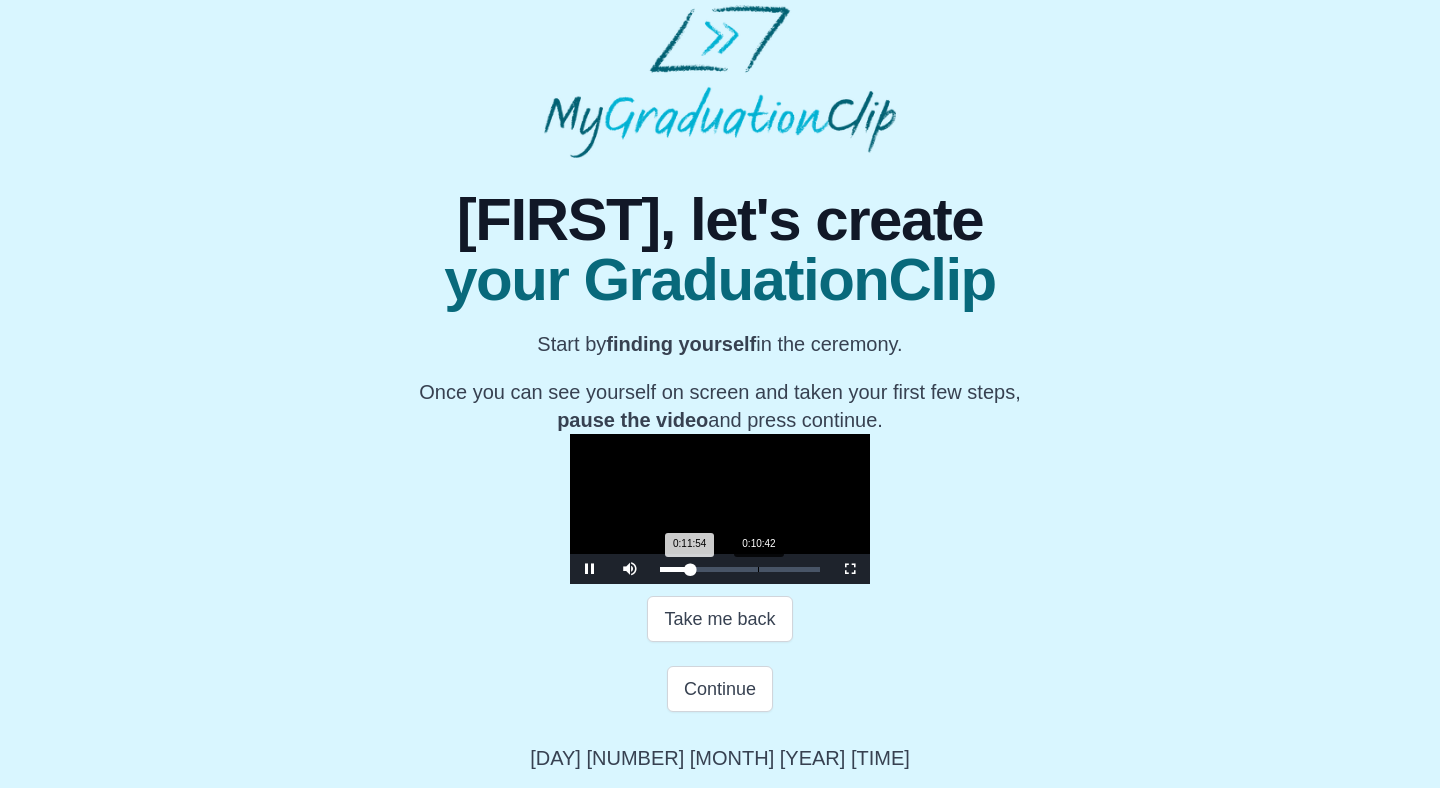 click on "Loaded : 0% 0:10:42 0:11:54 Progress : 0%" at bounding box center [740, 569] 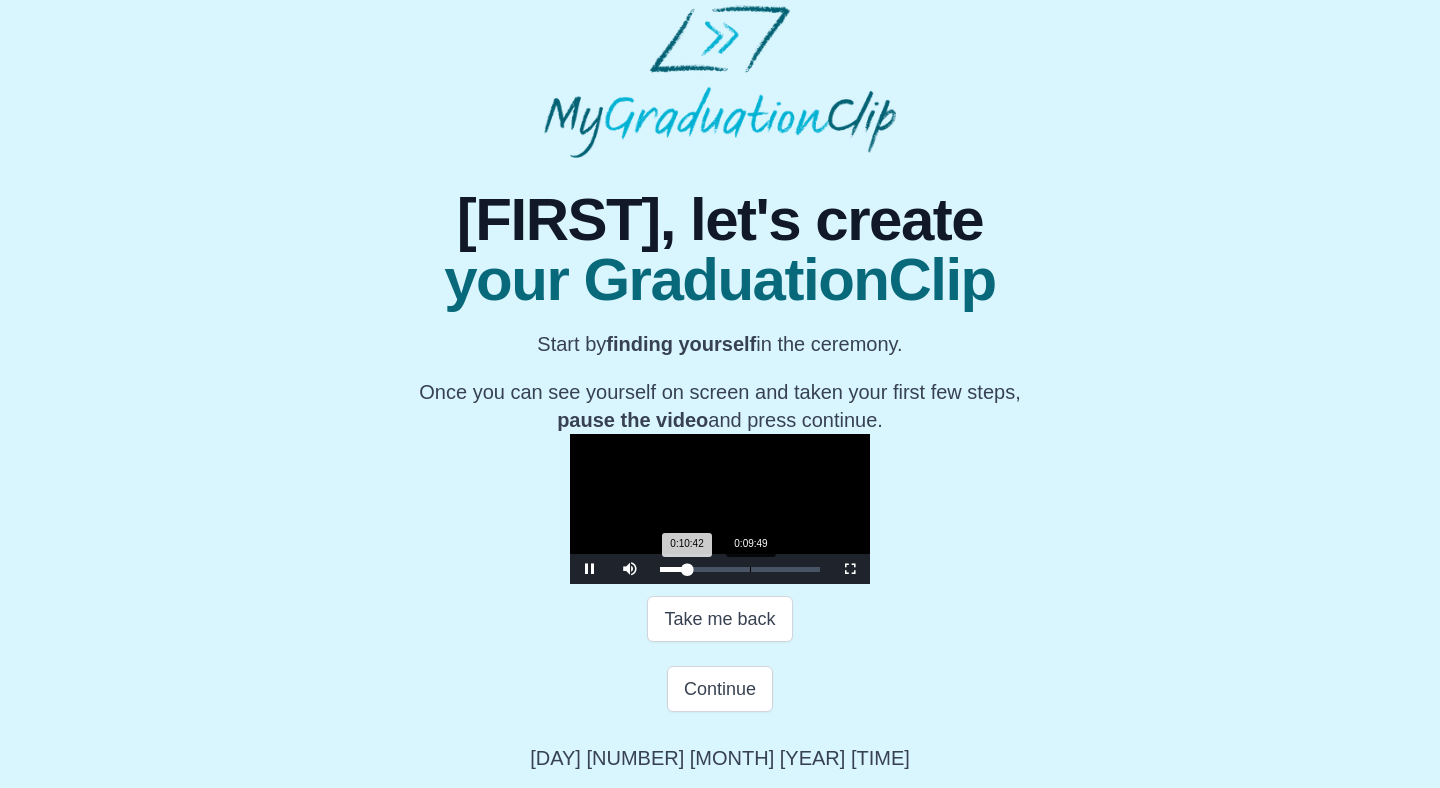 click on "0:10:42 Progress : 0%" at bounding box center (673, 569) 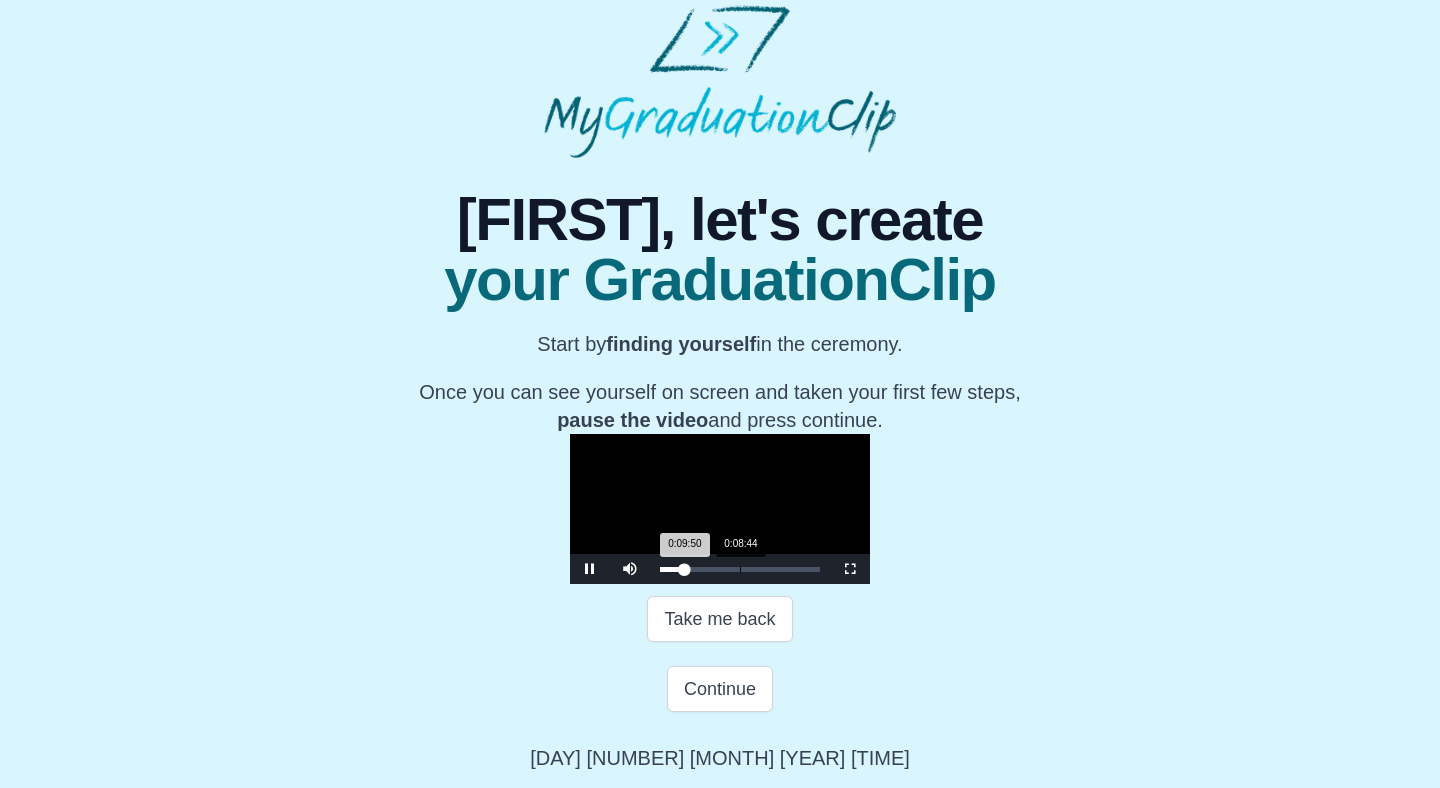 click on "Loaded : 0% 0:08:44 0:09:50 Progress : 0%" at bounding box center [740, 569] 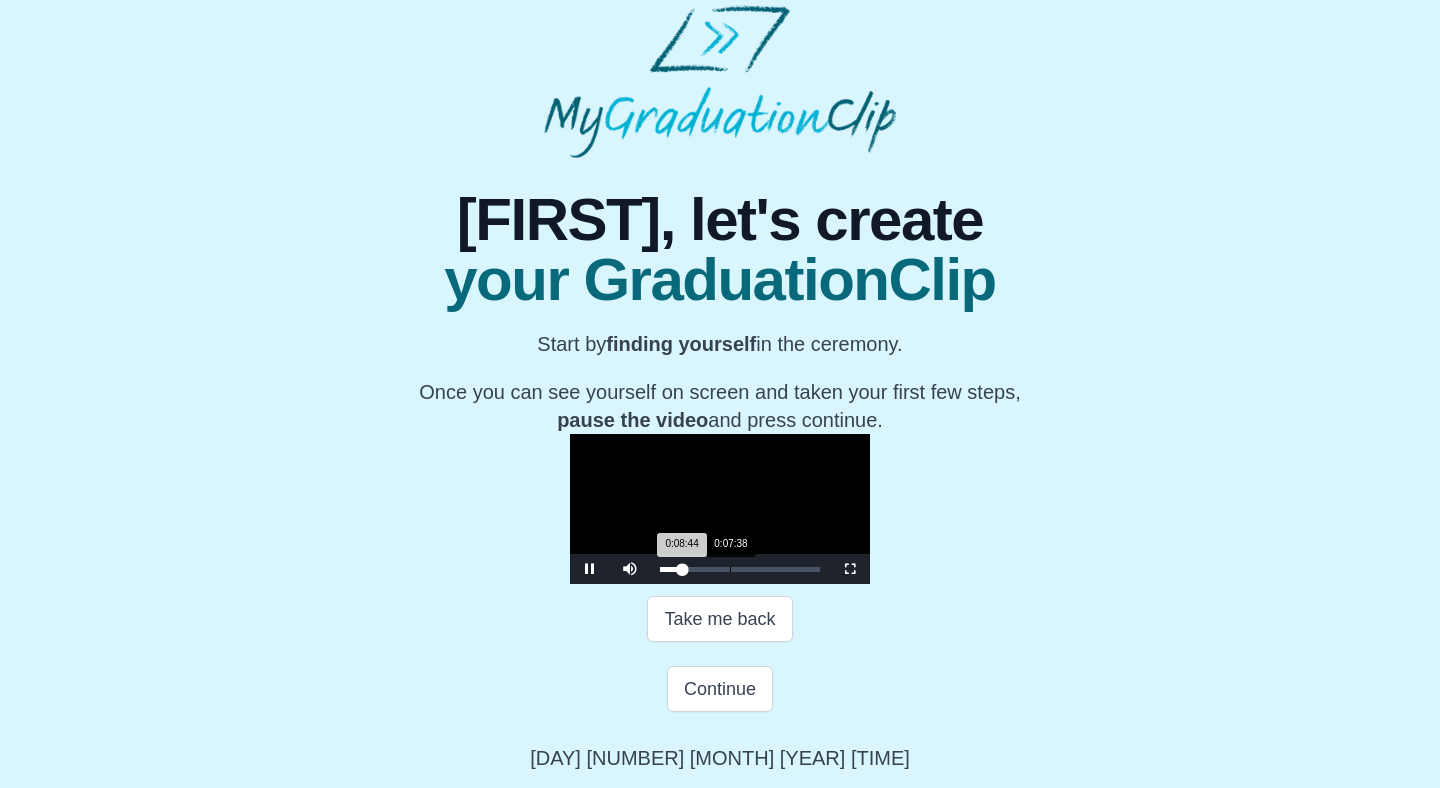 click on "0:07:38" at bounding box center (730, 569) 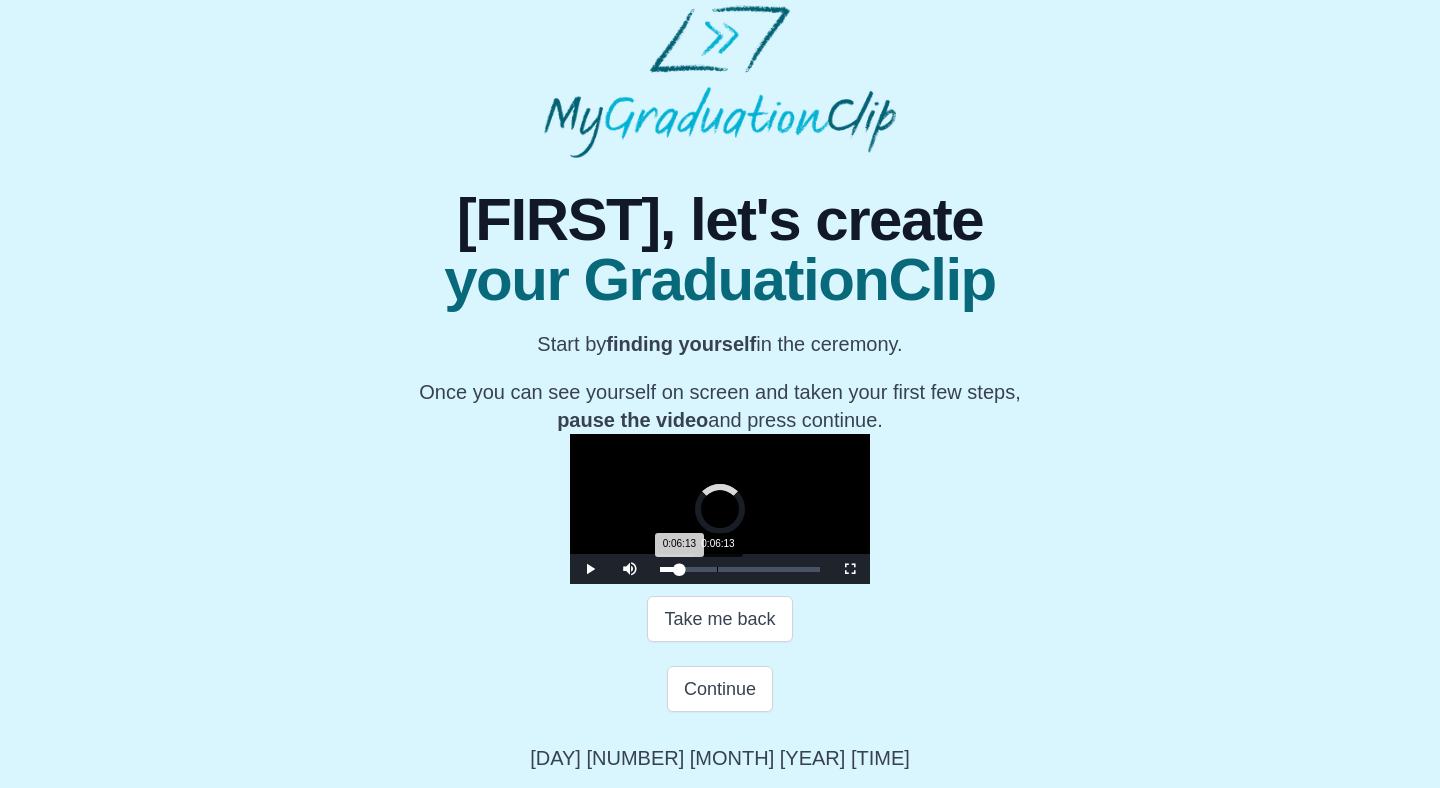 click on "Loaded : 0% 0:06:13 0:06:13 Progress : 0%" at bounding box center (740, 569) 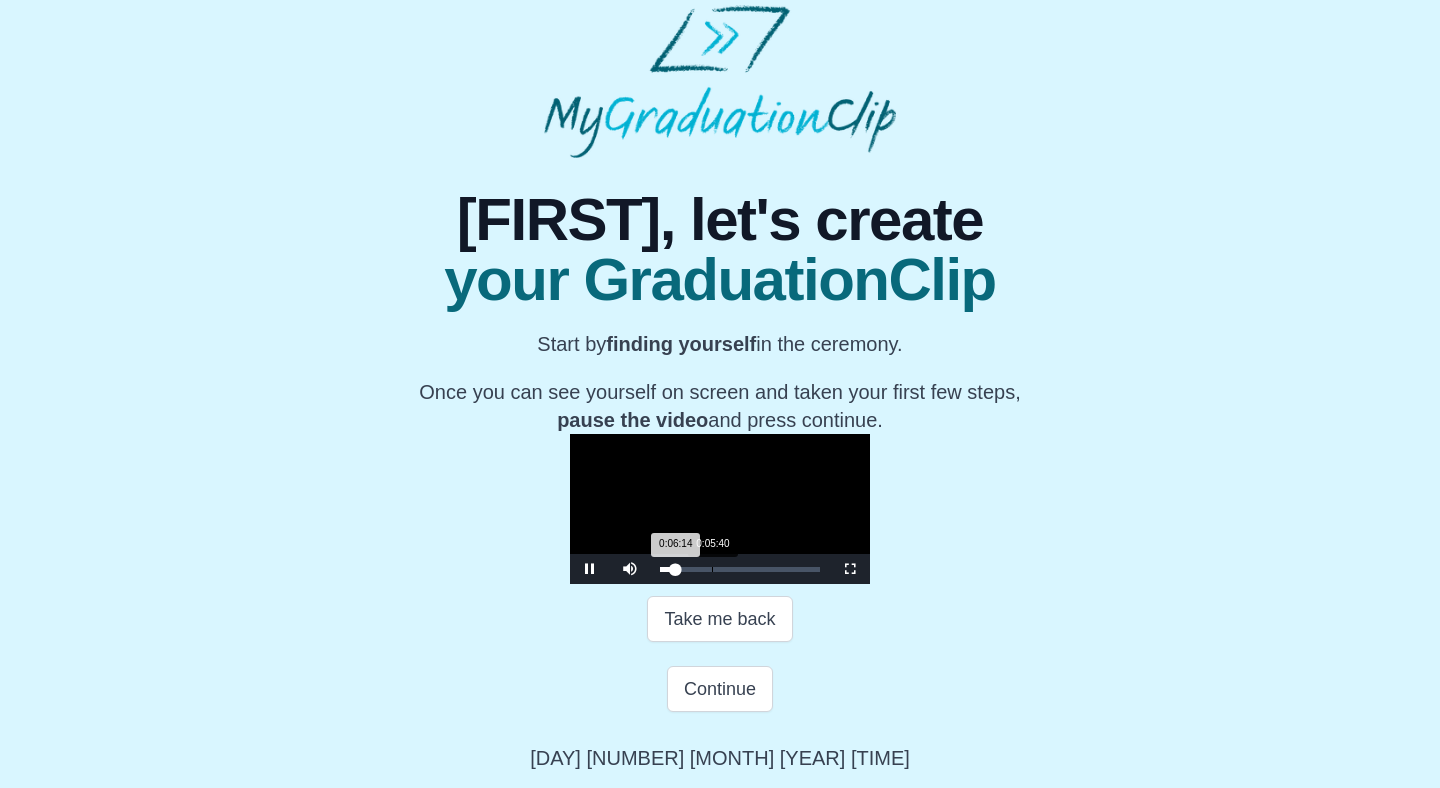 click on "0:06:14 Progress : 0%" at bounding box center (668, 569) 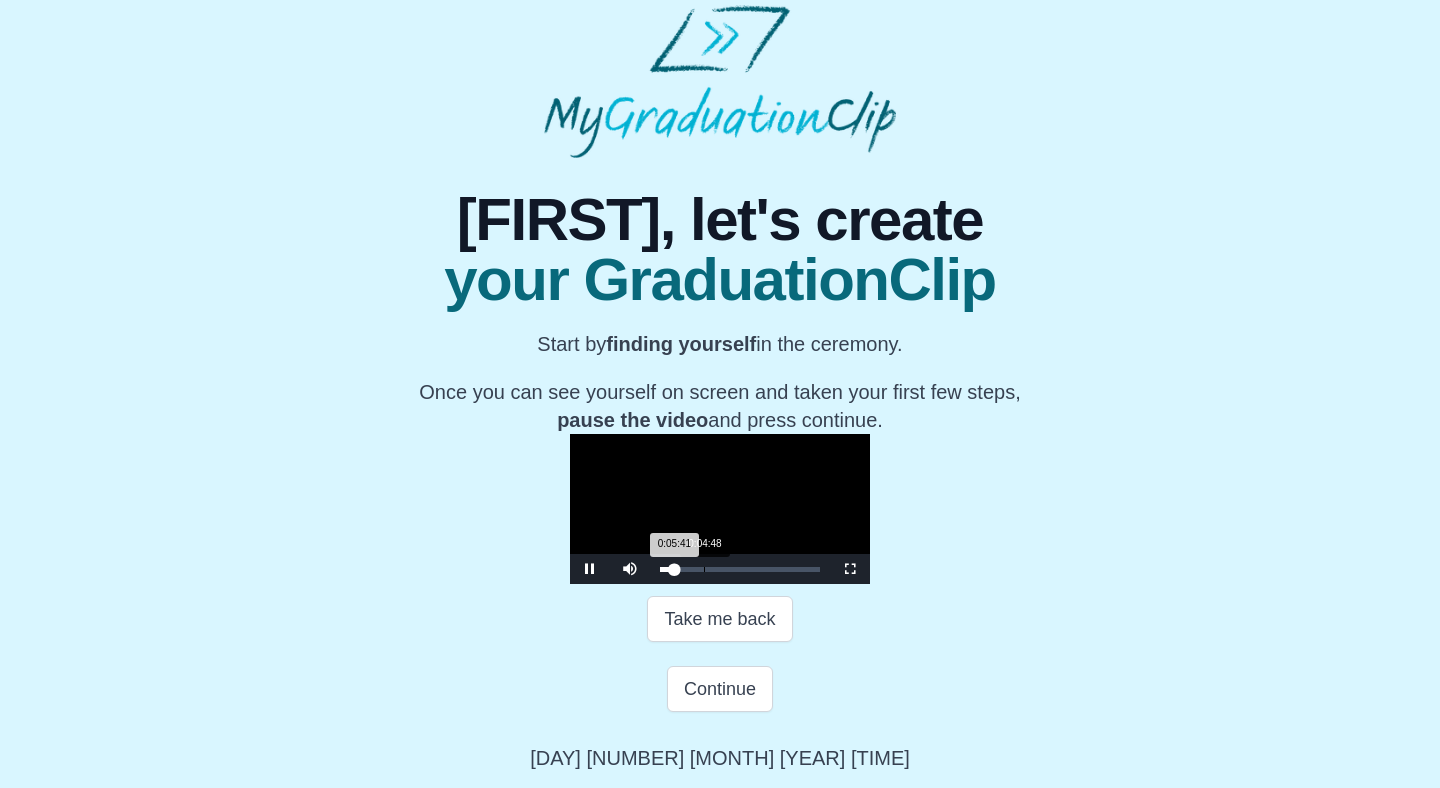 click on "0:04:48" at bounding box center (704, 569) 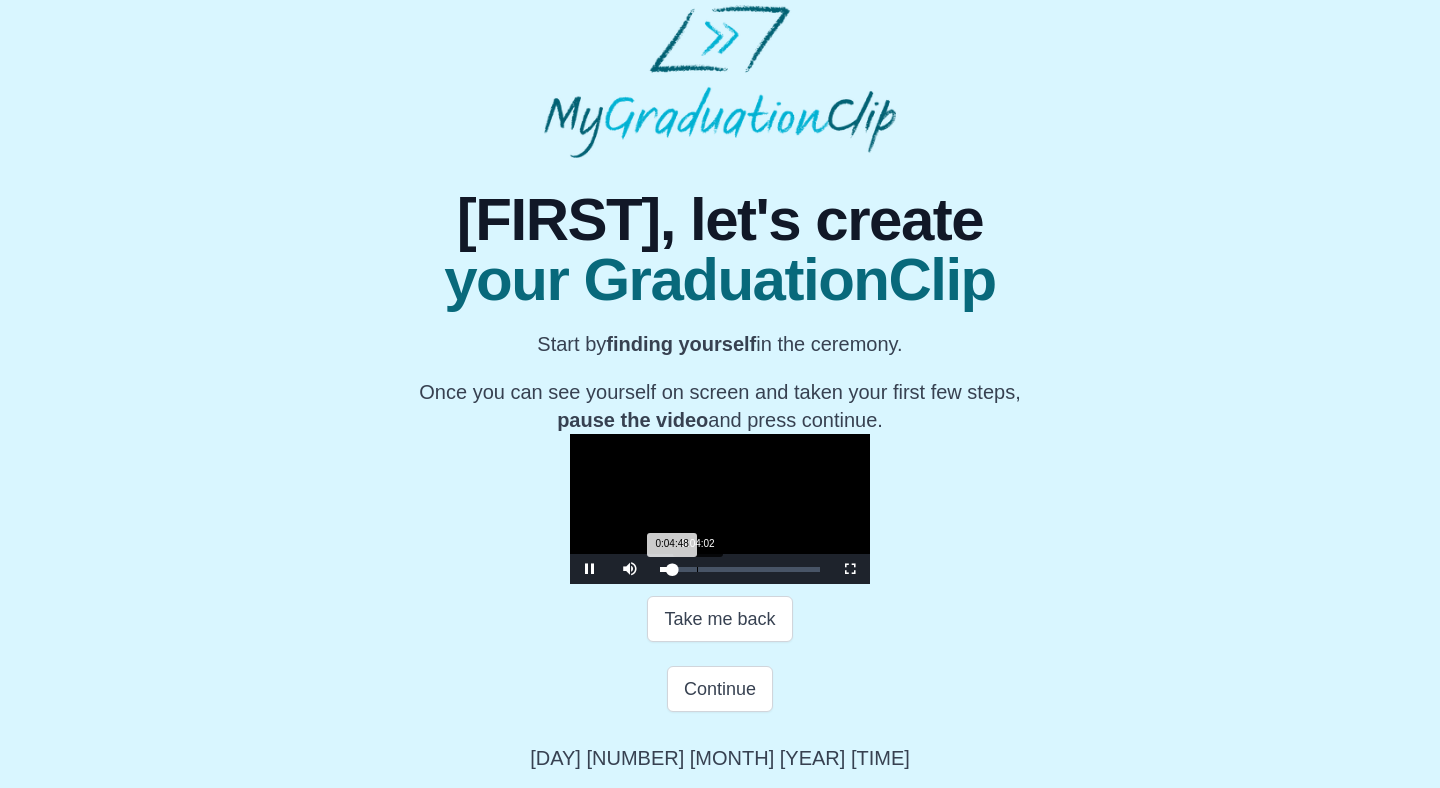 click on "0:04:48 Progress : 0%" at bounding box center (666, 569) 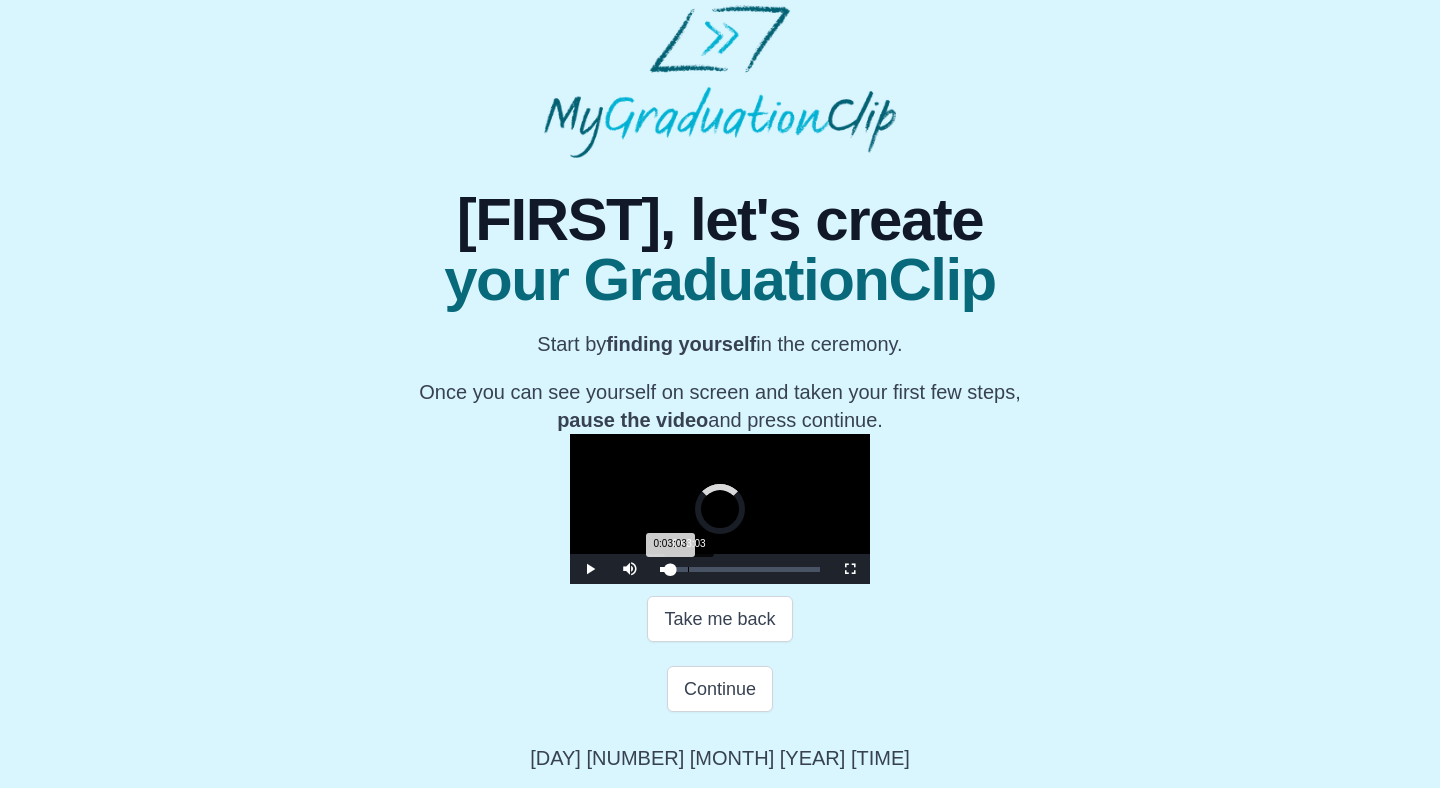 click on "0:03:03" at bounding box center (688, 569) 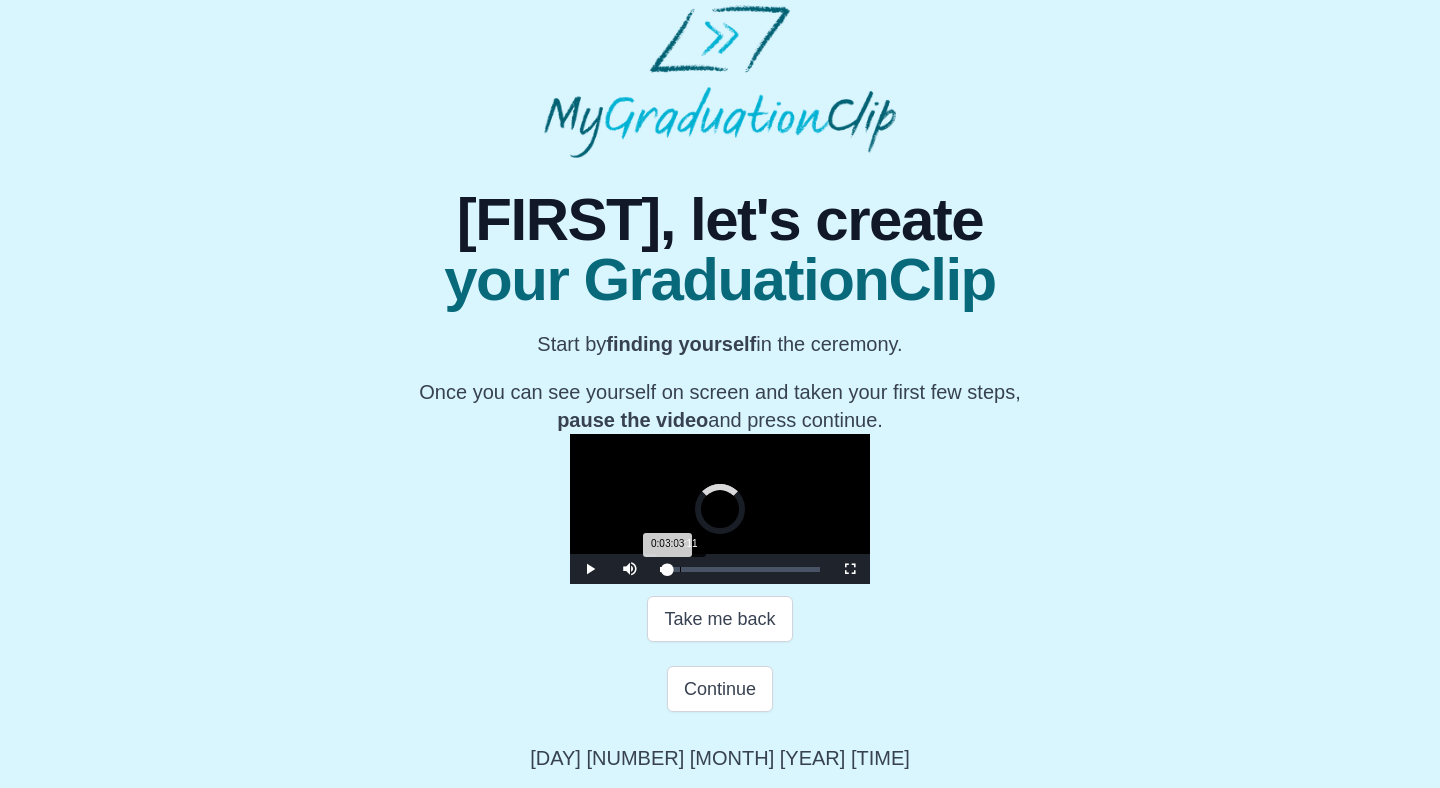 click on "0:03:03 Progress : 0%" at bounding box center [664, 569] 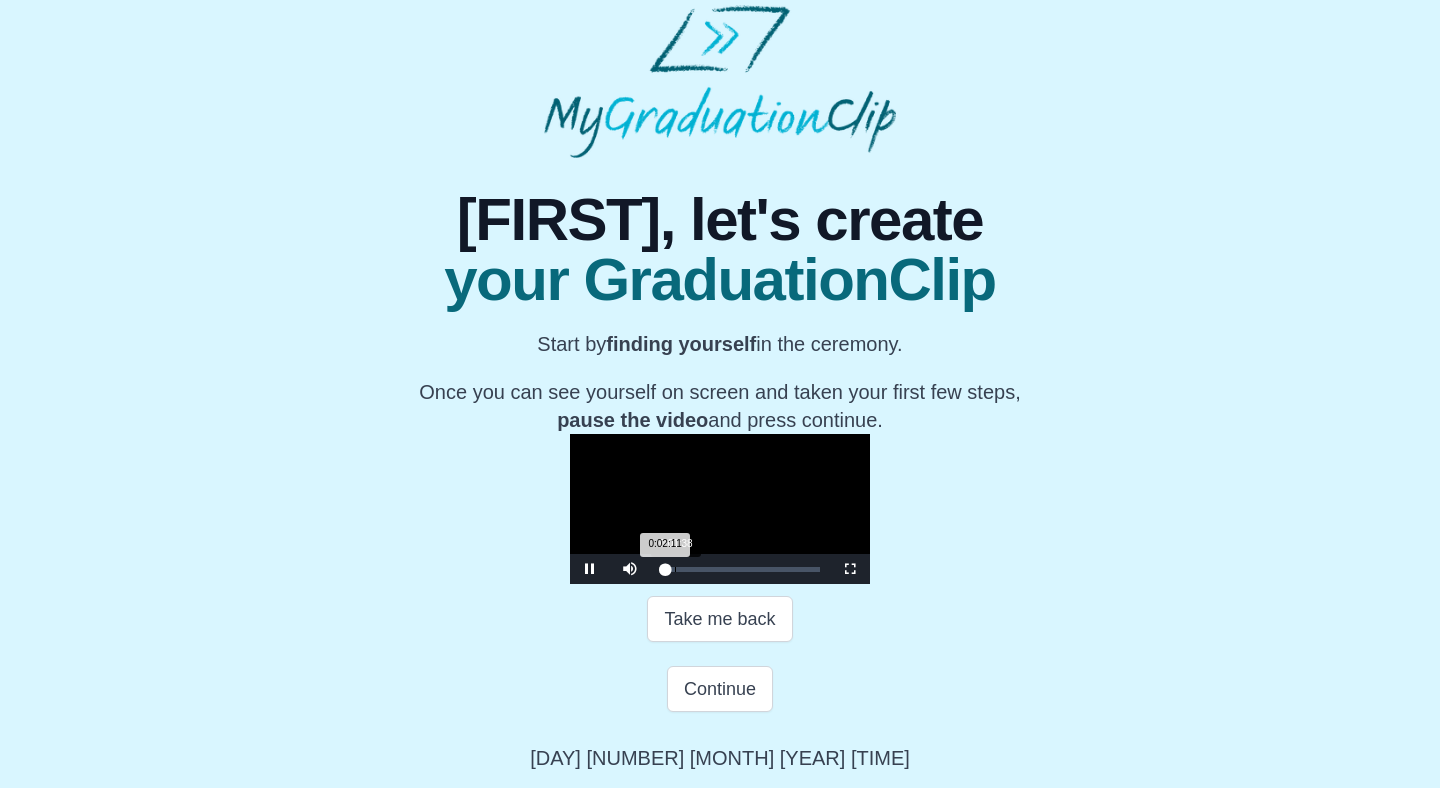 click on "0:02:11 Progress : 0%" at bounding box center (663, 569) 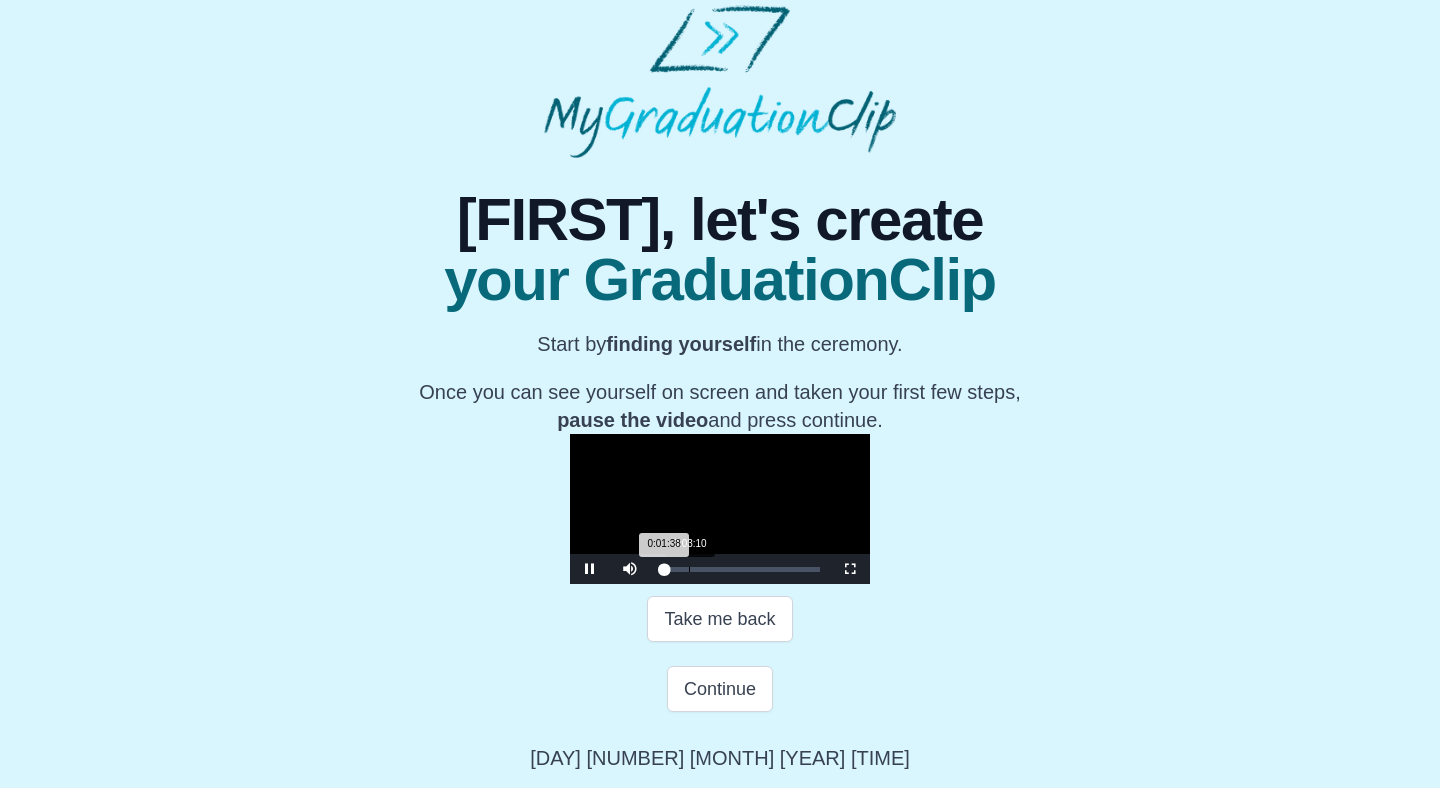click on "Loaded : 0% 0:03:10 0:01:38 Progress : 0%" at bounding box center (740, 569) 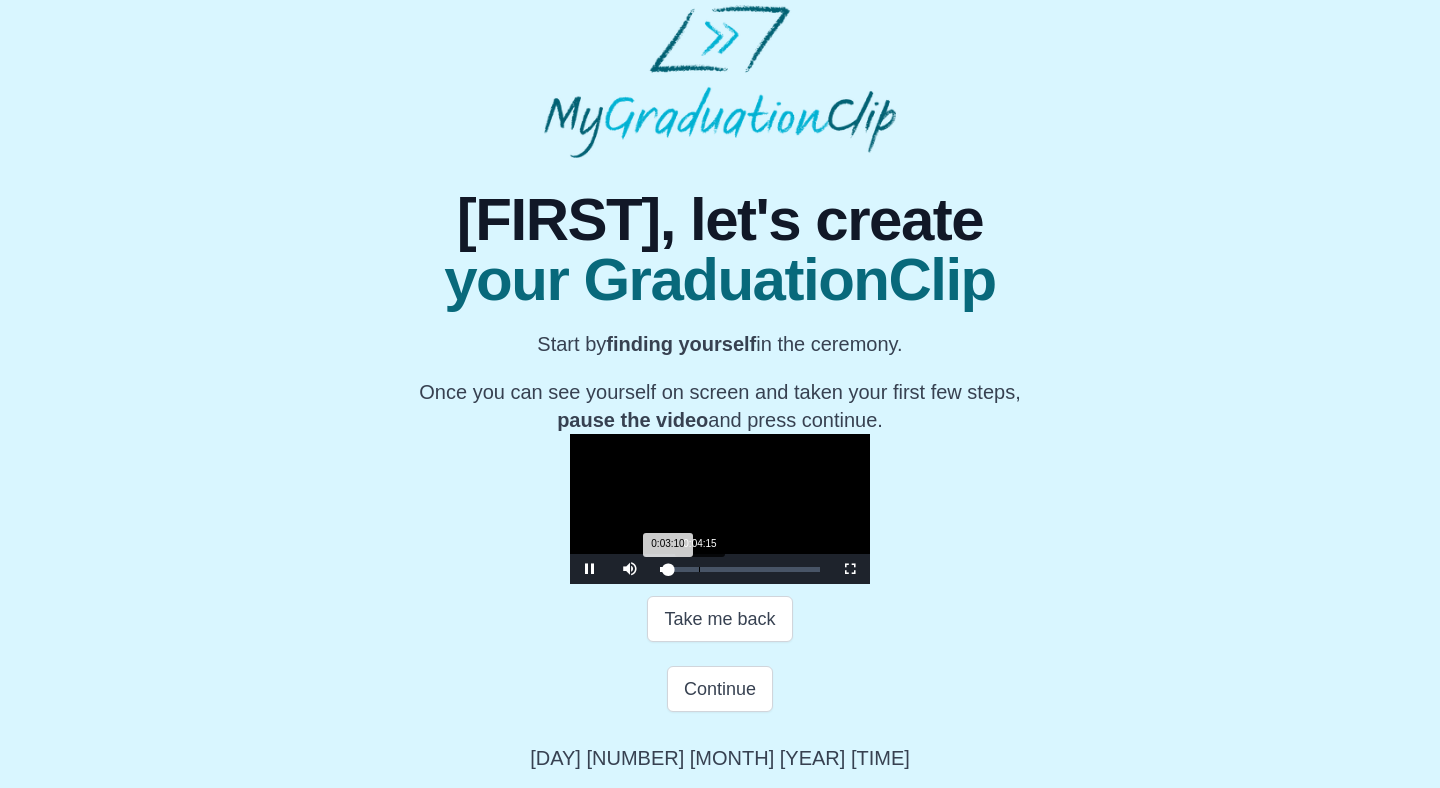 click on "Loaded : 0% 0:04:15 0:03:10 Progress : 0%" at bounding box center [740, 569] 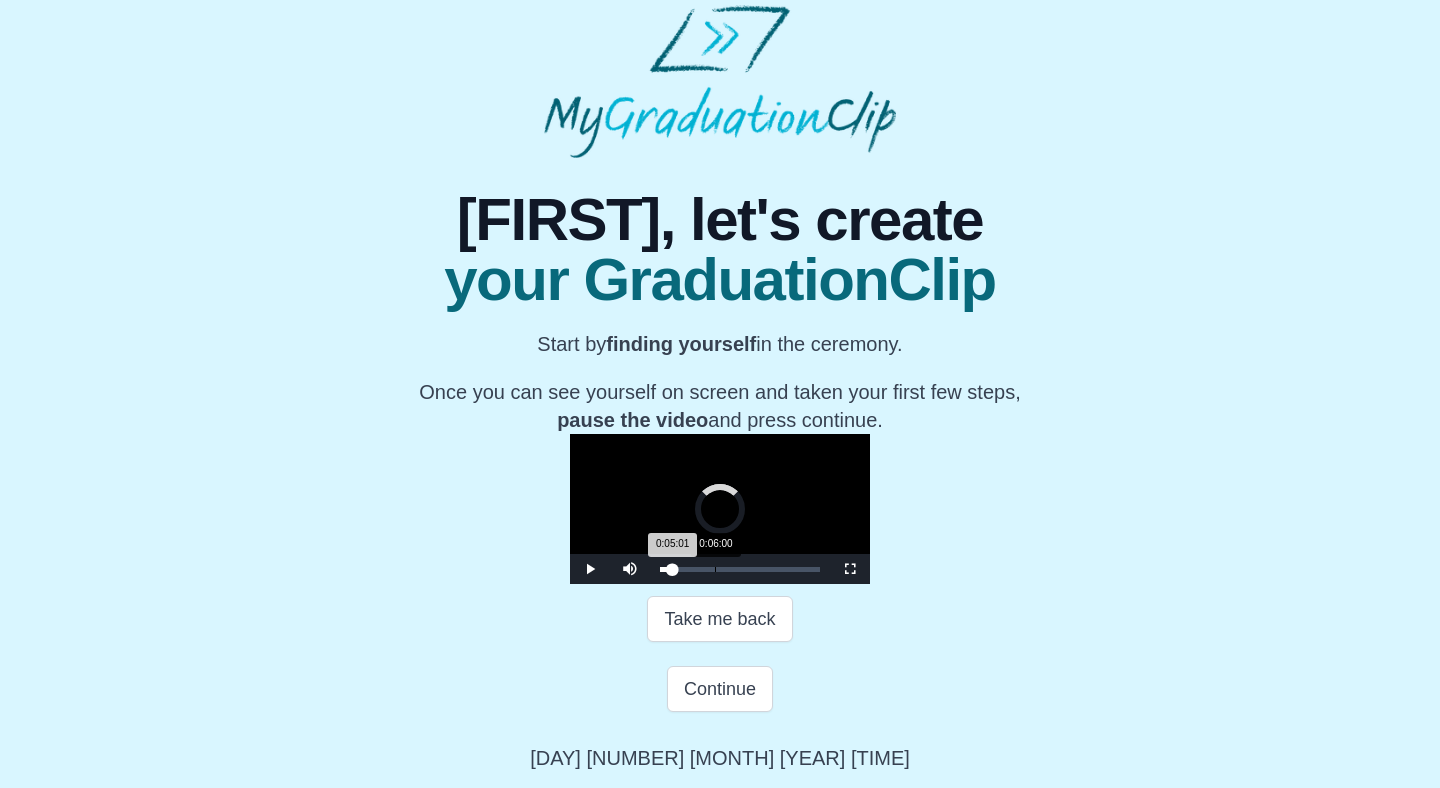 click on "Loaded : 0% 0:06:00 0:05:01 Progress : 0%" at bounding box center (740, 569) 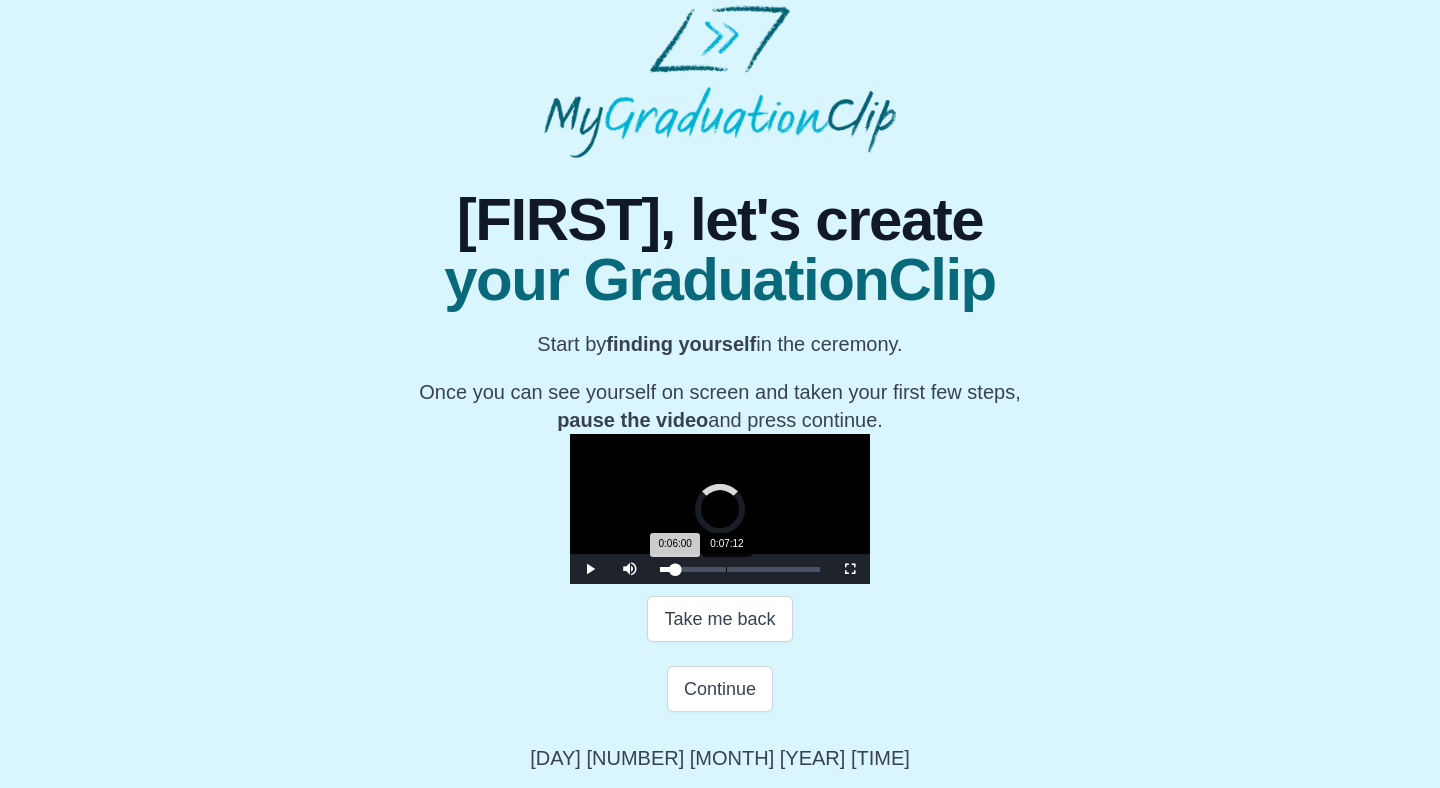 click on "Loaded : 0% 0:07:12 0:06:00 Progress : 0%" at bounding box center (740, 569) 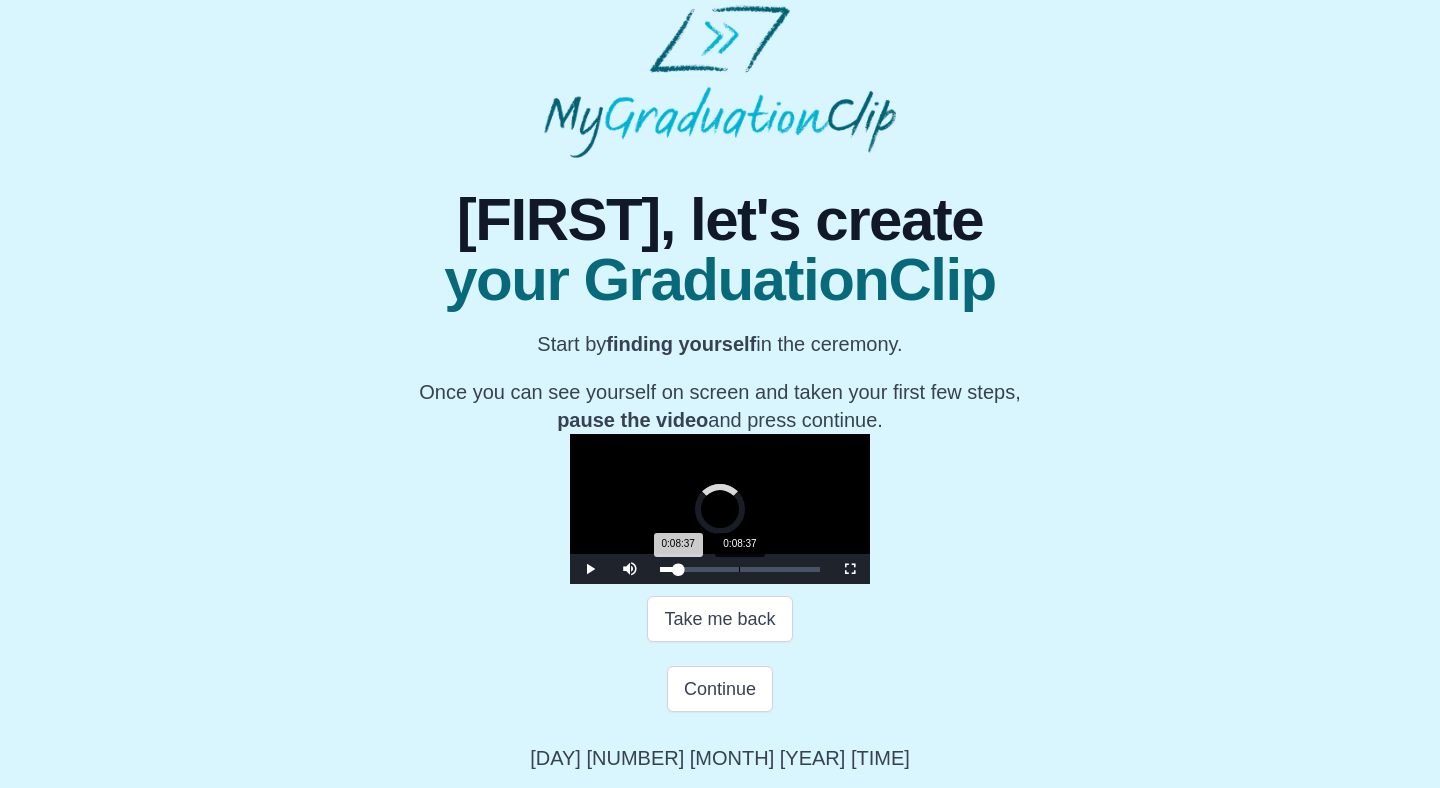click on "Loaded : 0% 0:08:37 0:08:37 Progress : 0%" at bounding box center [740, 569] 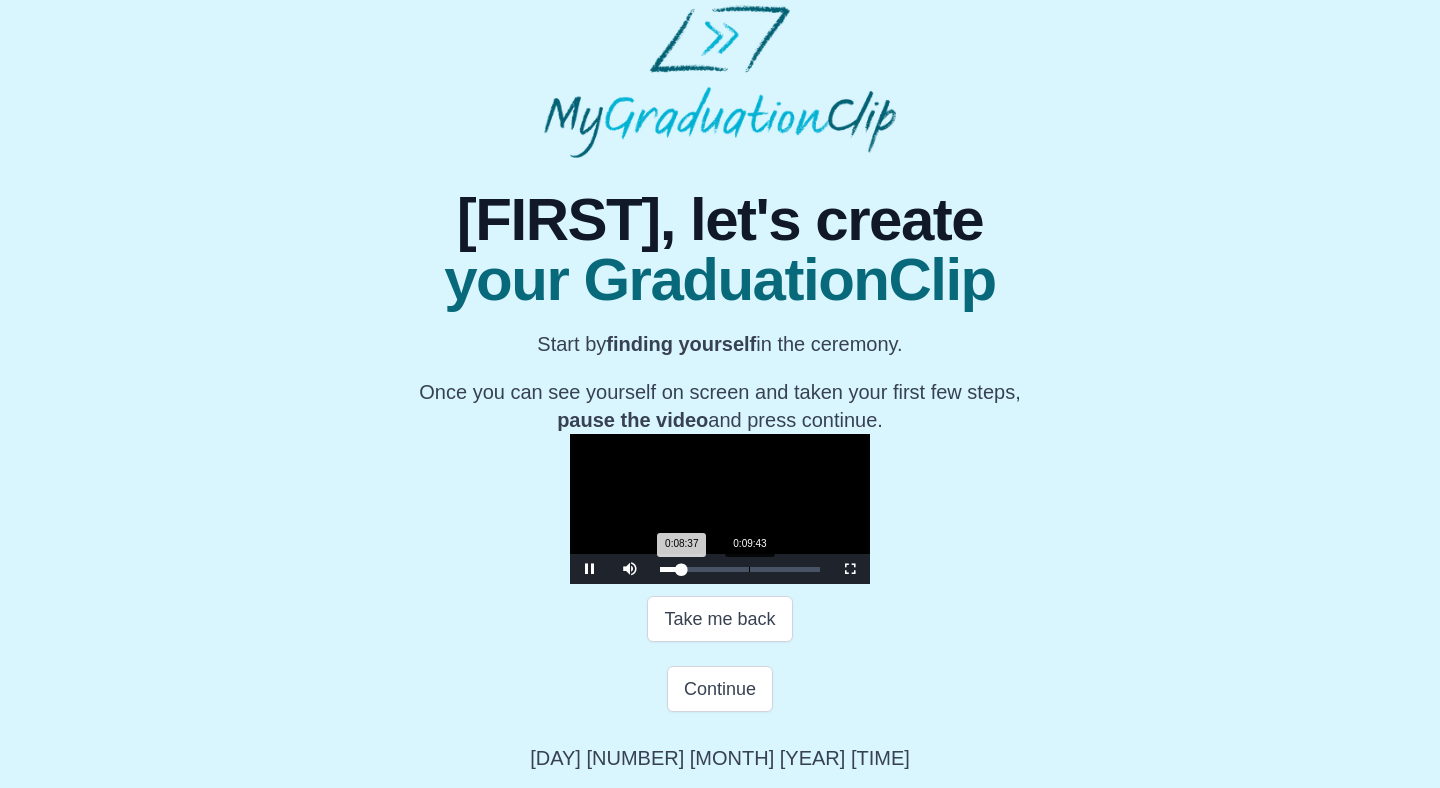 click on "Loaded : 0% 0:09:43 0:08:37 Progress : 0%" at bounding box center (740, 569) 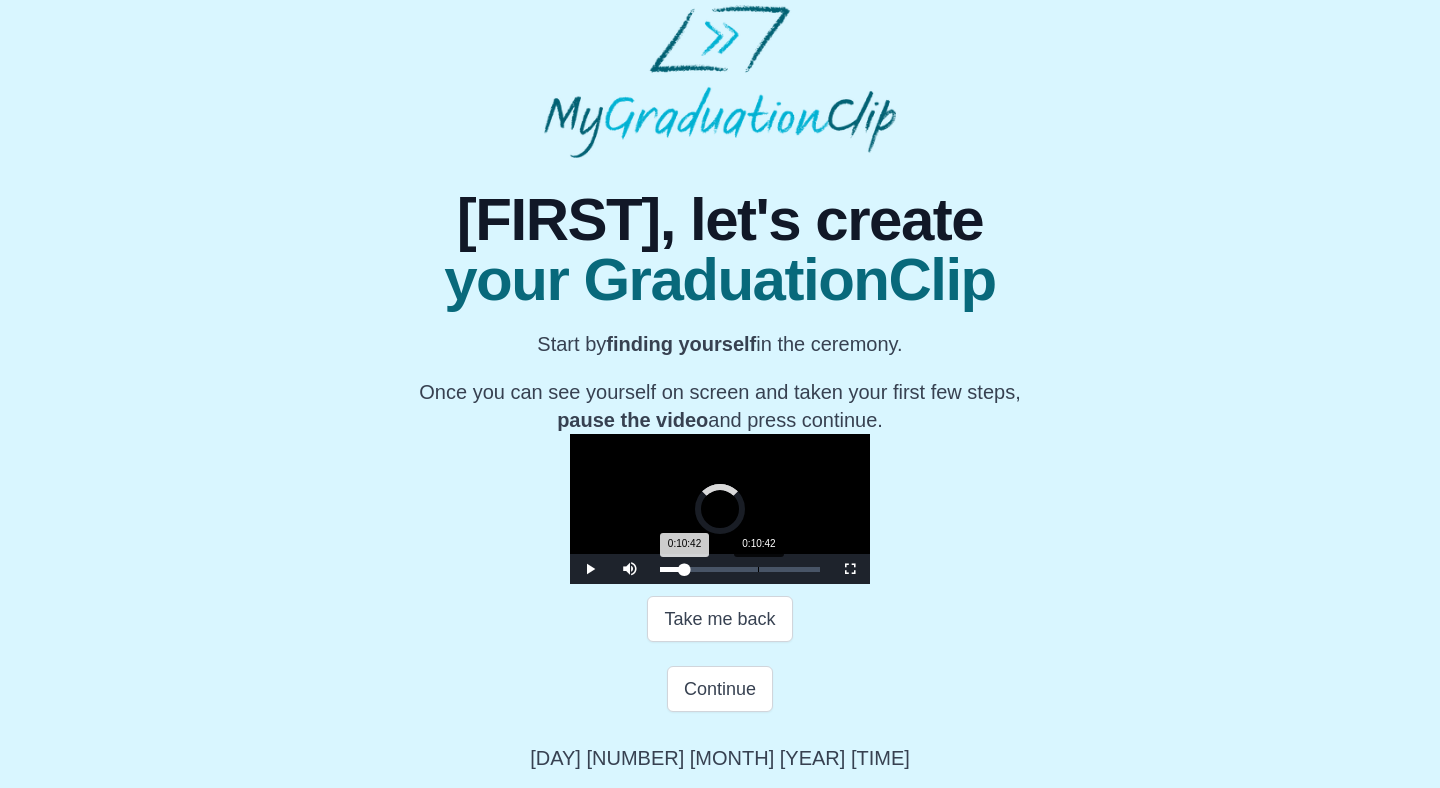 click on "0:10:42" at bounding box center (758, 569) 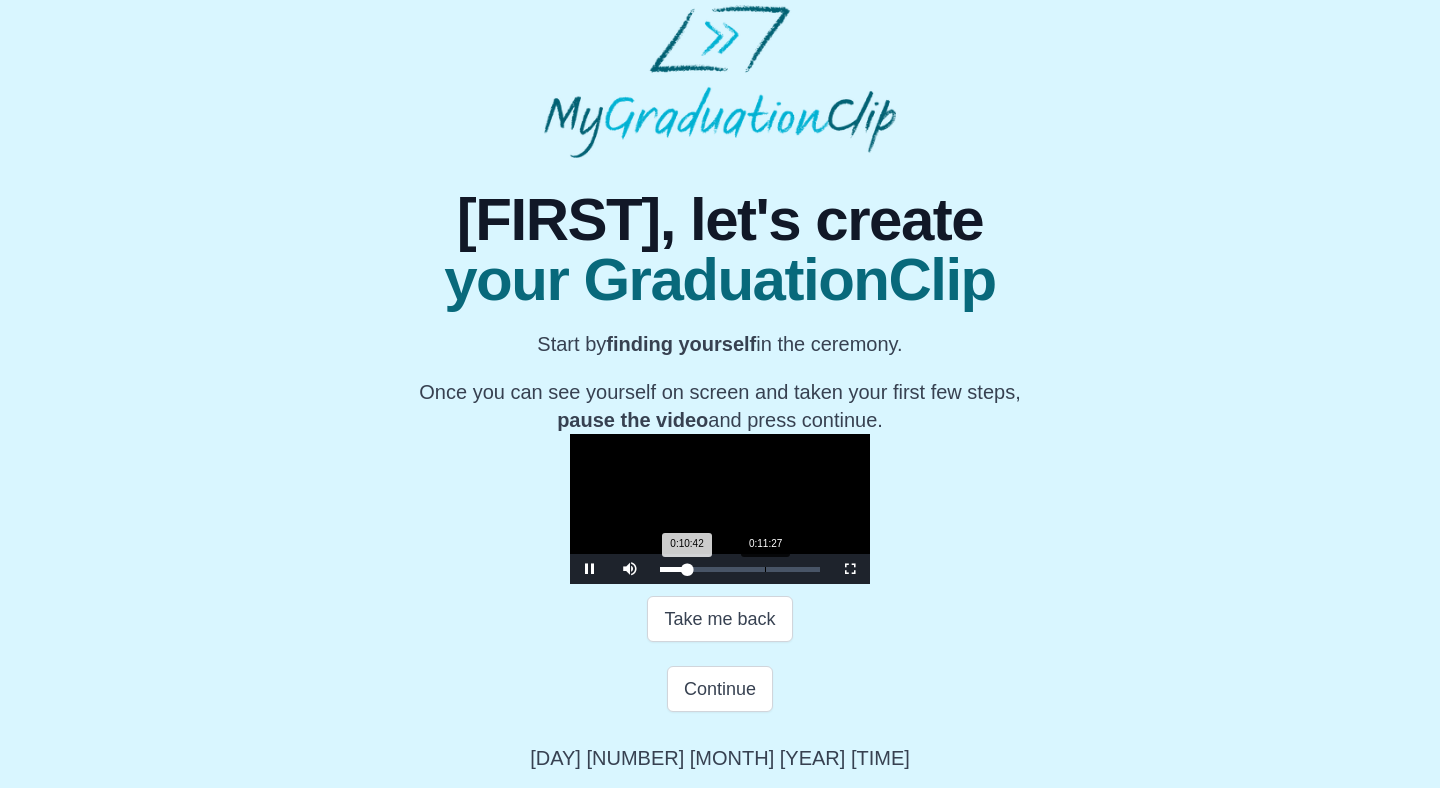 click on "0:11:27" at bounding box center [765, 569] 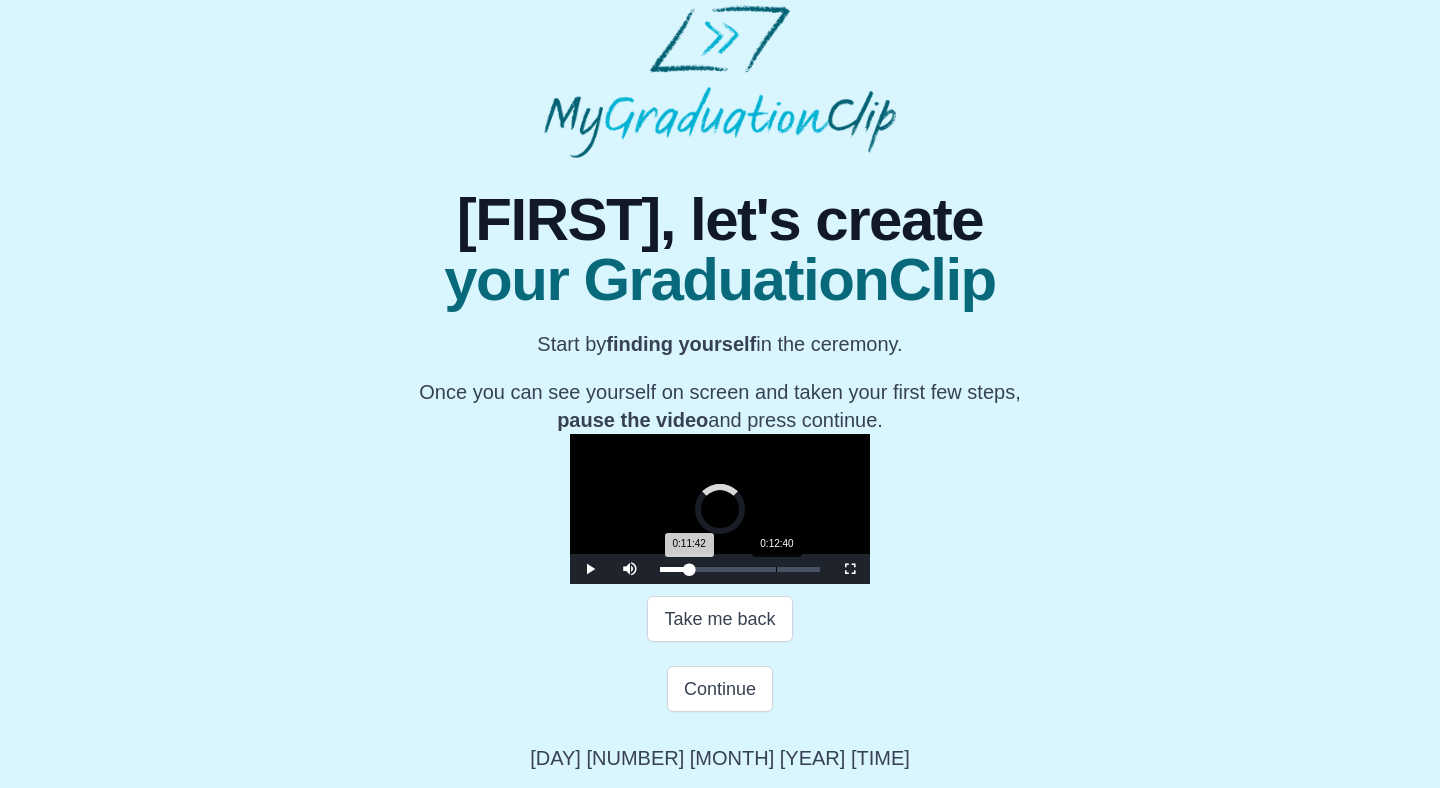 click on "0:12:40" at bounding box center (776, 569) 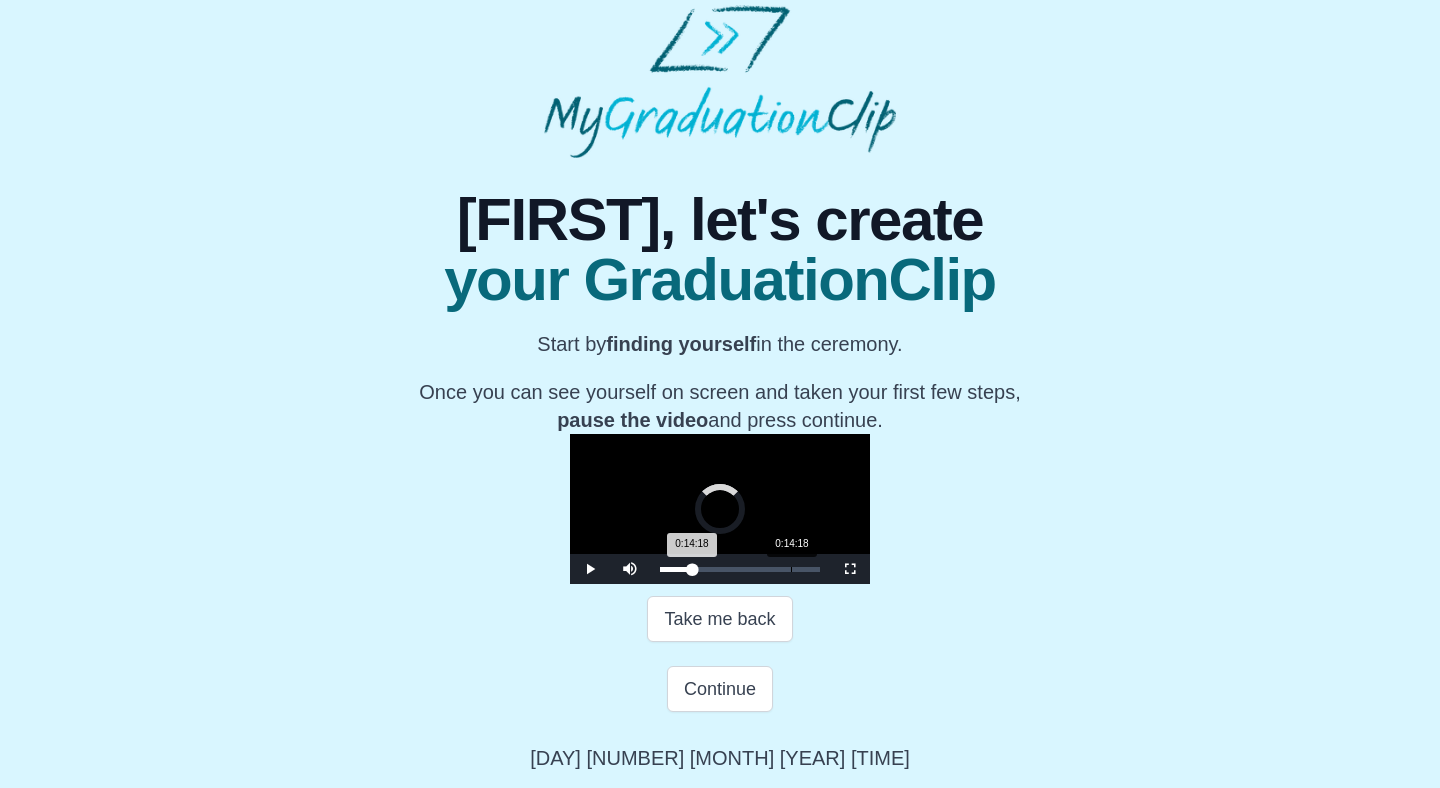 click on "0:14:18" at bounding box center (791, 569) 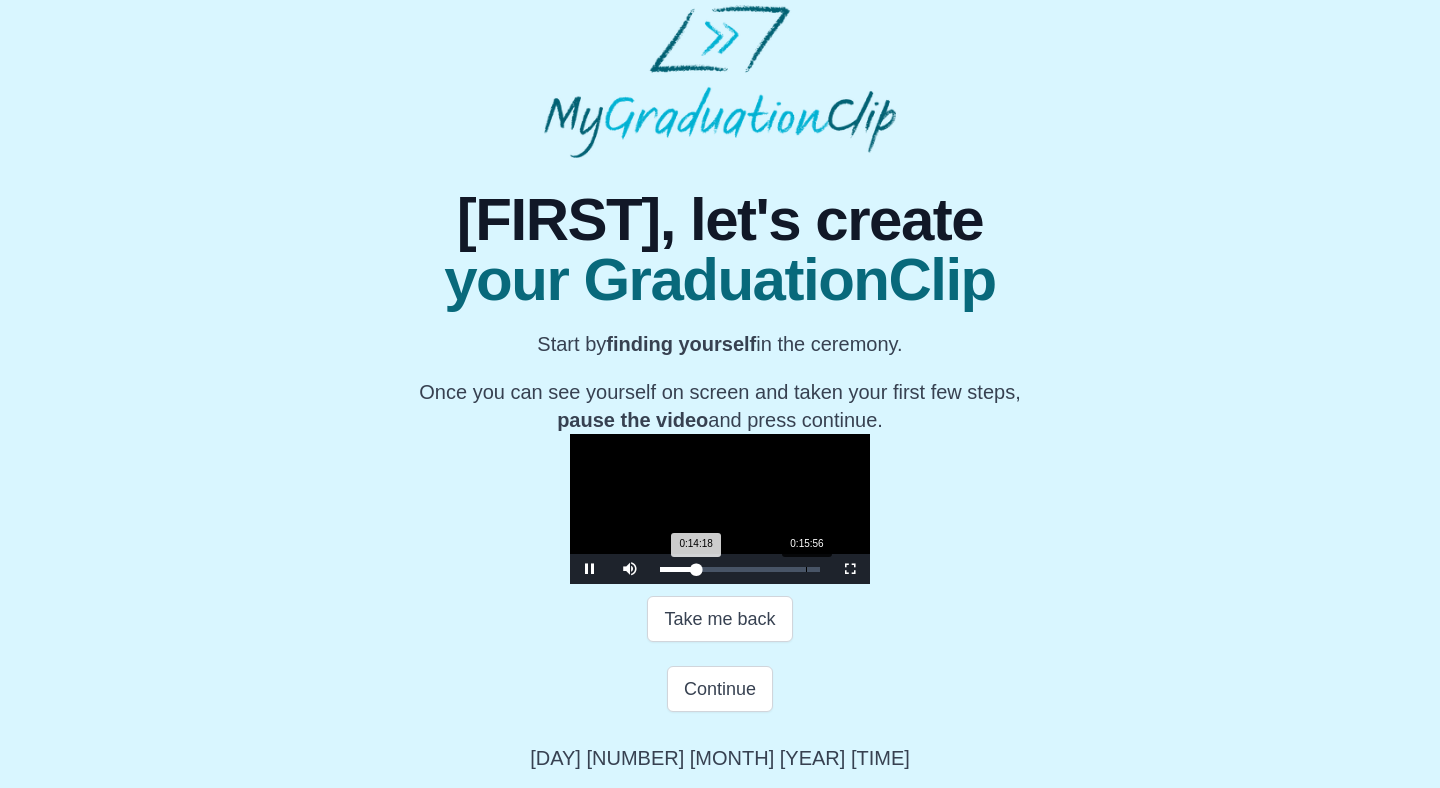 click on "0:15:56" at bounding box center (806, 569) 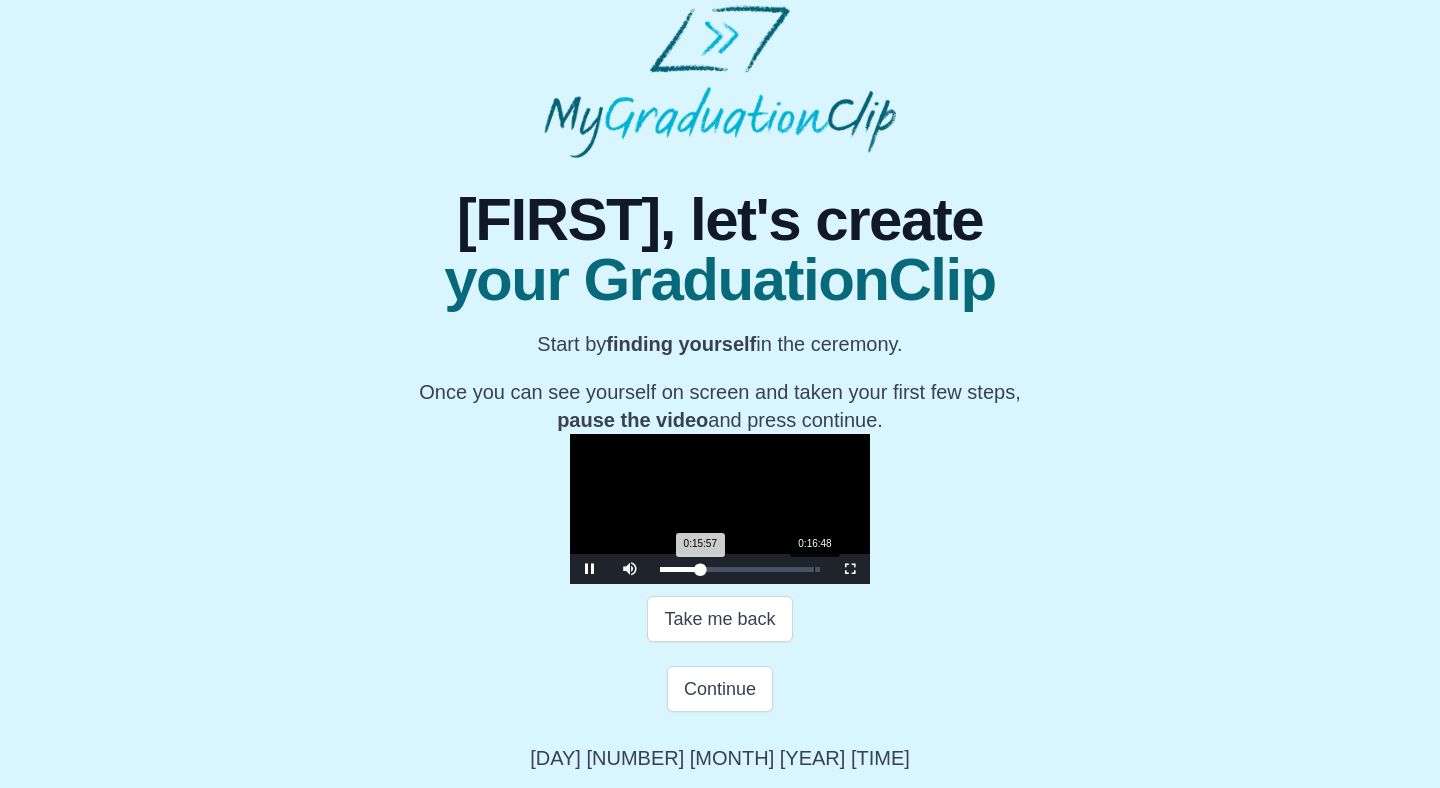 click on "0:16:48" at bounding box center [814, 569] 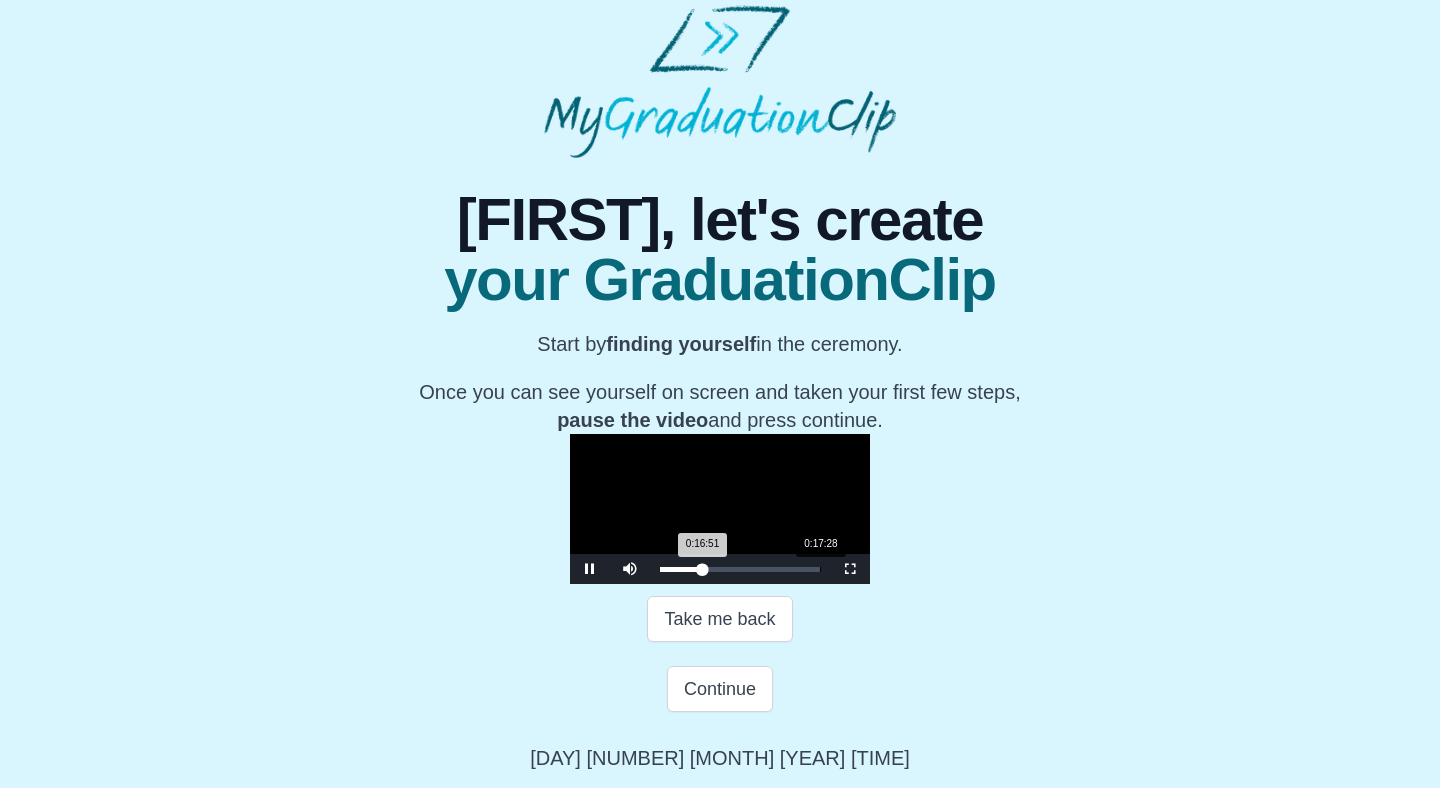 click on "0:16:51 Progress : 0%" at bounding box center (681, 569) 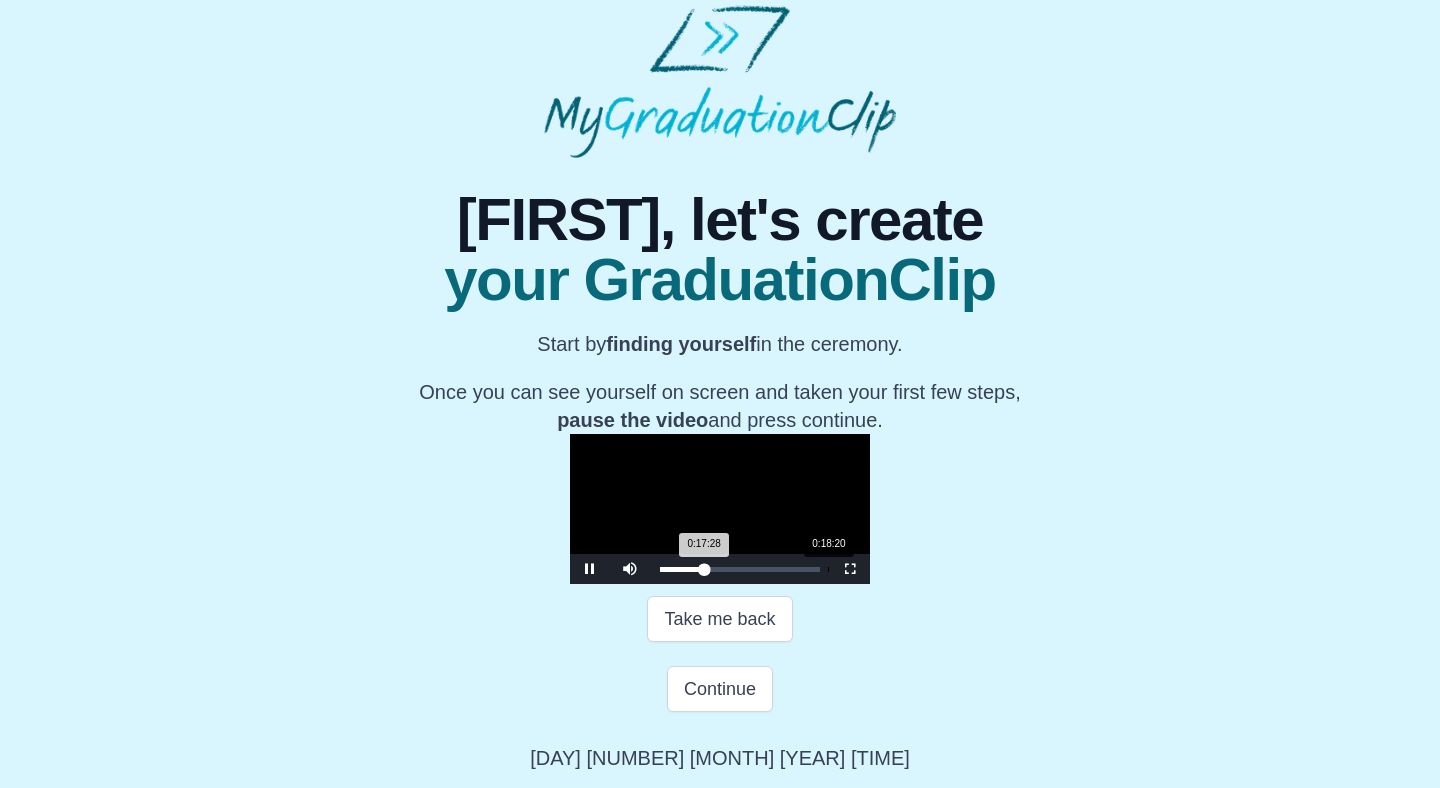 click on "0:18:20" at bounding box center (828, 569) 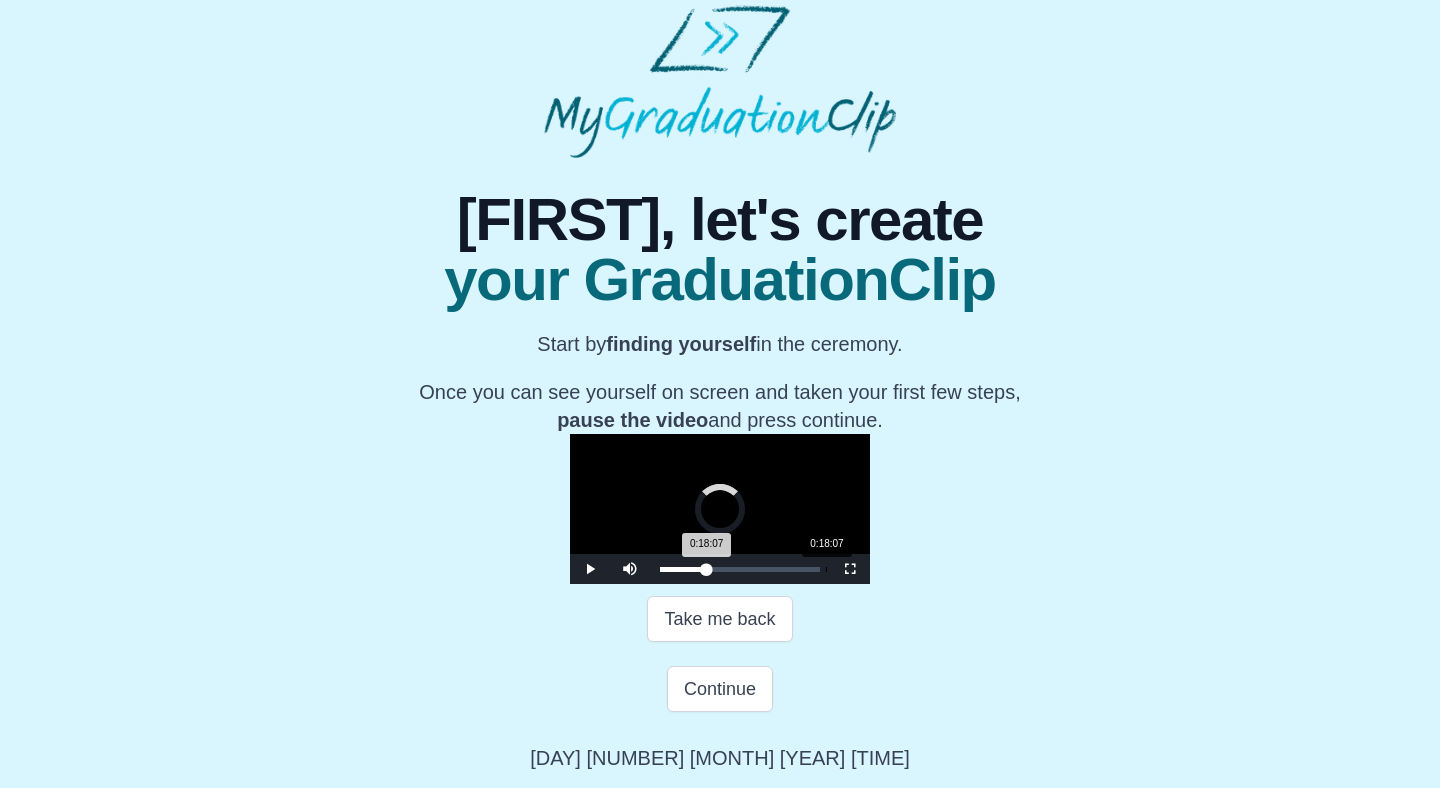 click on "0:18:07 Progress : 0%" at bounding box center (683, 569) 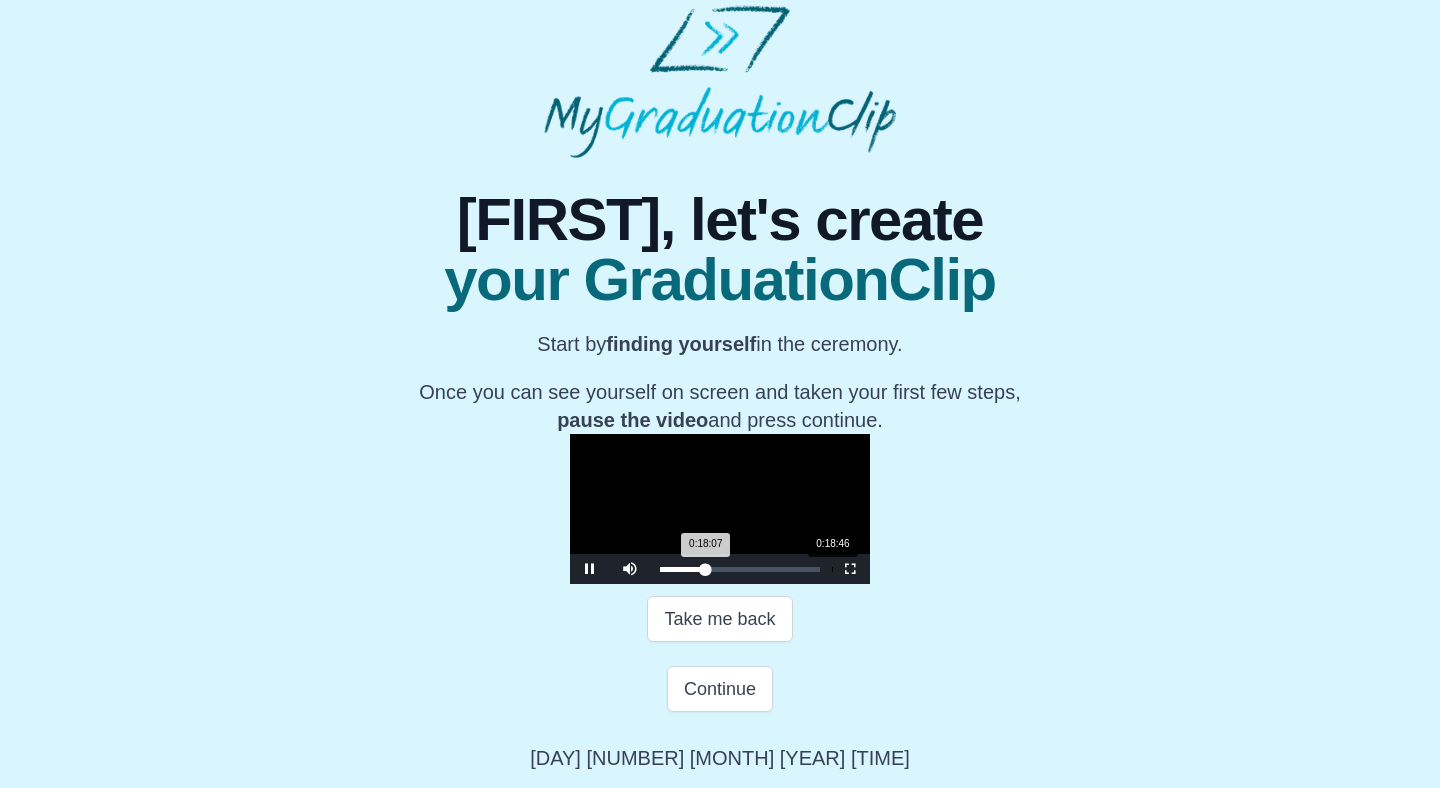 click on "0:18:07 Progress : 0%" at bounding box center [683, 569] 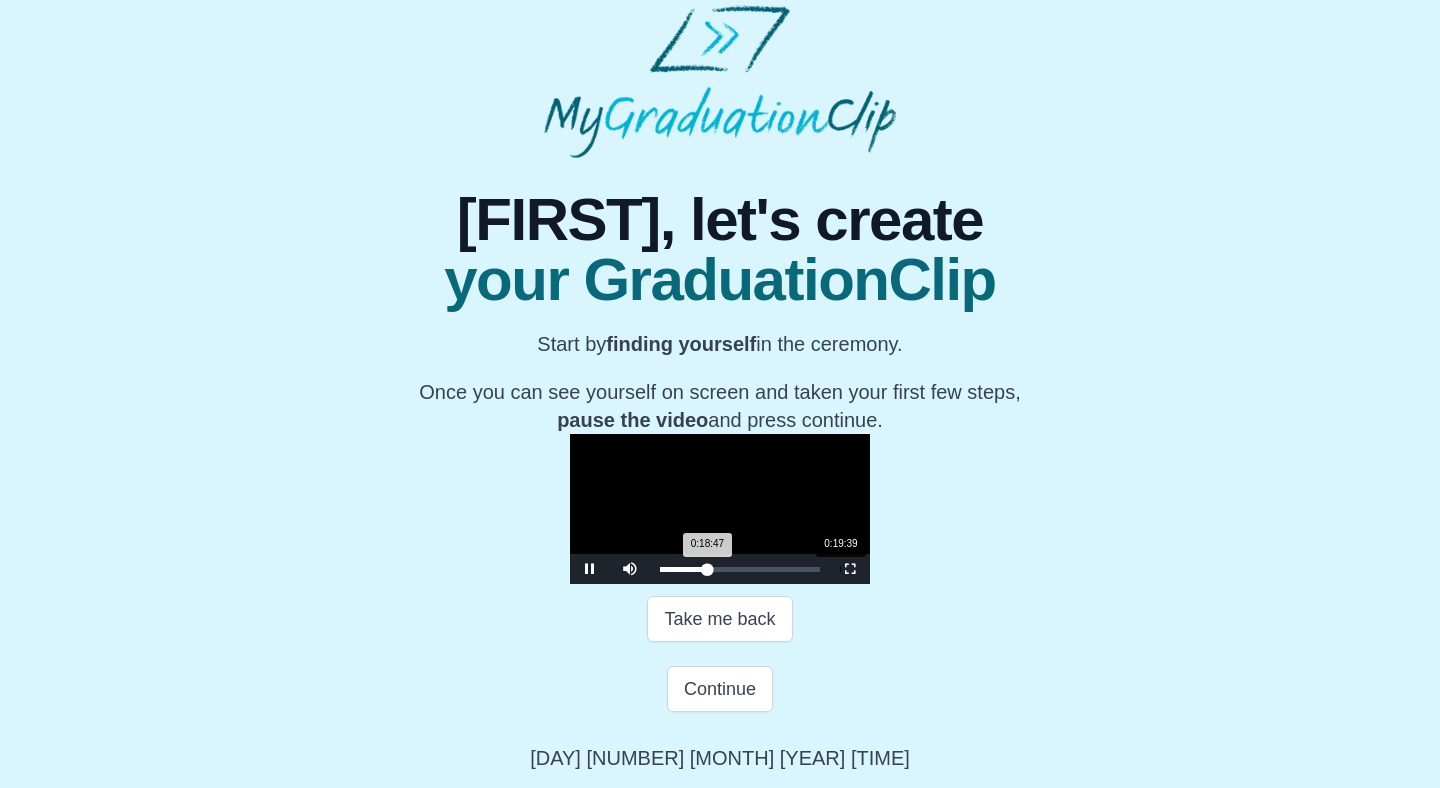 click on "0:19:39" at bounding box center [840, 569] 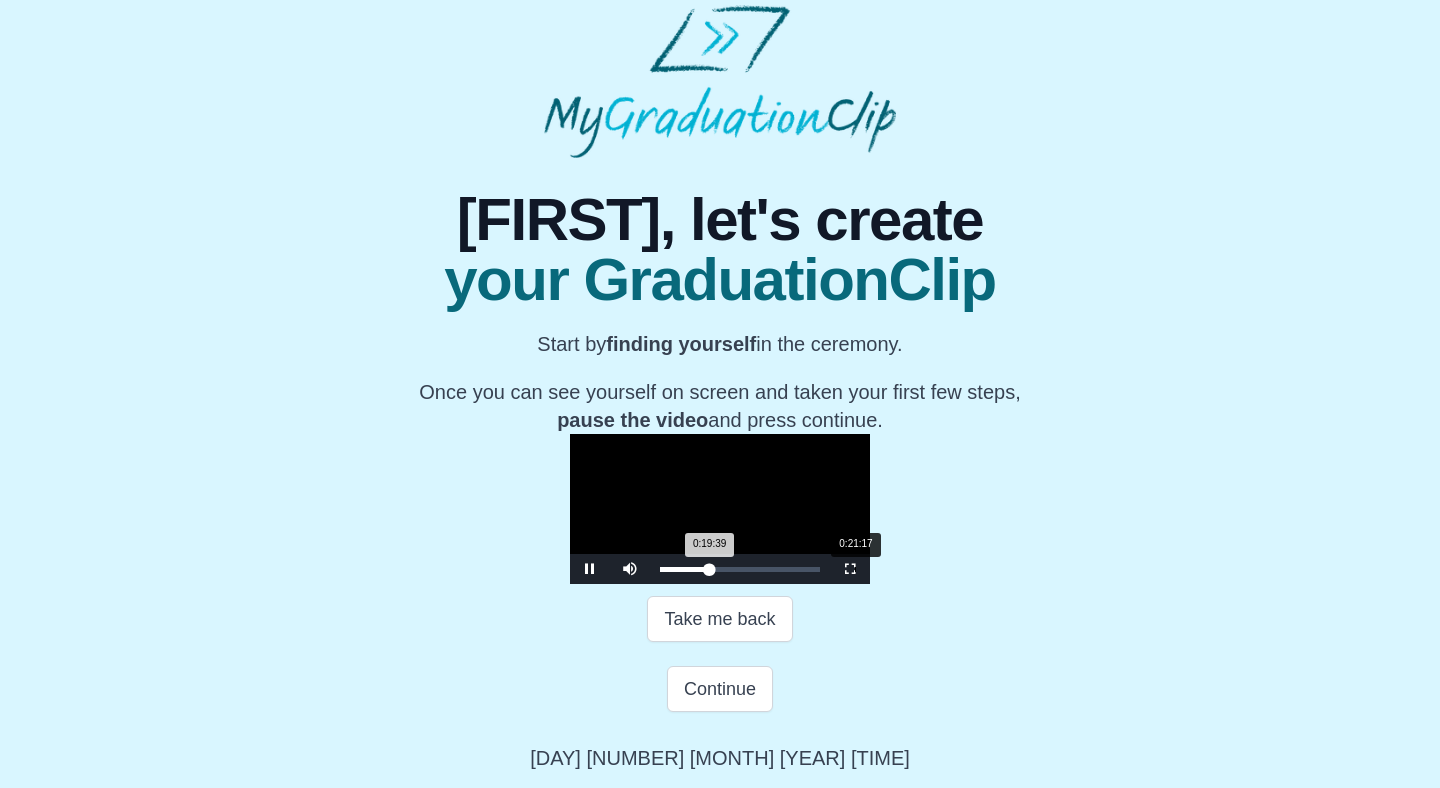 click on "Loaded : 0% 0:21:17 0:19:39 Progress : 0%" at bounding box center [740, 569] 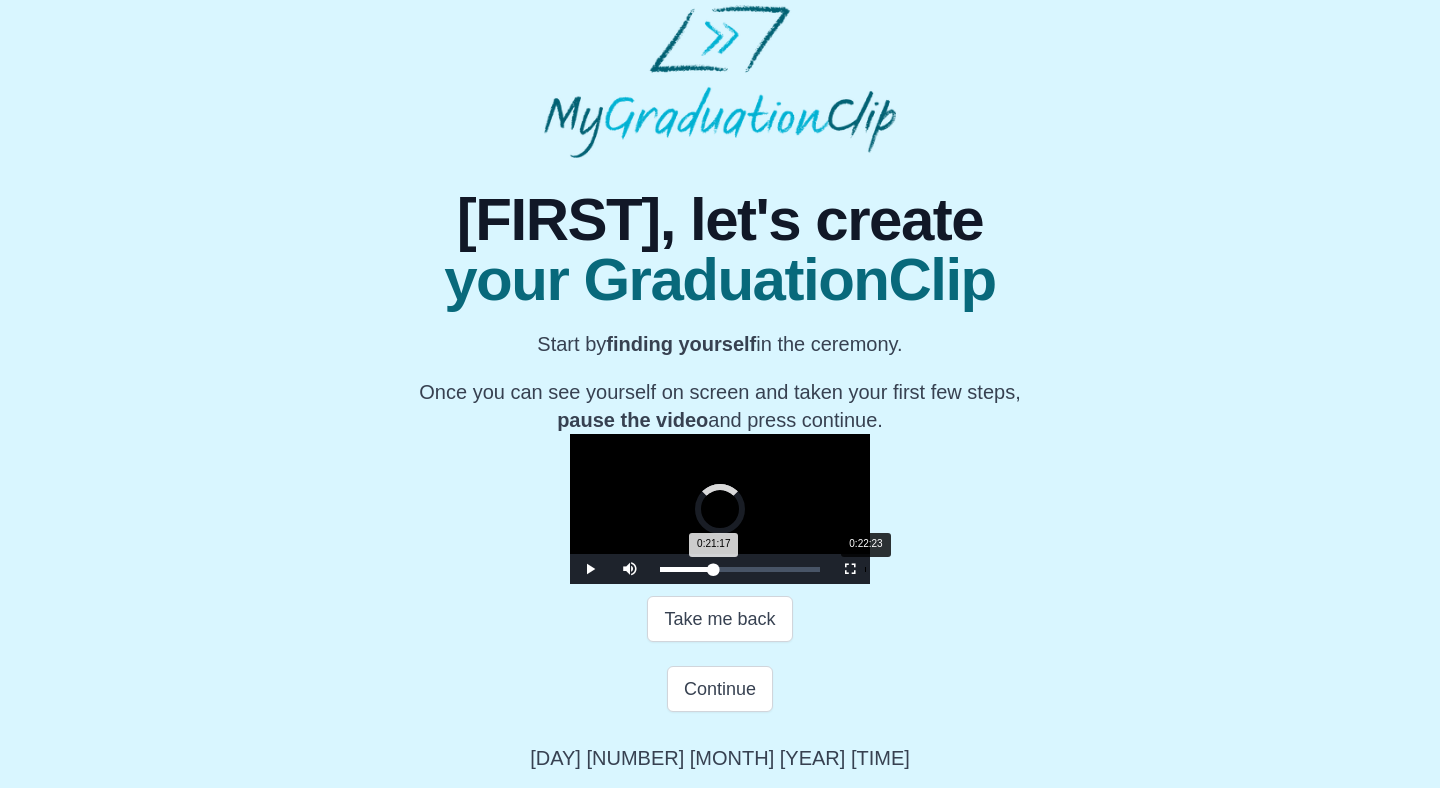 click on "0:22:23" at bounding box center (865, 569) 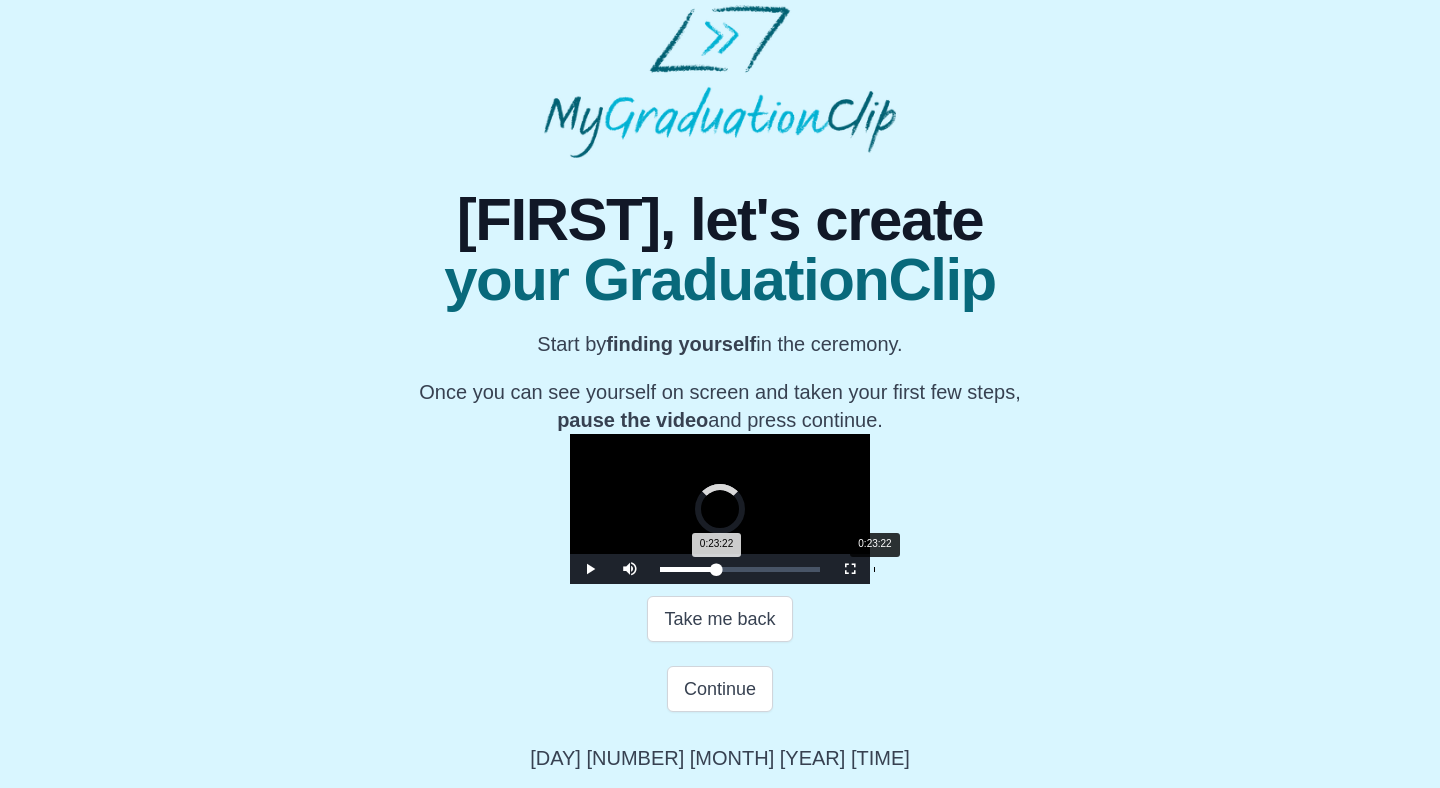 click on "0:23:22" at bounding box center (874, 569) 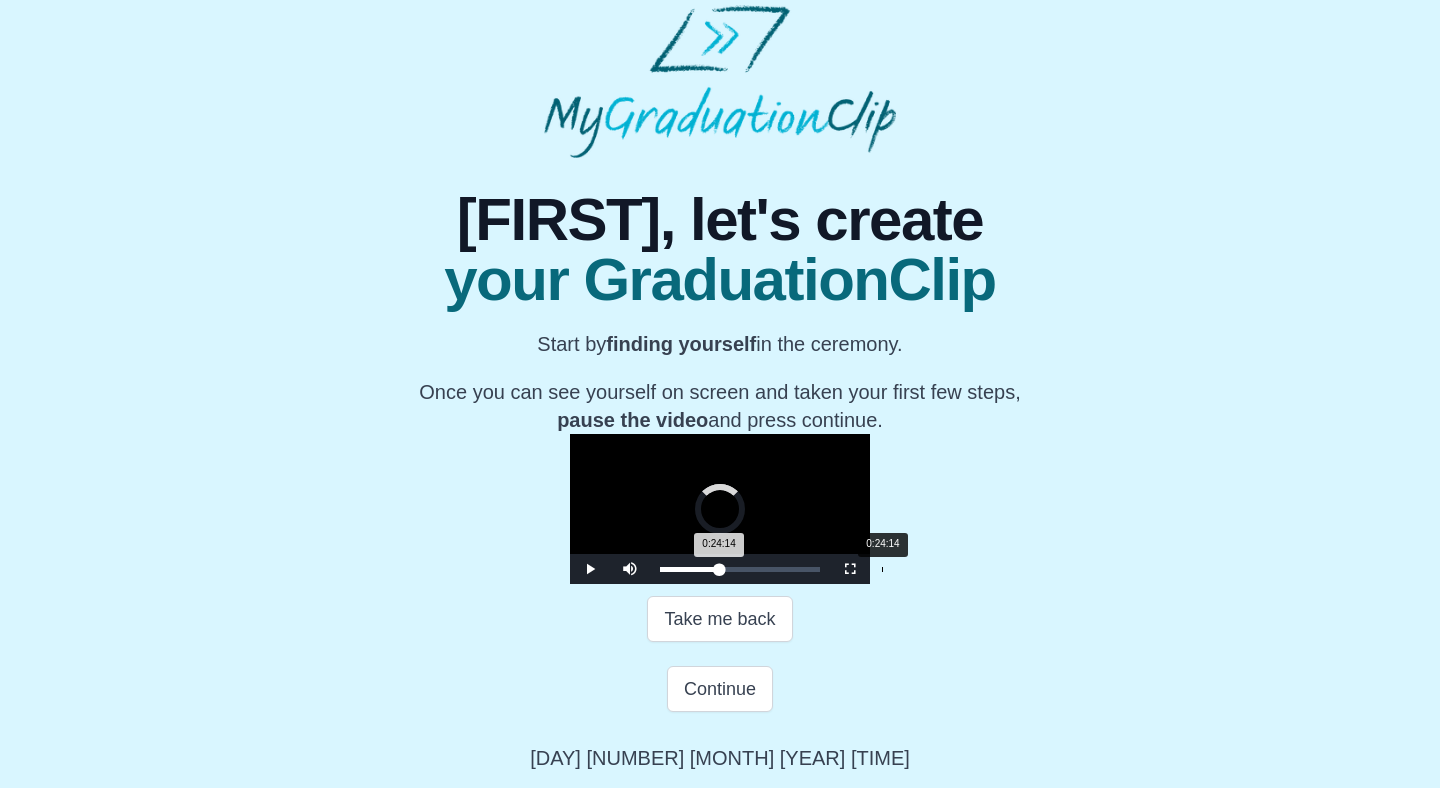 click on "0:24:14" at bounding box center (882, 569) 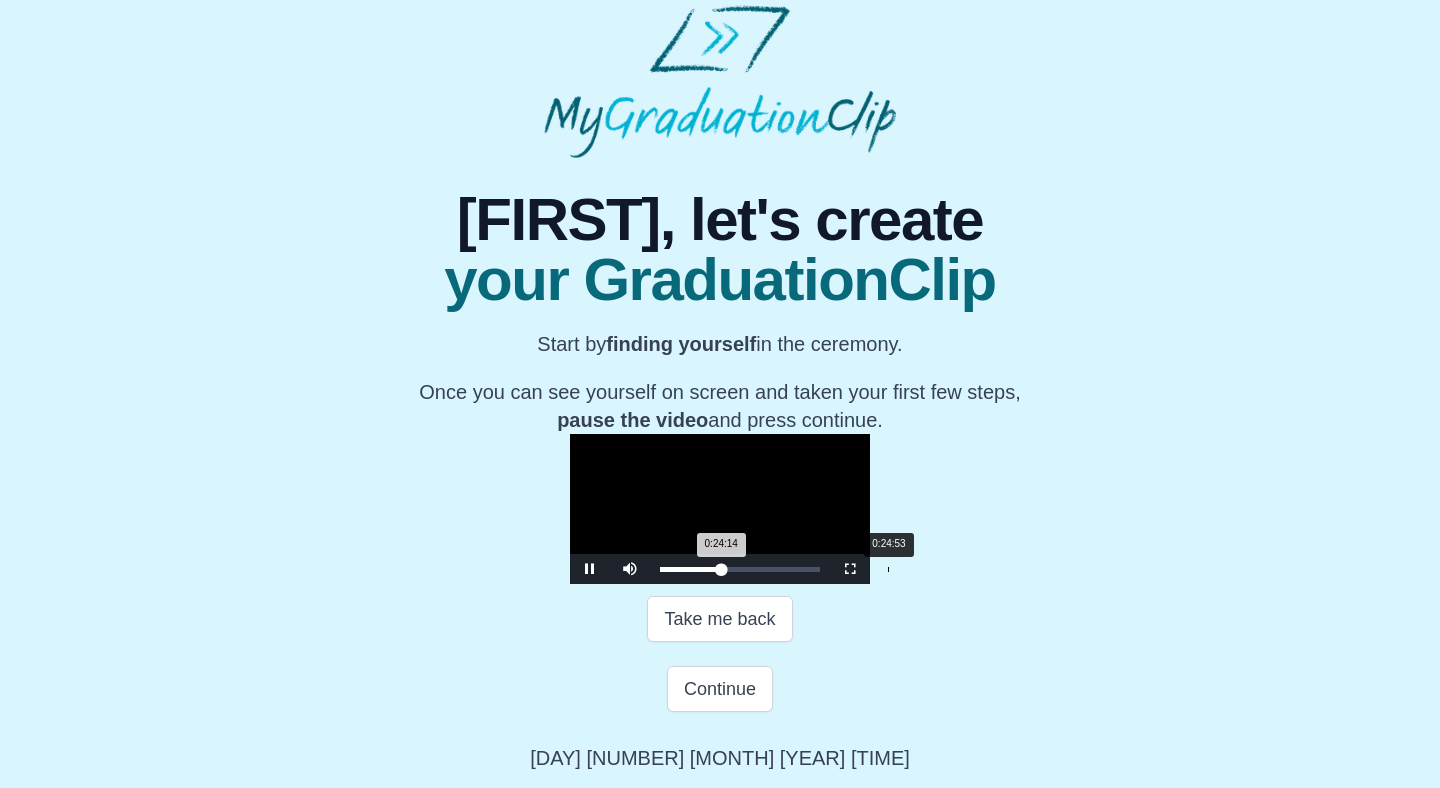 click on "0:24:14 Progress : 0%" at bounding box center [690, 569] 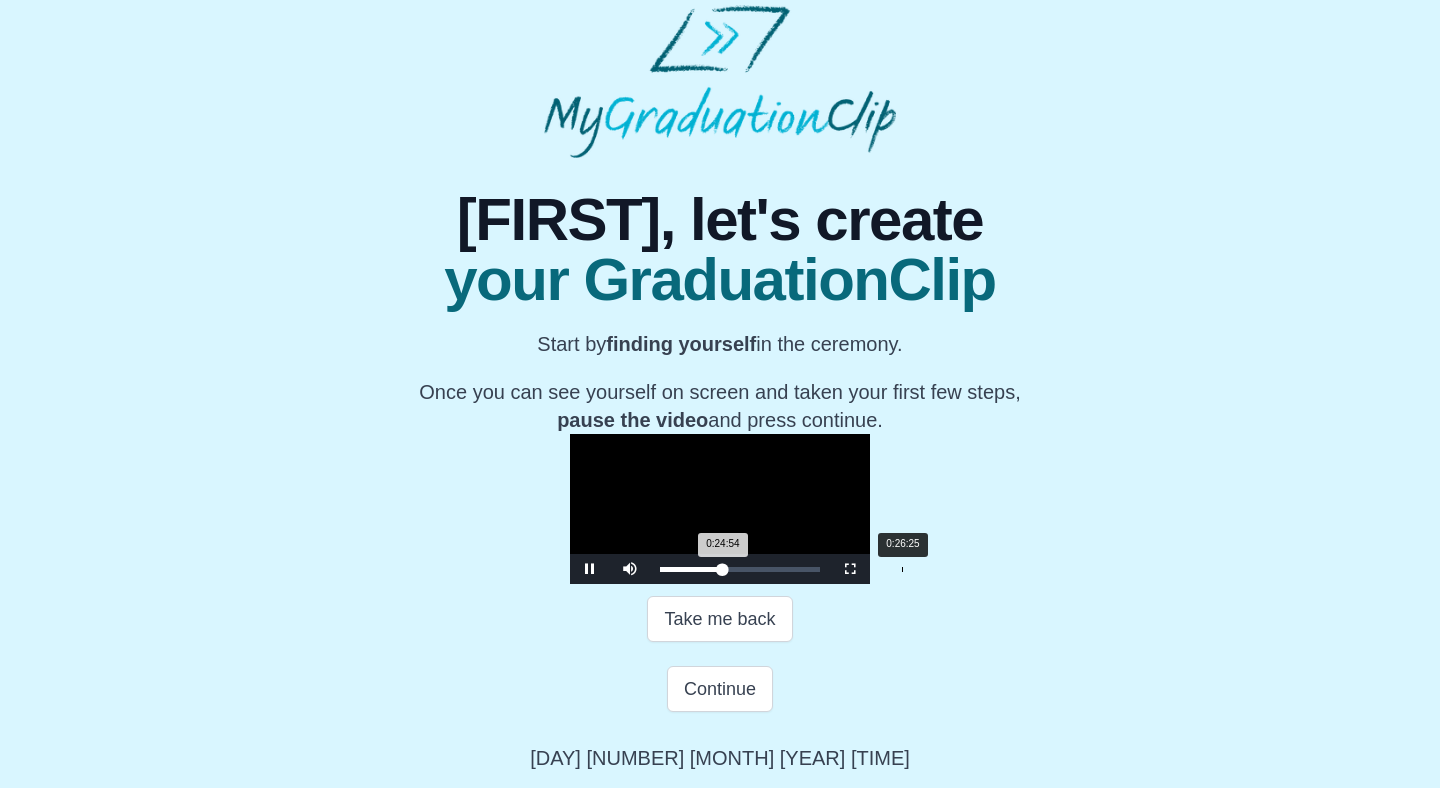 click on "Loaded : 0% 0:26:25 0:24:54 Progress : 0%" at bounding box center [740, 569] 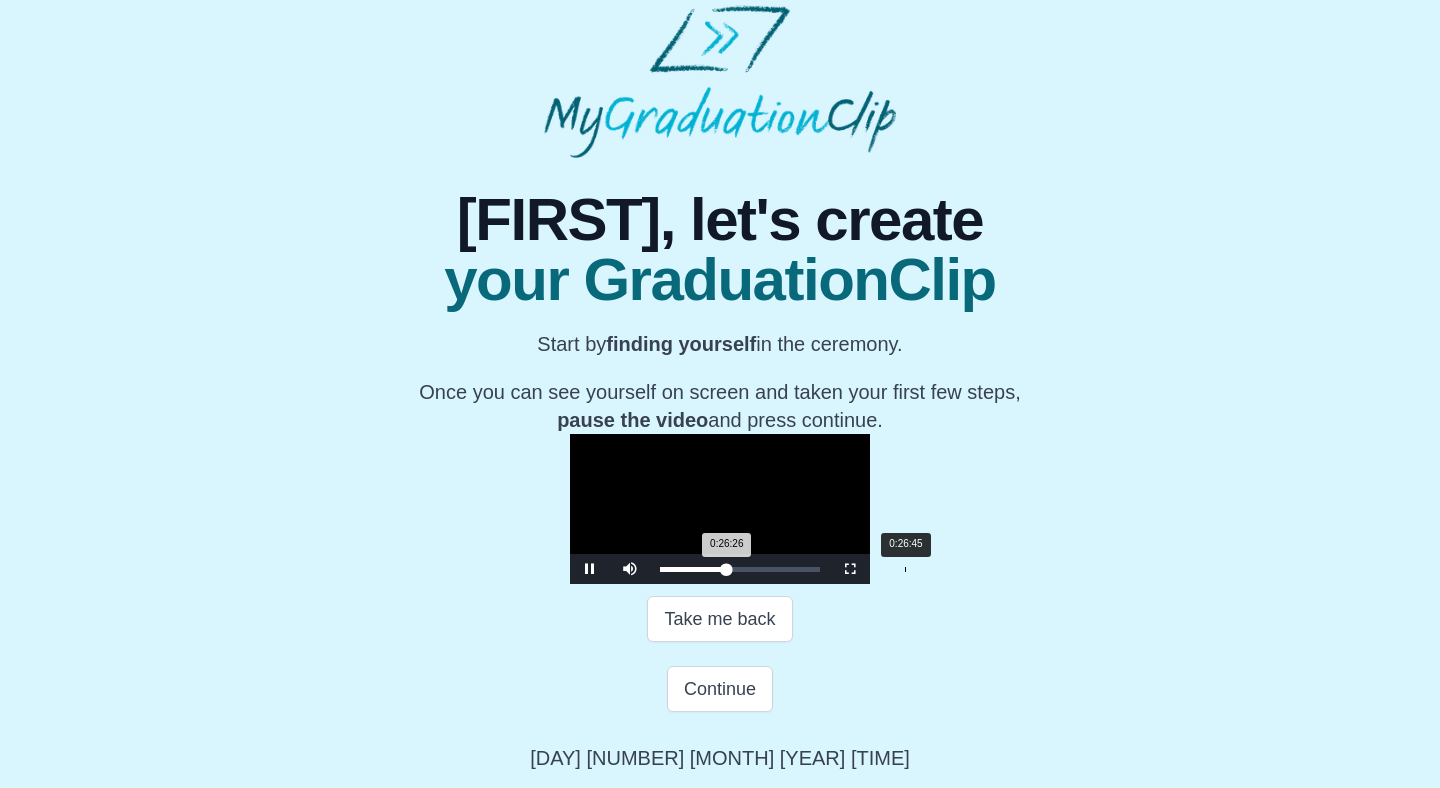 click on "0:26:26 Progress : 0%" at bounding box center (693, 569) 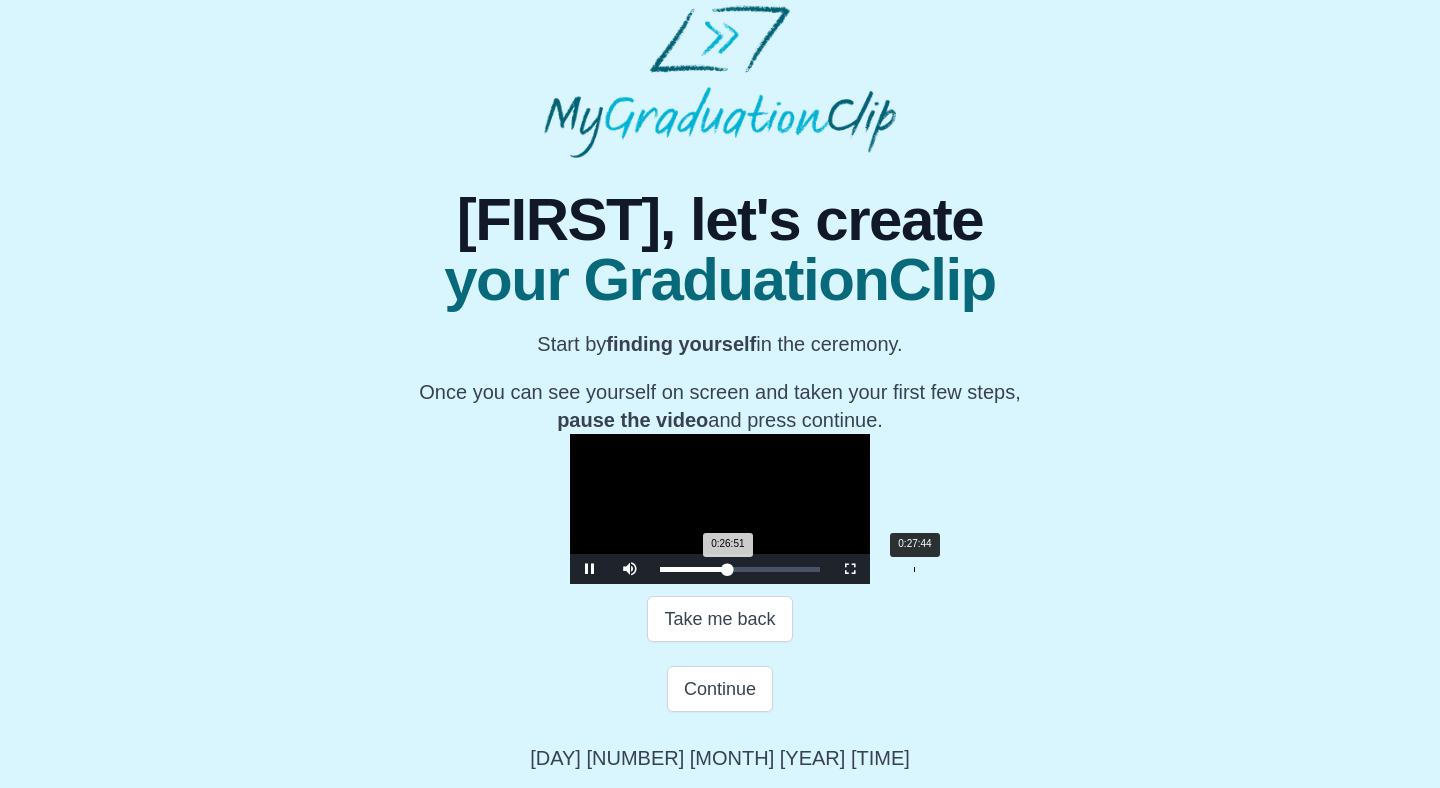 click on "0:27:44" at bounding box center (914, 569) 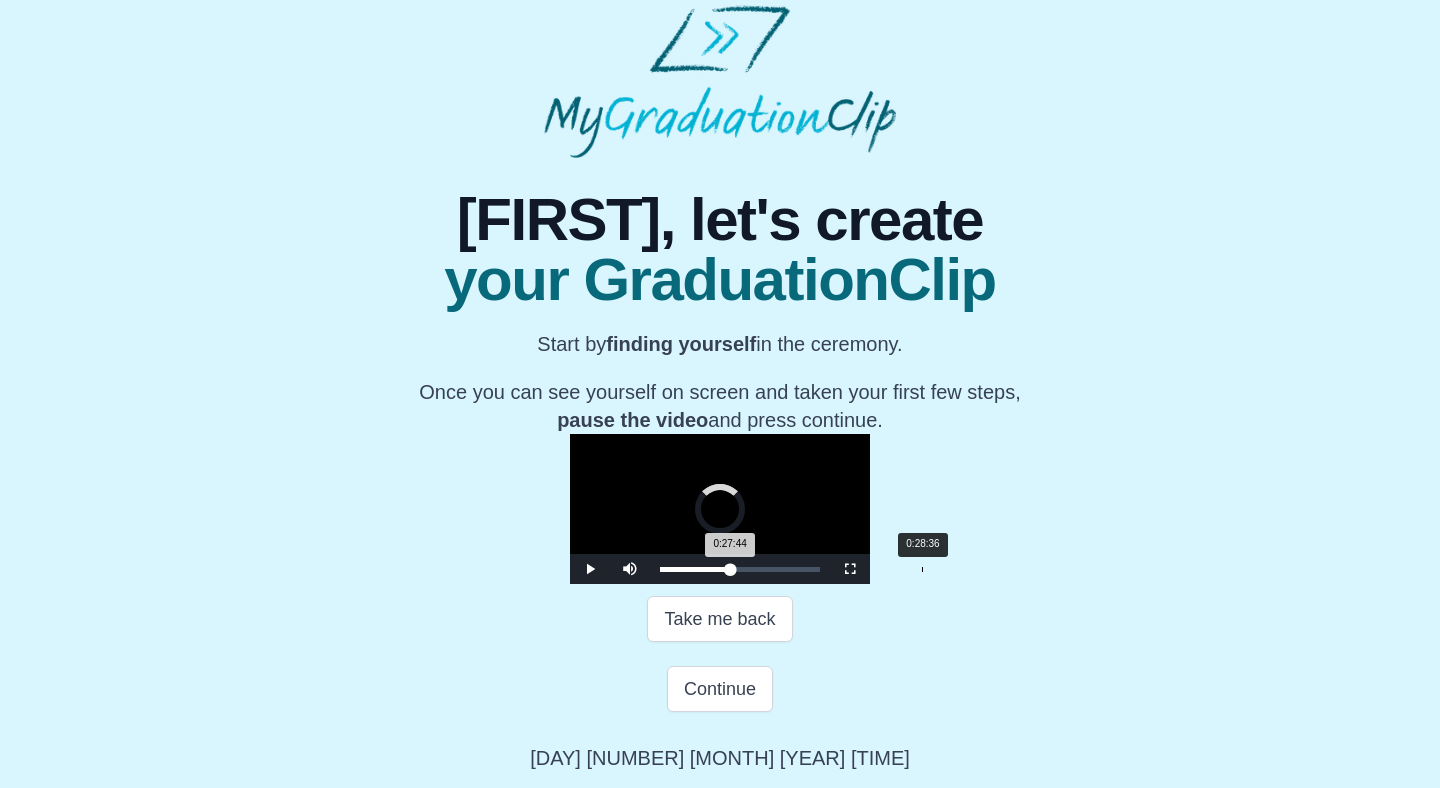 click on "0:28:36" at bounding box center (922, 569) 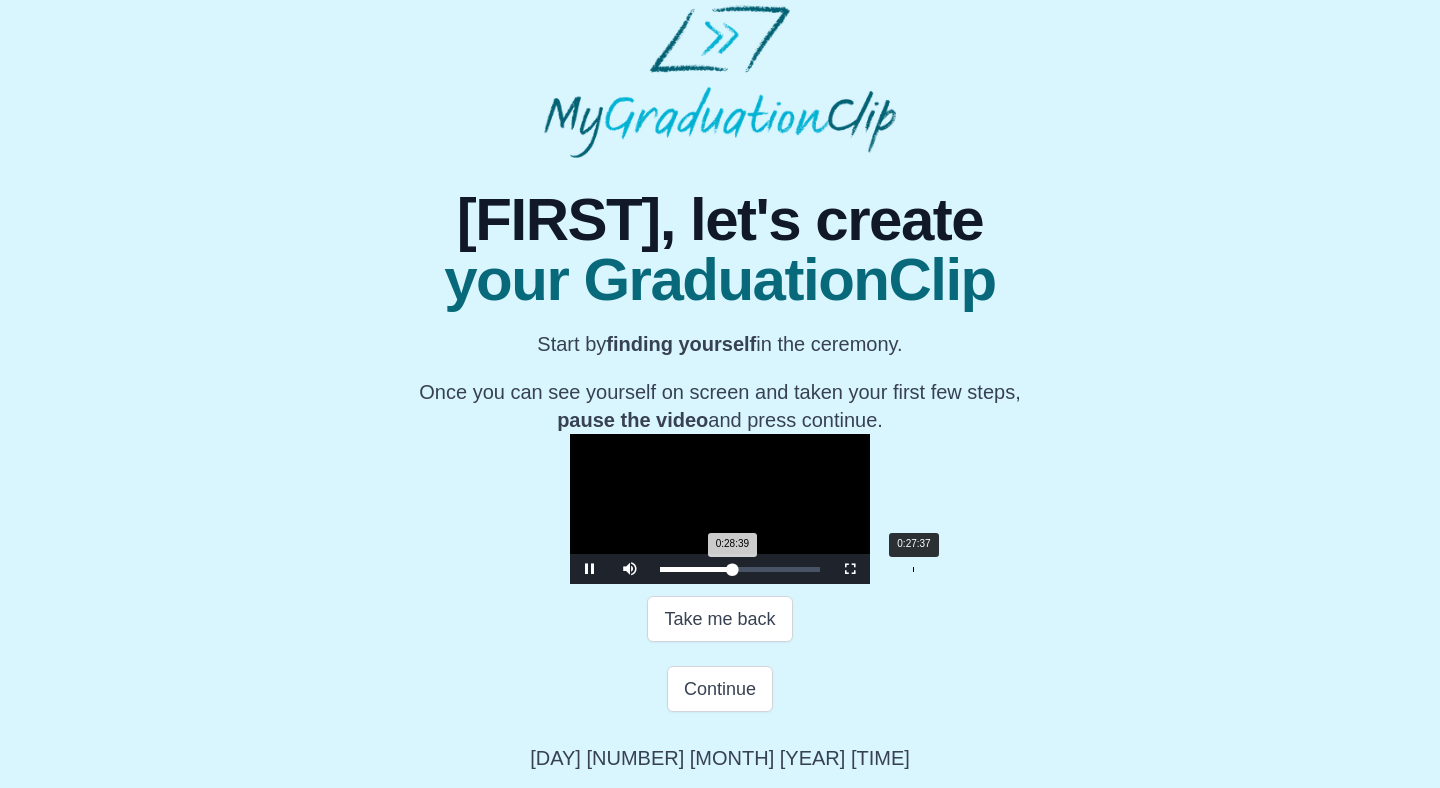 click on "0:27:37" at bounding box center (913, 569) 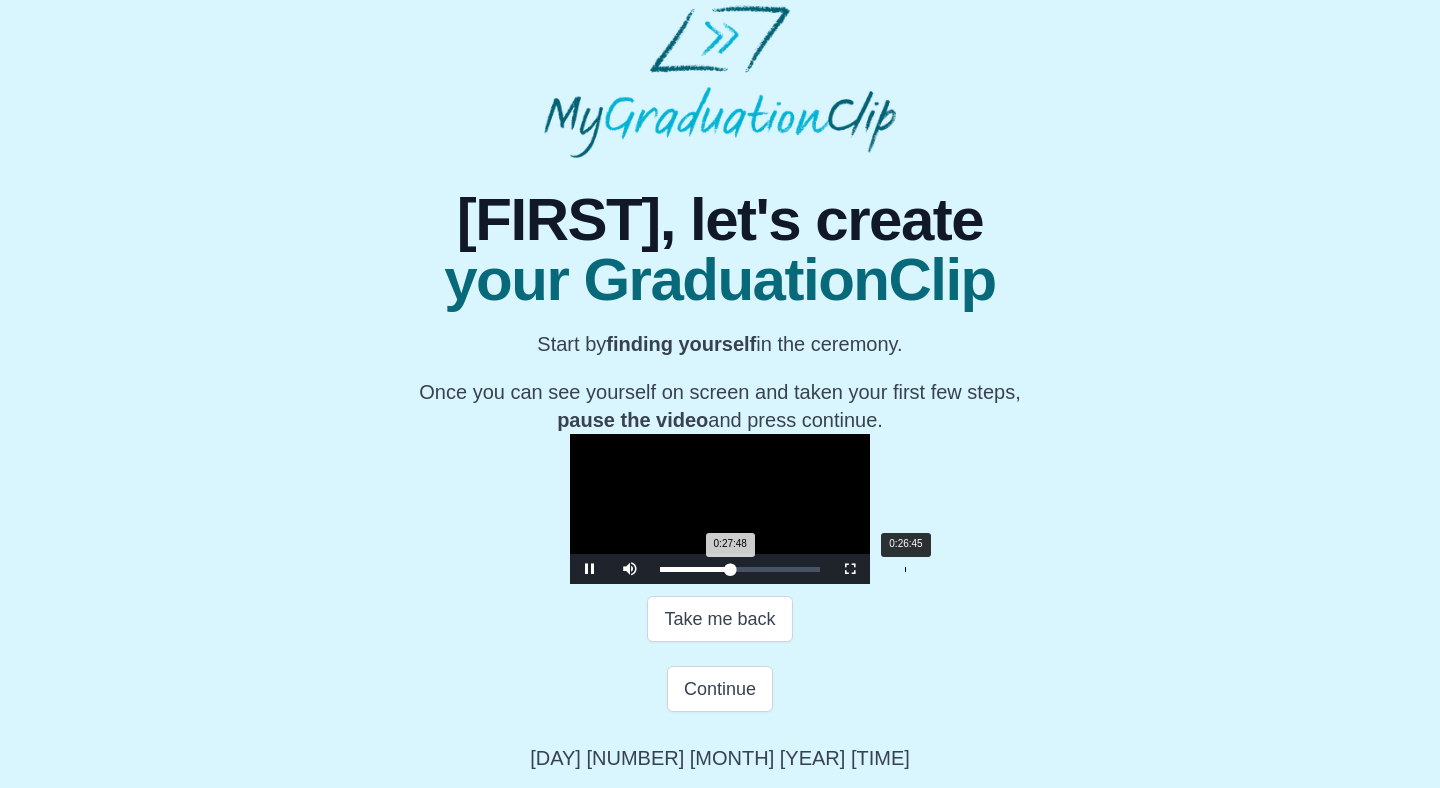 click on "0:26:45" at bounding box center [905, 569] 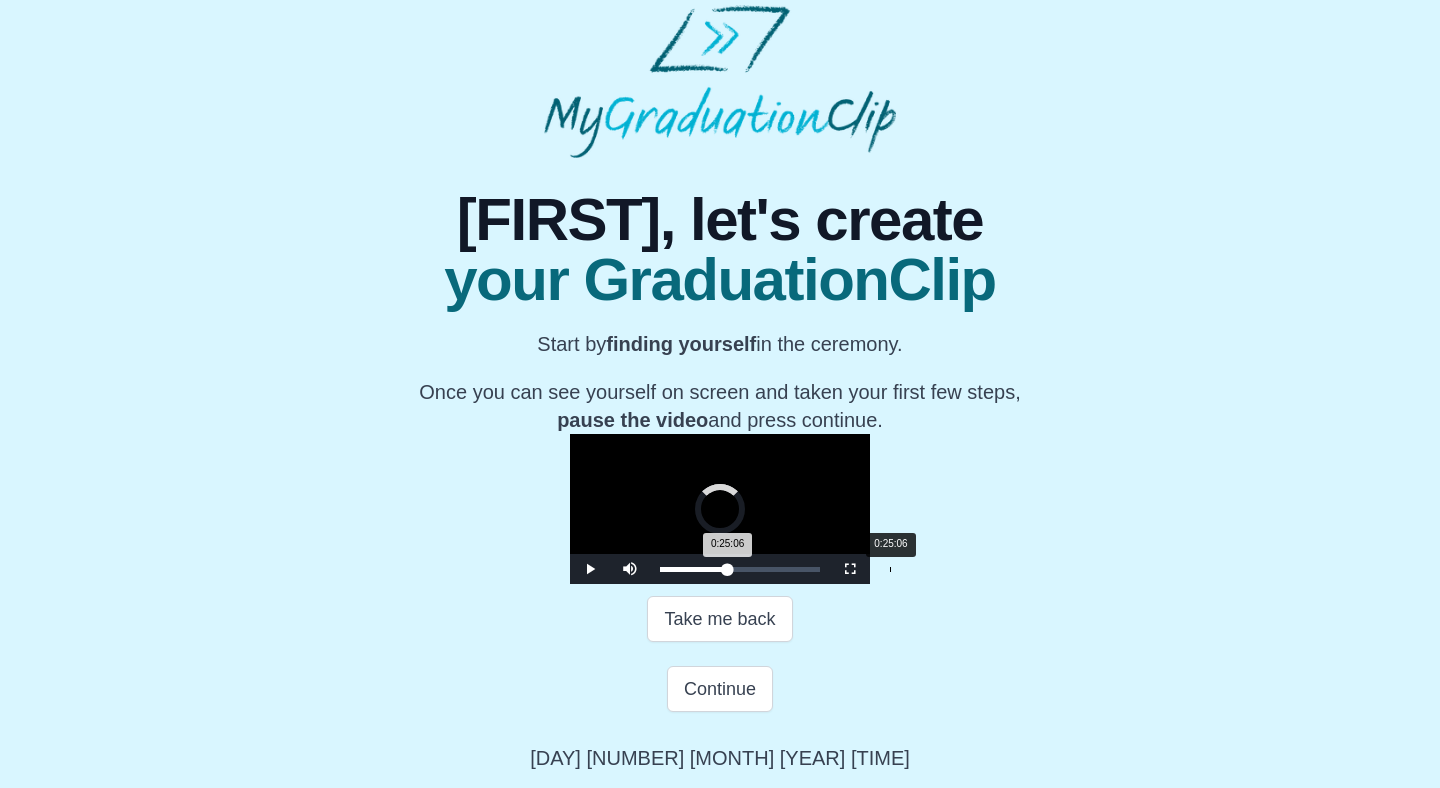 click on "0:25:06" at bounding box center [890, 569] 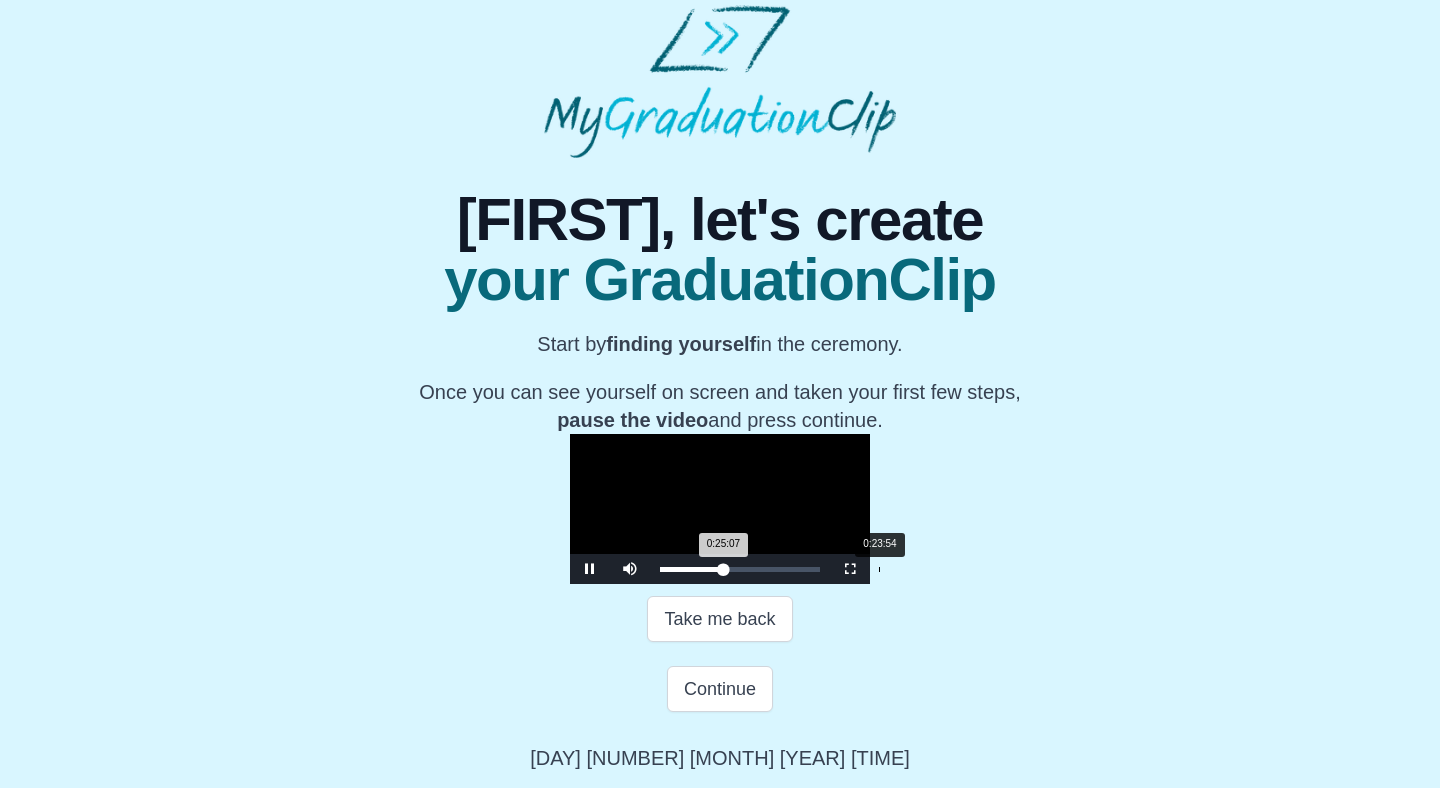 click on "0:23:54" at bounding box center [879, 569] 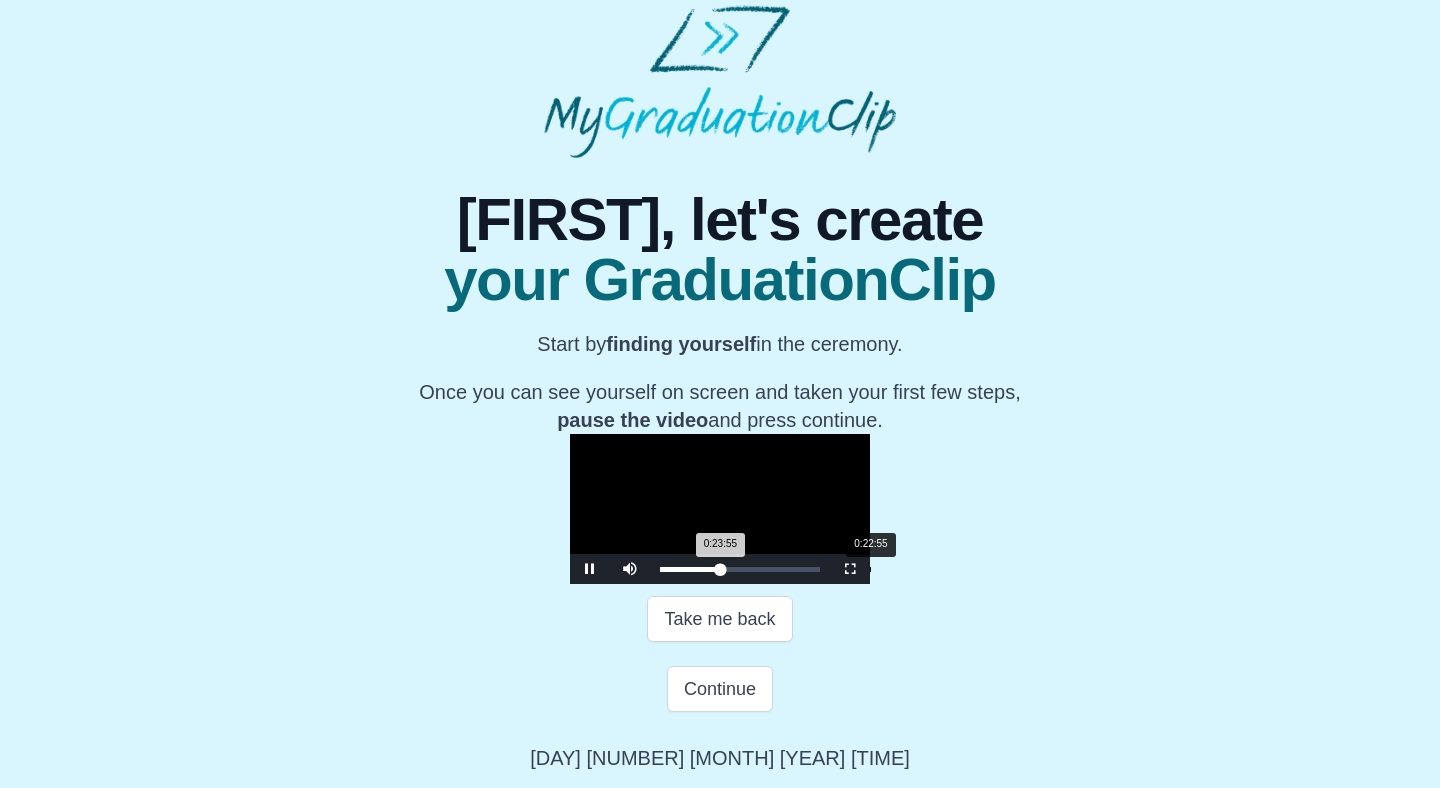 click on "Loaded : 0% 0:22:55 0:23:55 Progress : 0%" at bounding box center (740, 569) 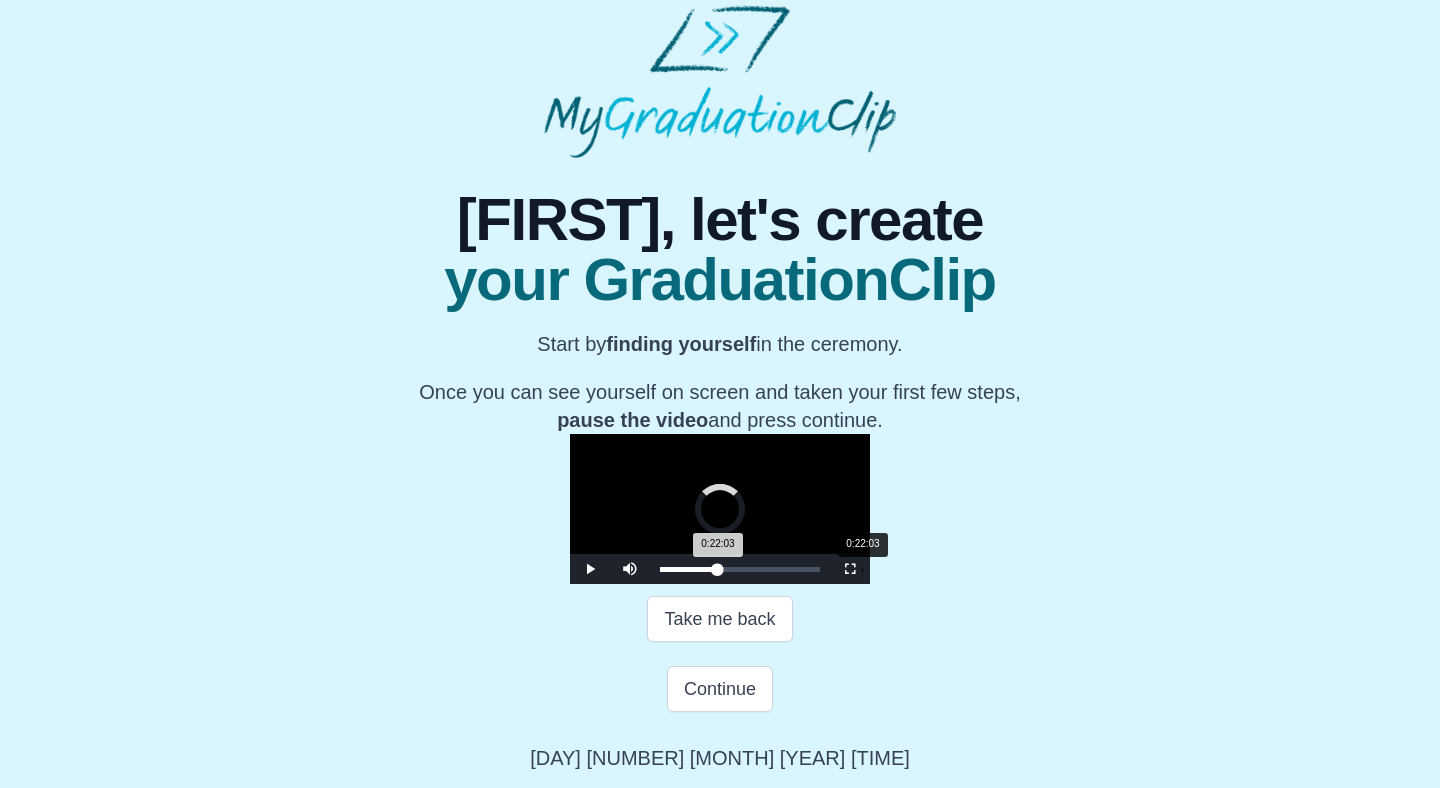 click on "Loaded : 0% 0:22:03 0:22:03 Progress : 0%" at bounding box center [740, 569] 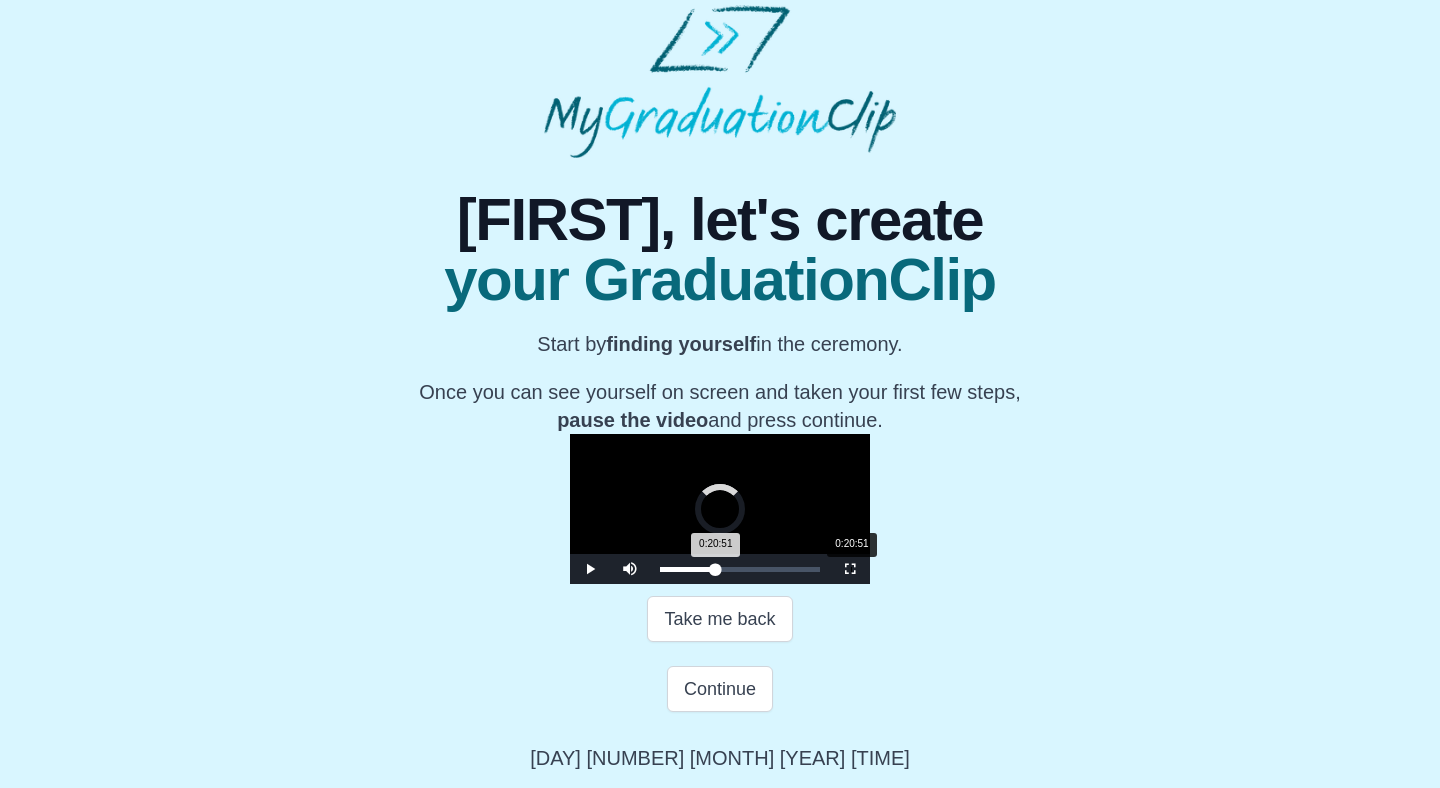 click on "Loaded : 0% 0:20:51 0:20:51 Progress : 0%" at bounding box center (740, 569) 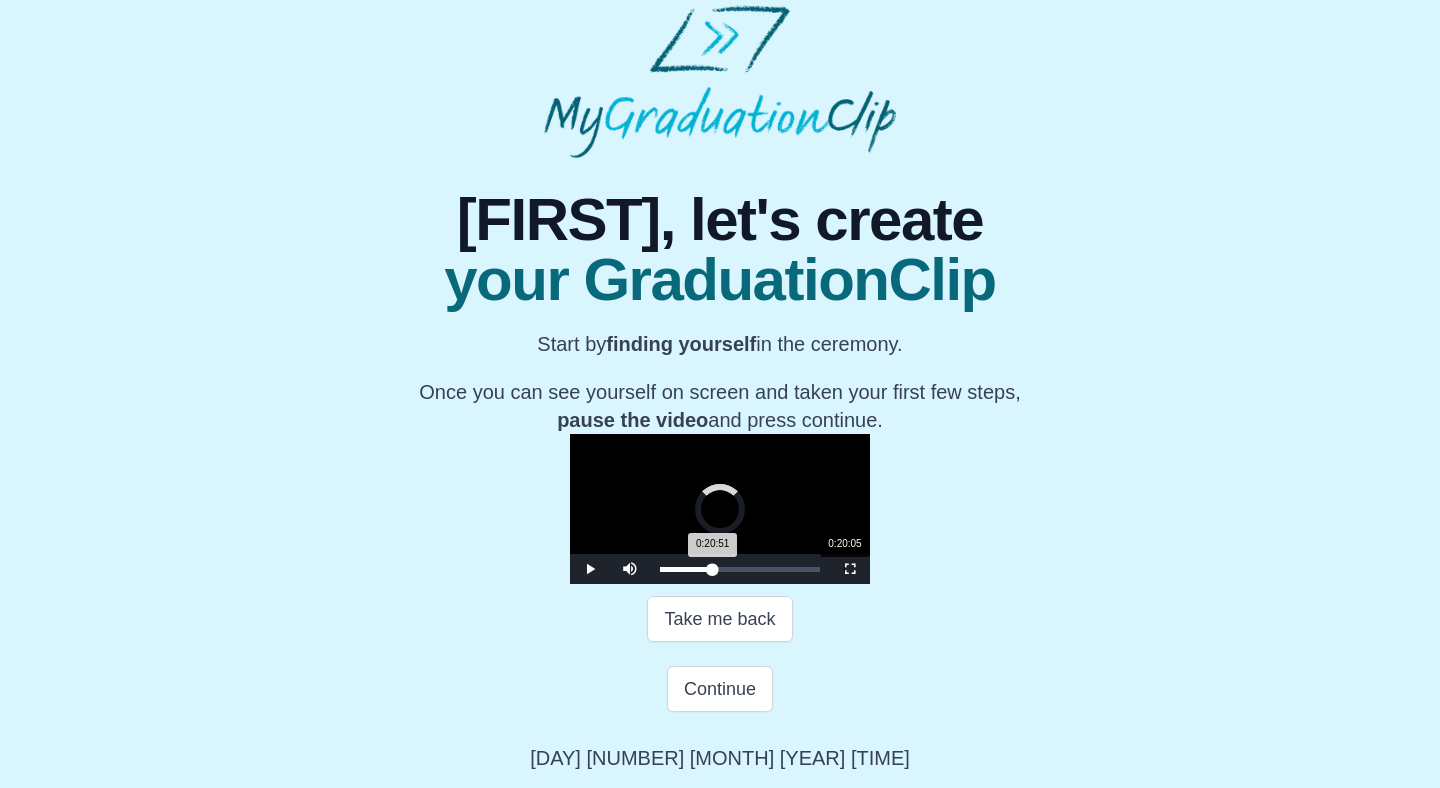 click on "0:20:51 Progress : 0%" at bounding box center (686, 569) 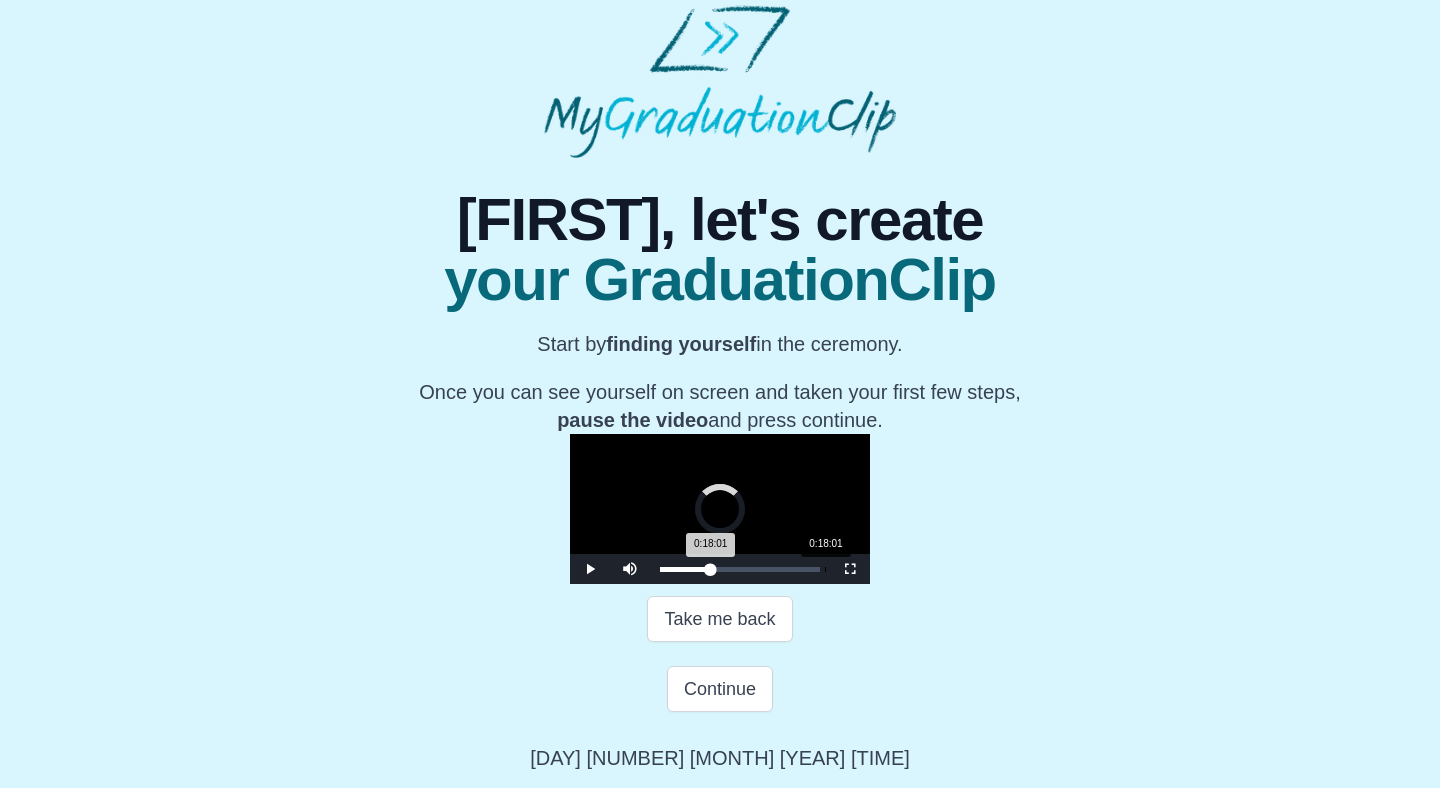 click on "Loaded : 0% 0:18:01 0:18:01 Progress : 0%" at bounding box center [740, 569] 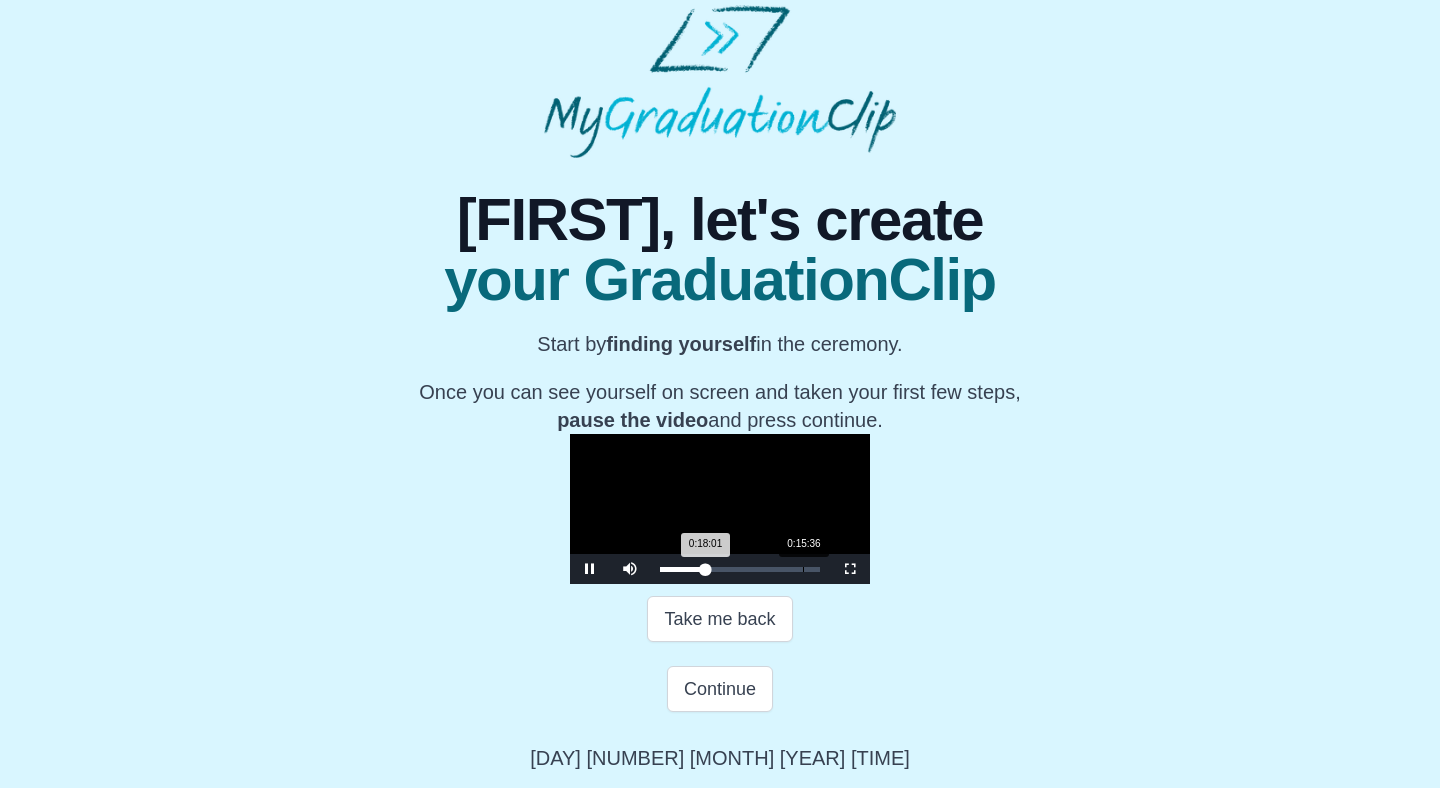 click on "0:15:36" at bounding box center (803, 569) 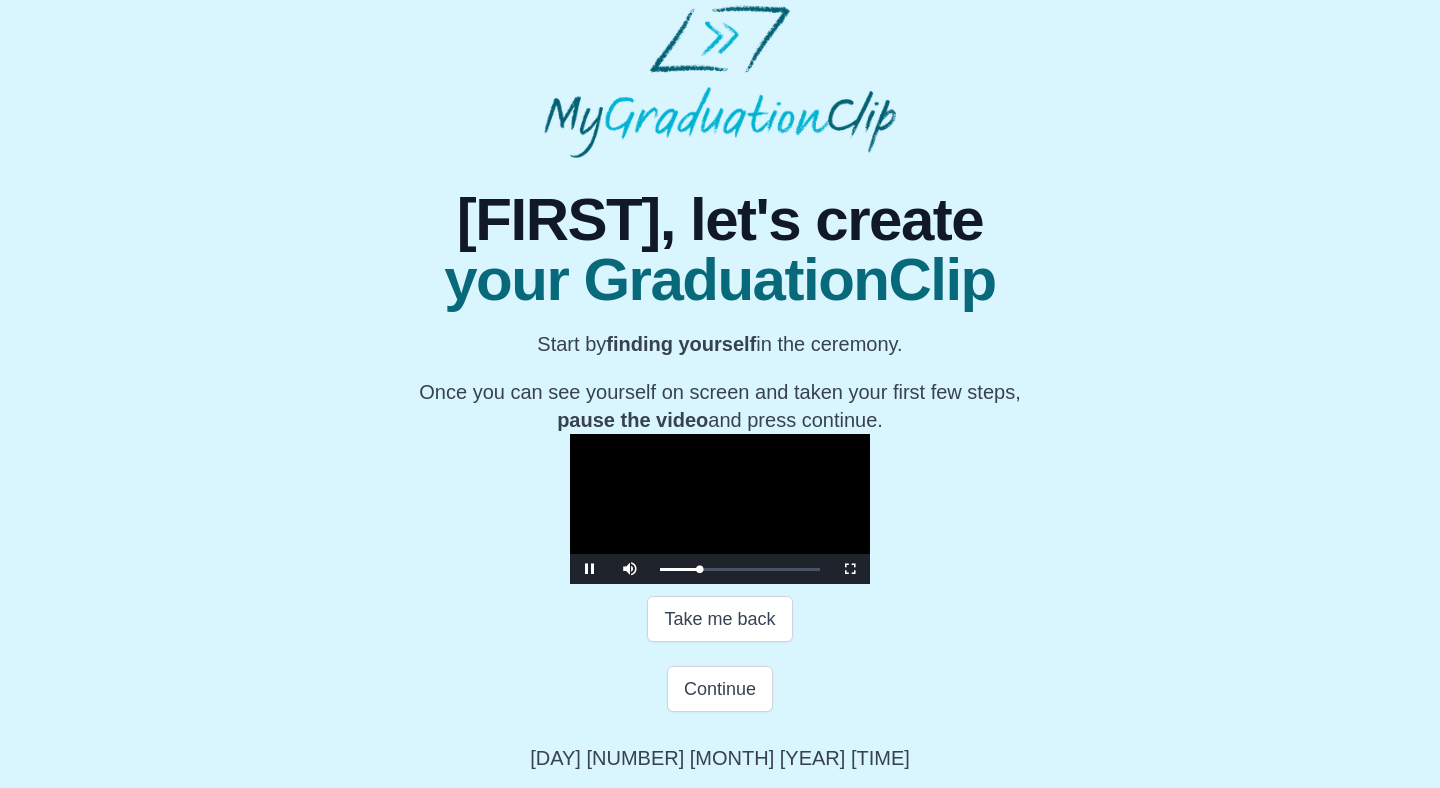 click at bounding box center (720, 509) 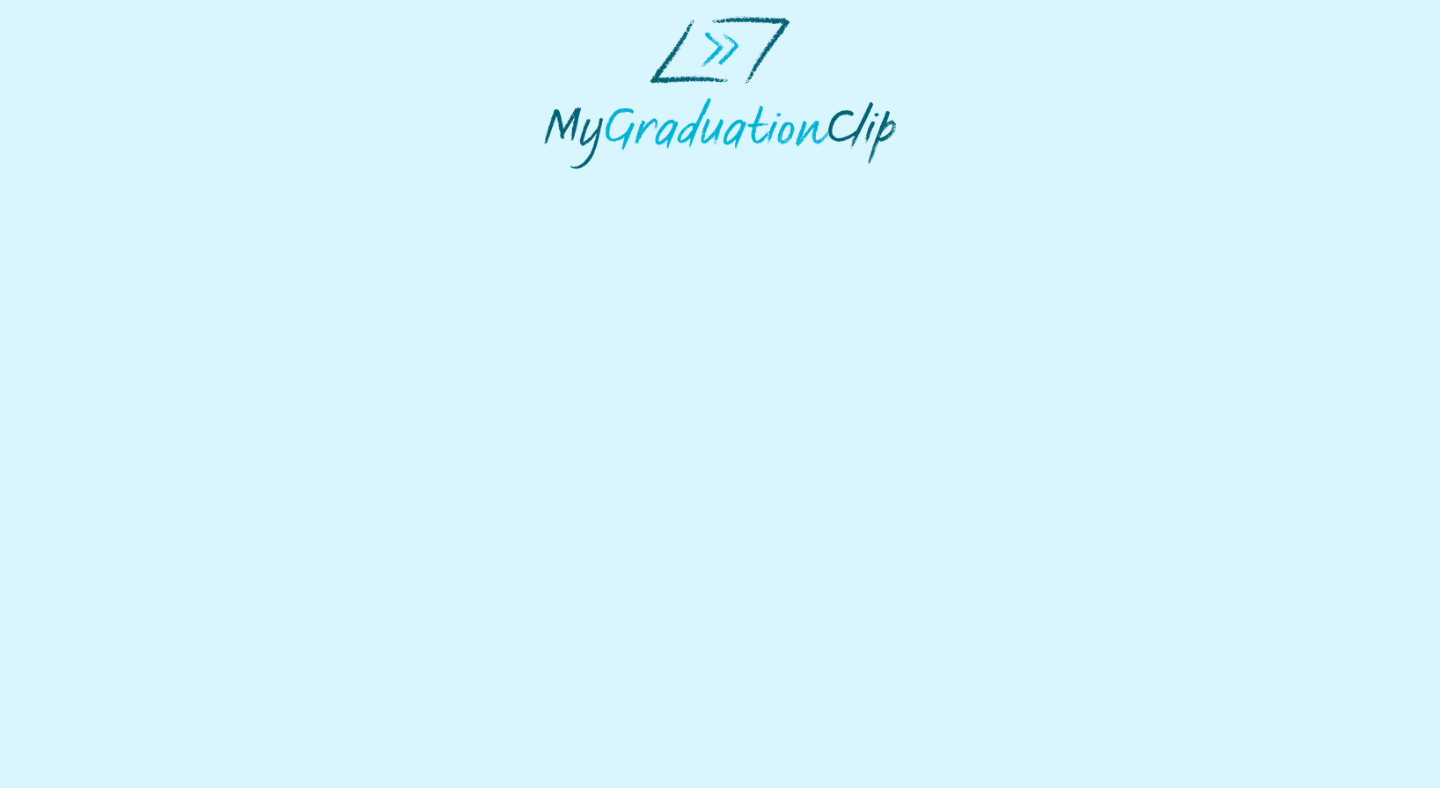scroll, scrollTop: 0, scrollLeft: 0, axis: both 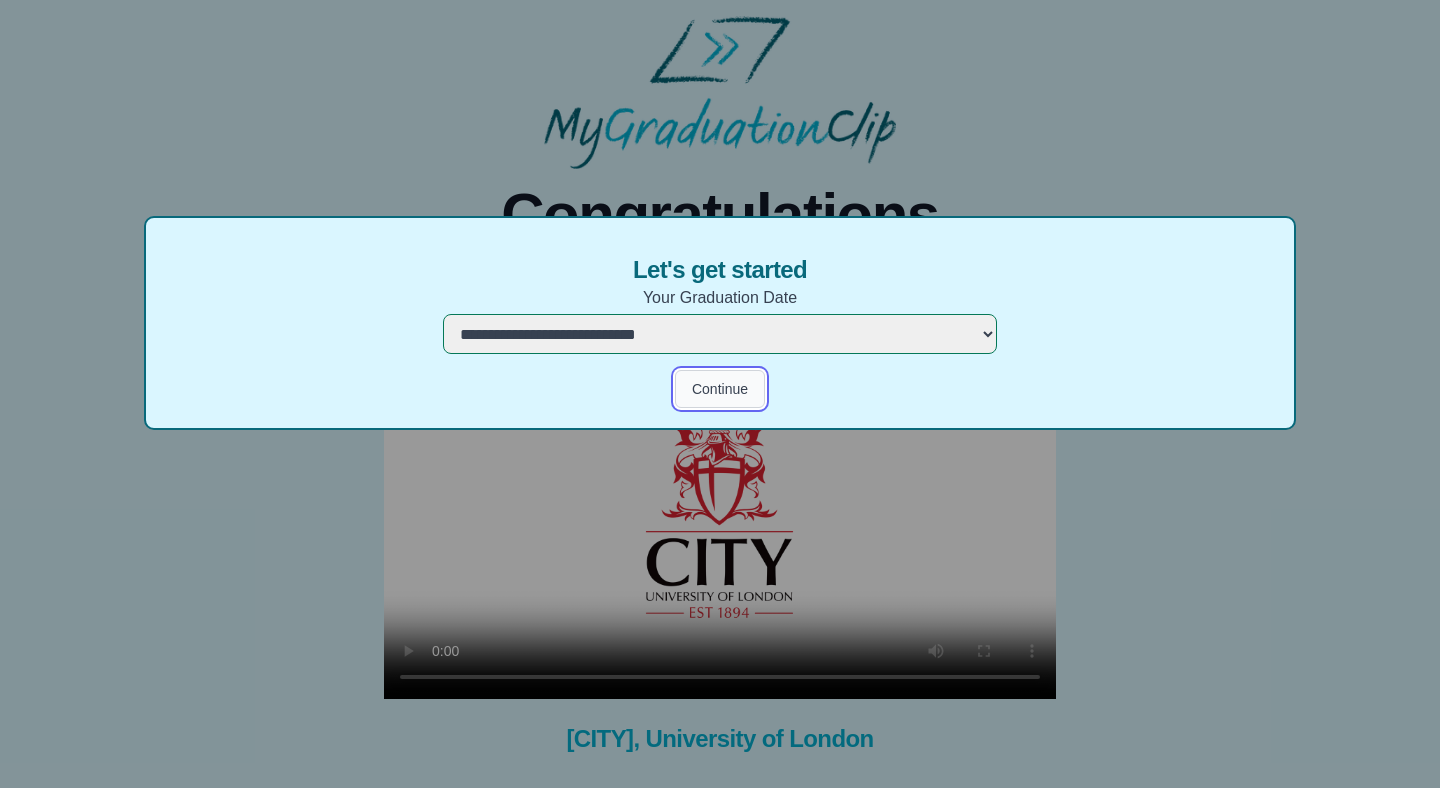 click on "Continue" at bounding box center (720, 389) 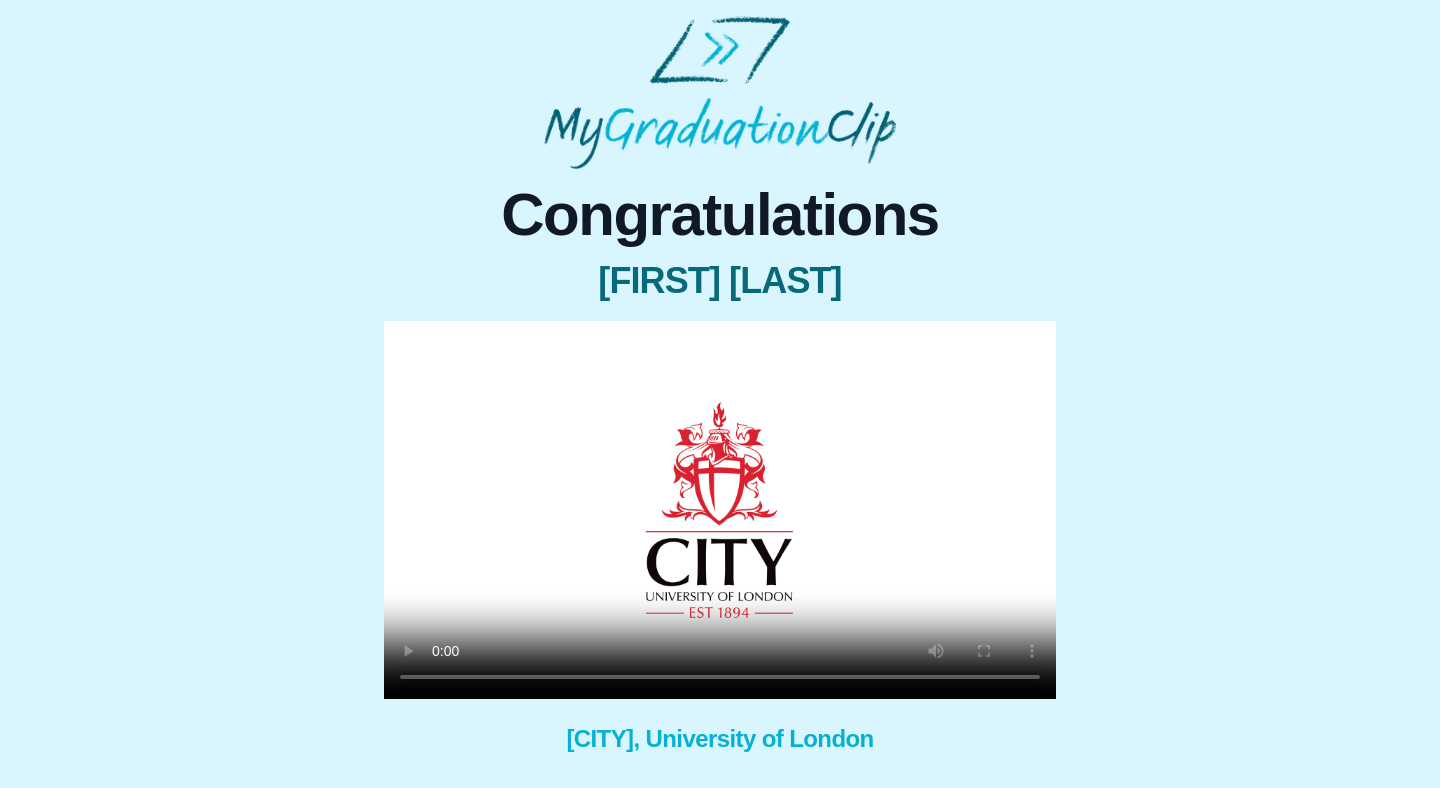type 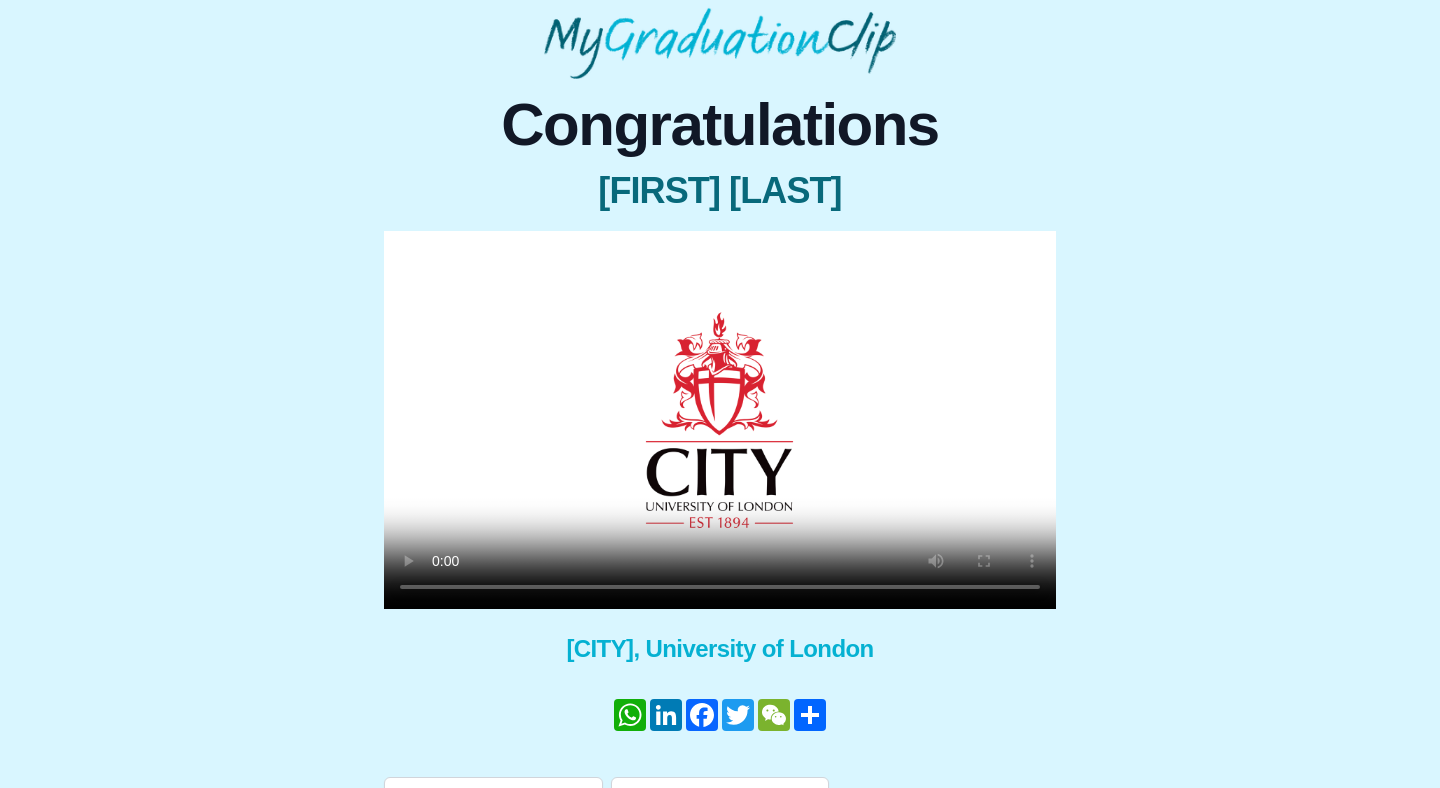 scroll, scrollTop: 153, scrollLeft: 0, axis: vertical 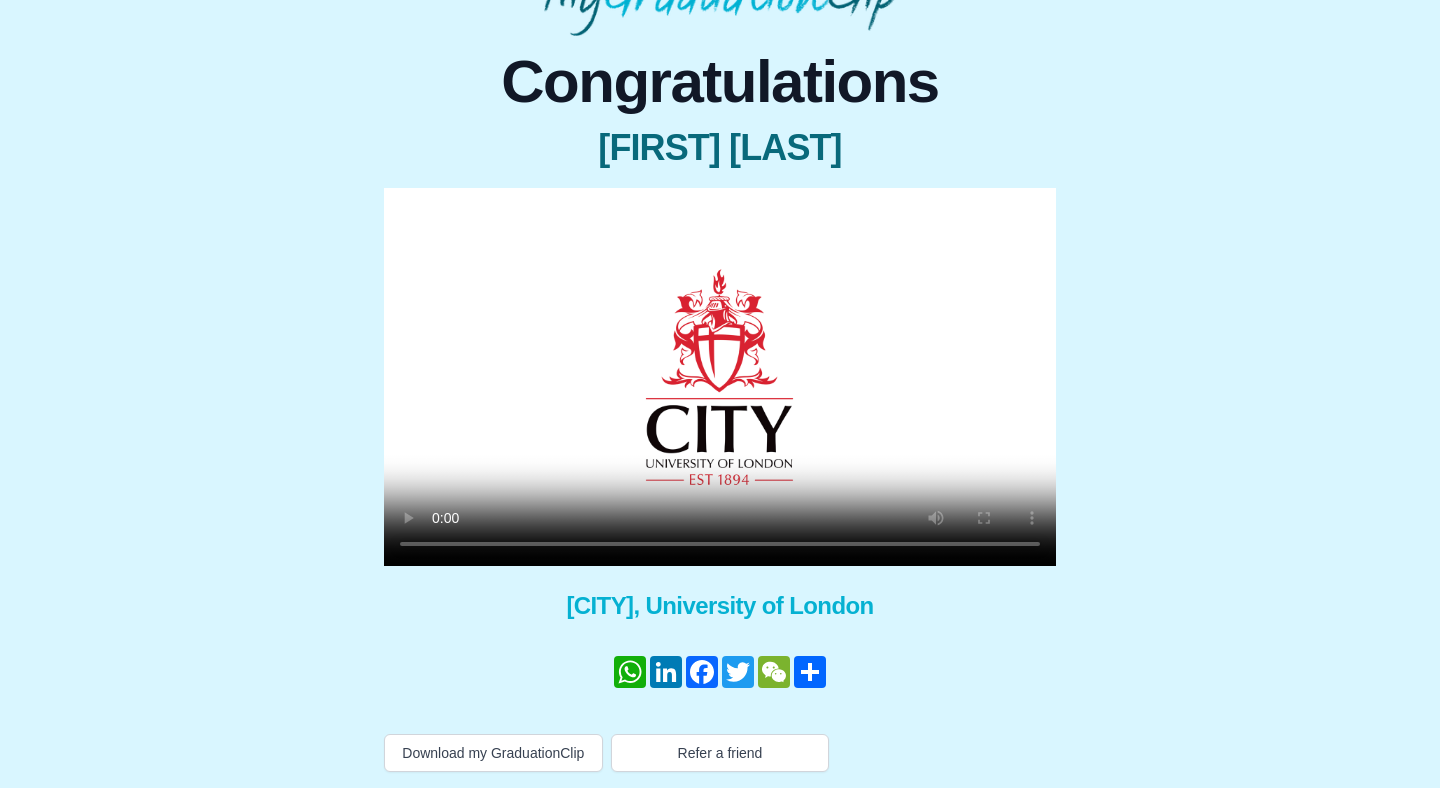 click at bounding box center [720, 377] 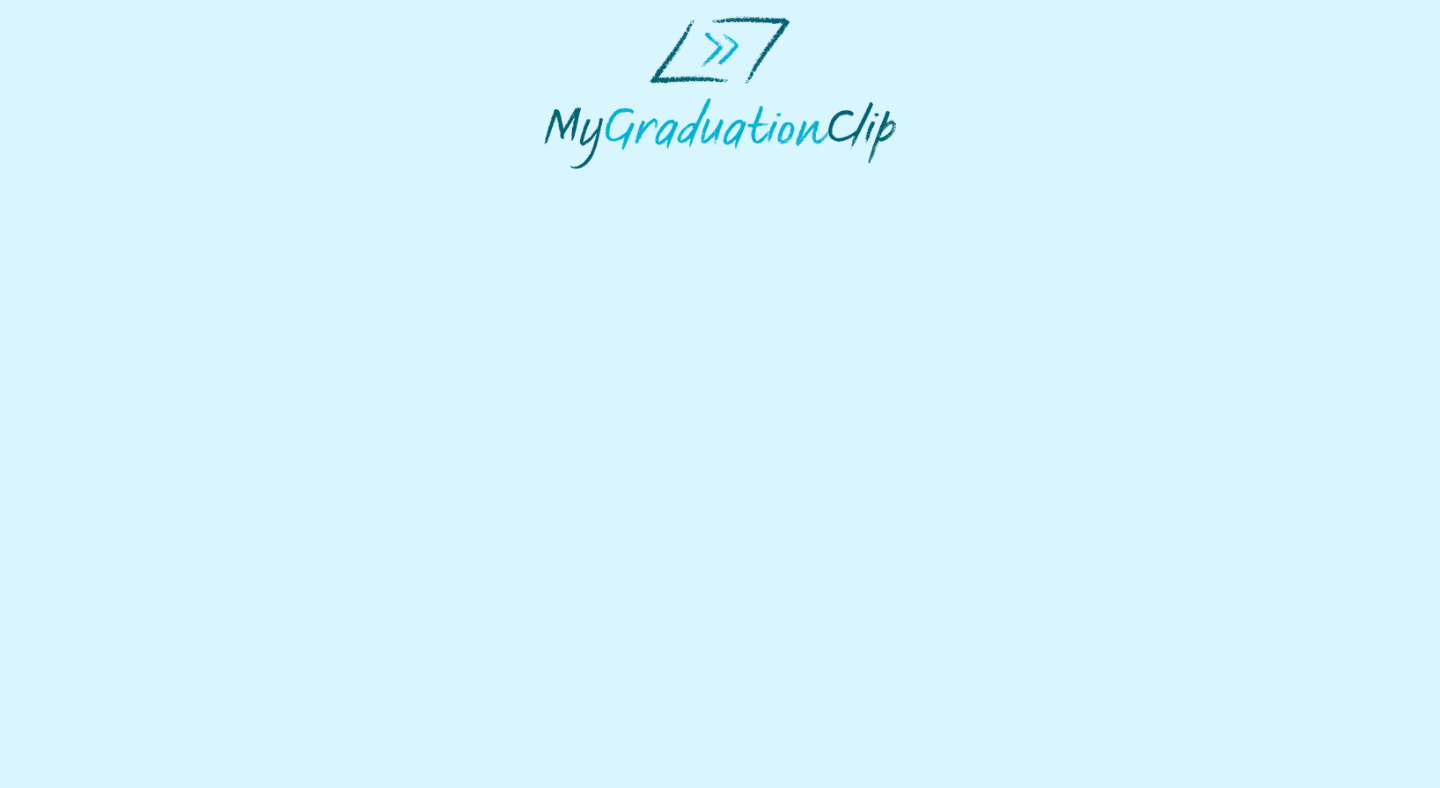 scroll, scrollTop: 0, scrollLeft: 0, axis: both 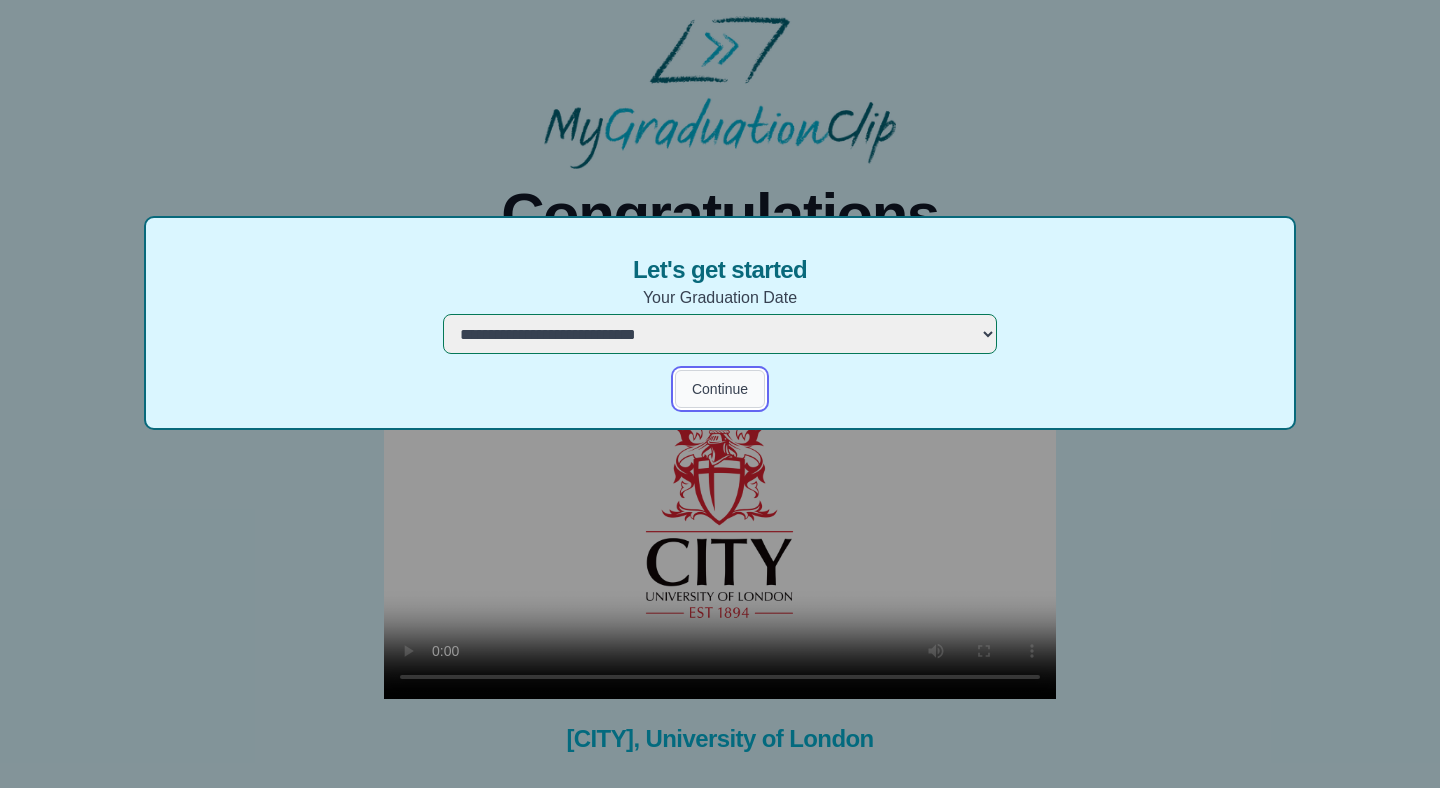 click on "Continue" at bounding box center [720, 389] 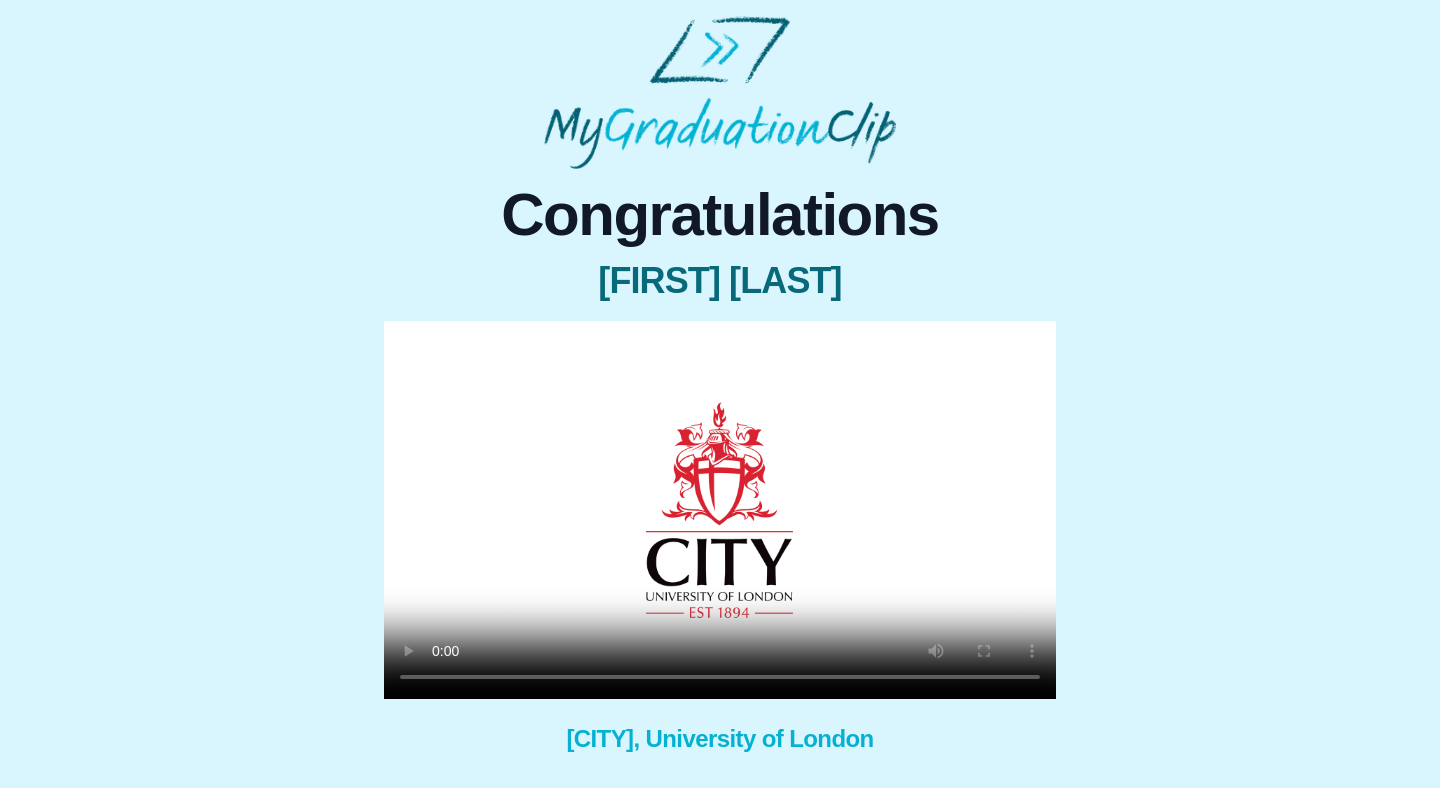 type 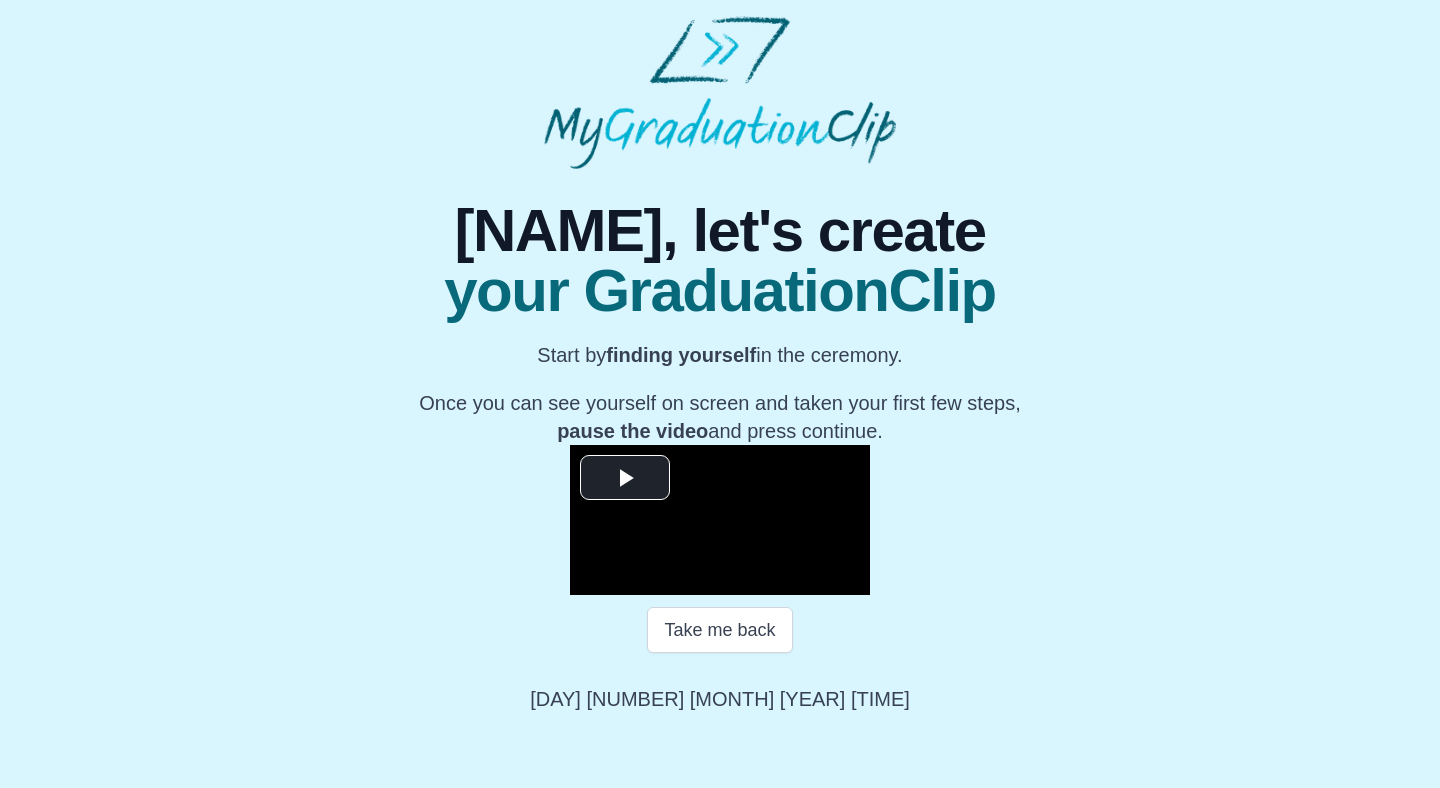 scroll, scrollTop: 197, scrollLeft: 0, axis: vertical 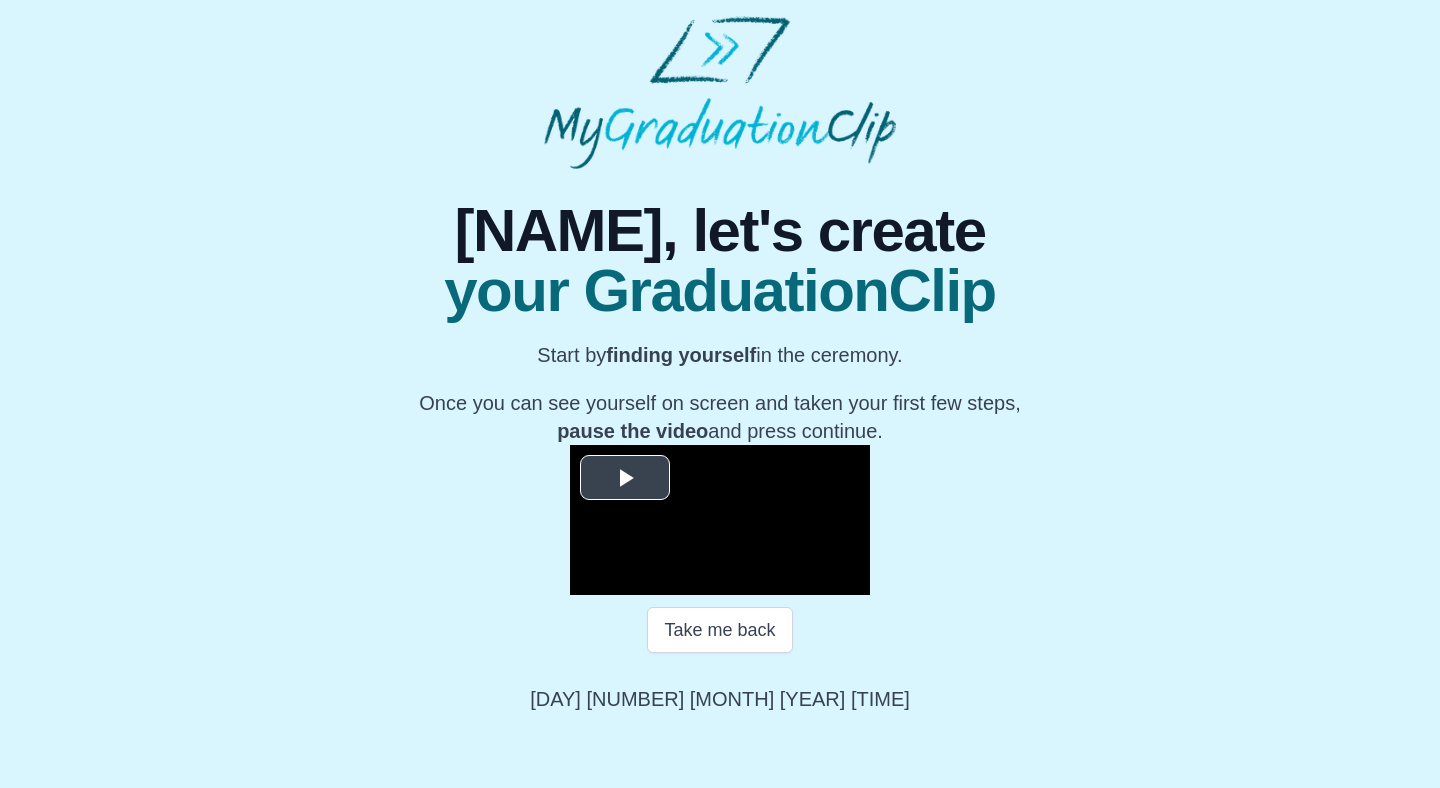 click at bounding box center (625, 478) 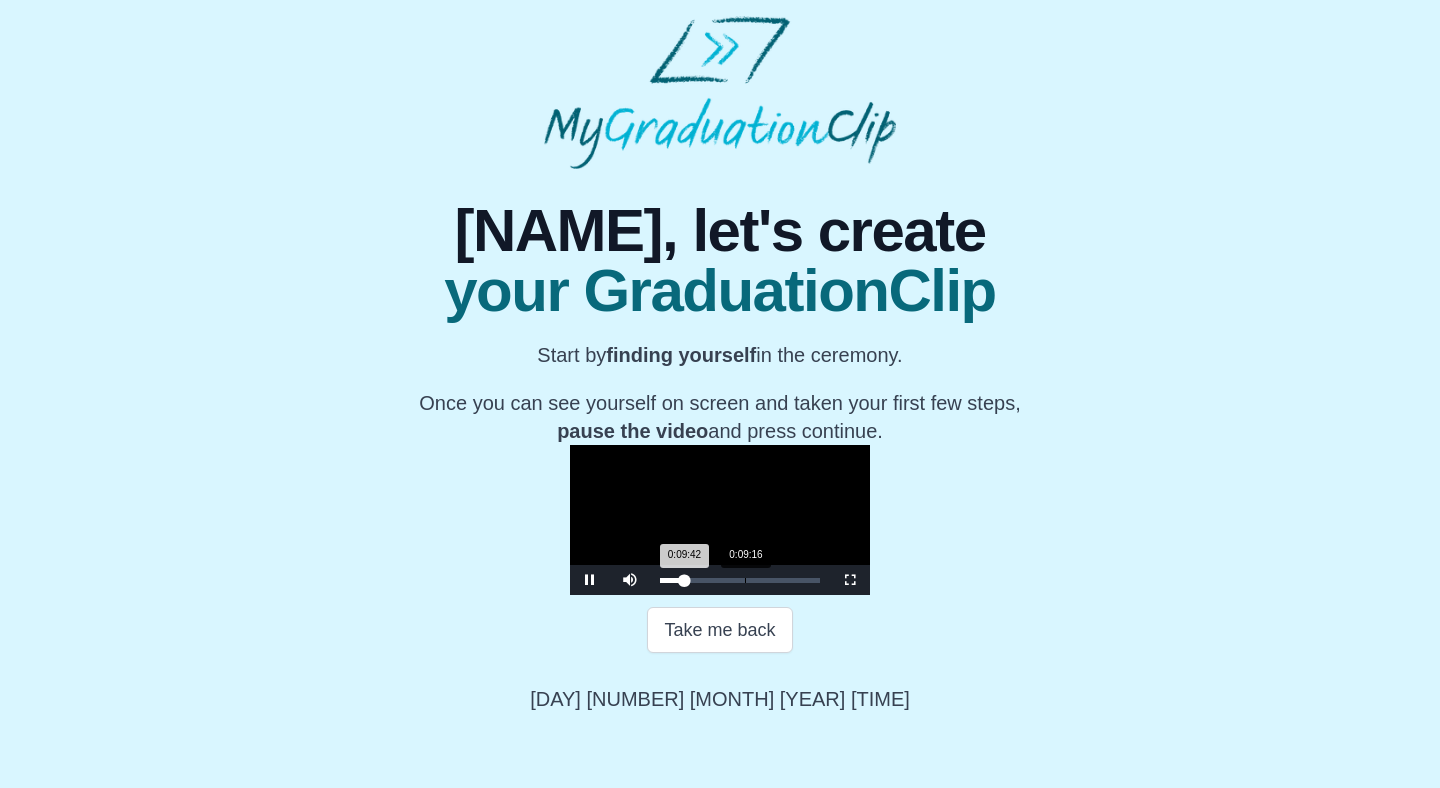 click on "0:09:42 Progress : 0%" at bounding box center (672, 580) 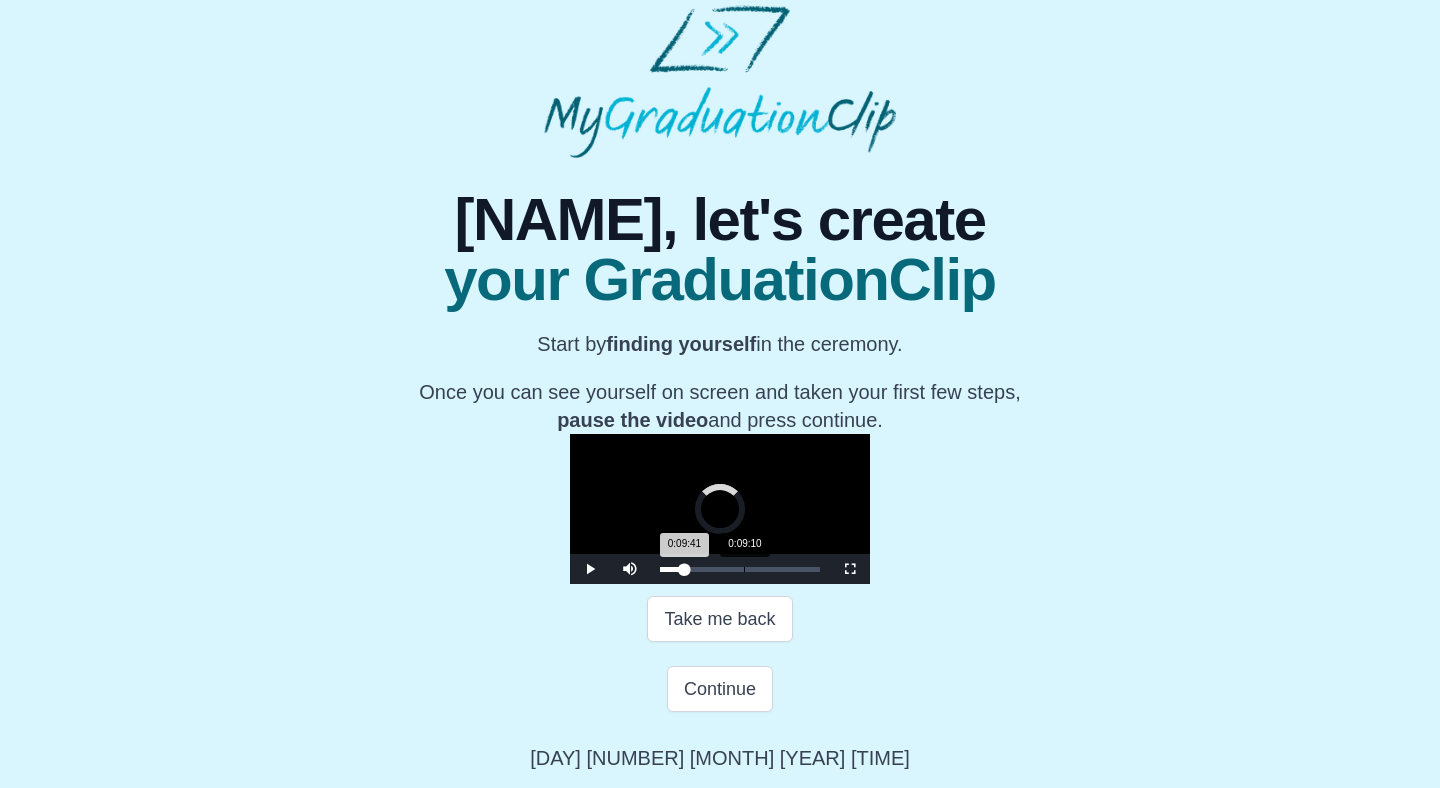 click on "0:09:41 Progress : 0%" at bounding box center [672, 569] 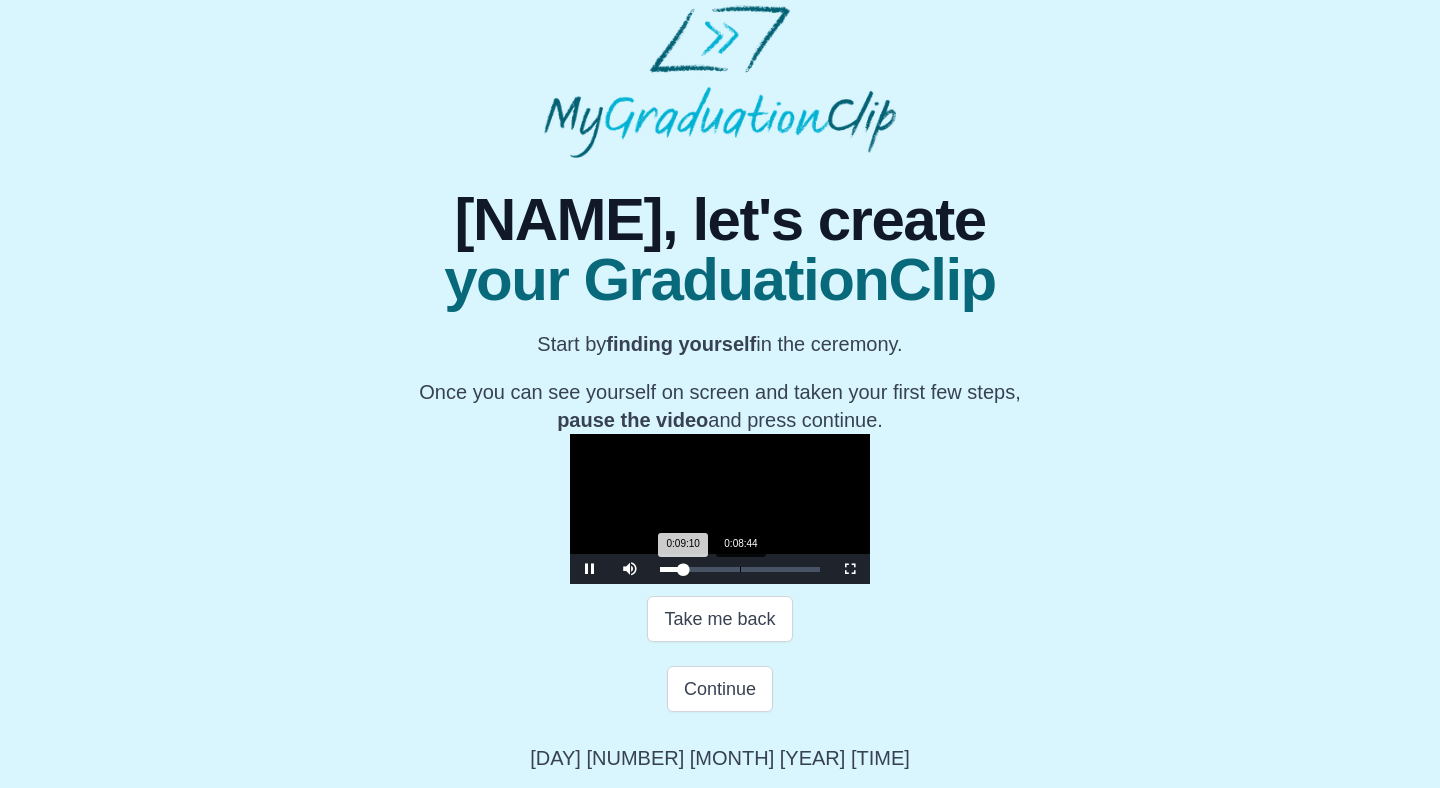 click on "0:09:10 Progress : 0%" at bounding box center (671, 569) 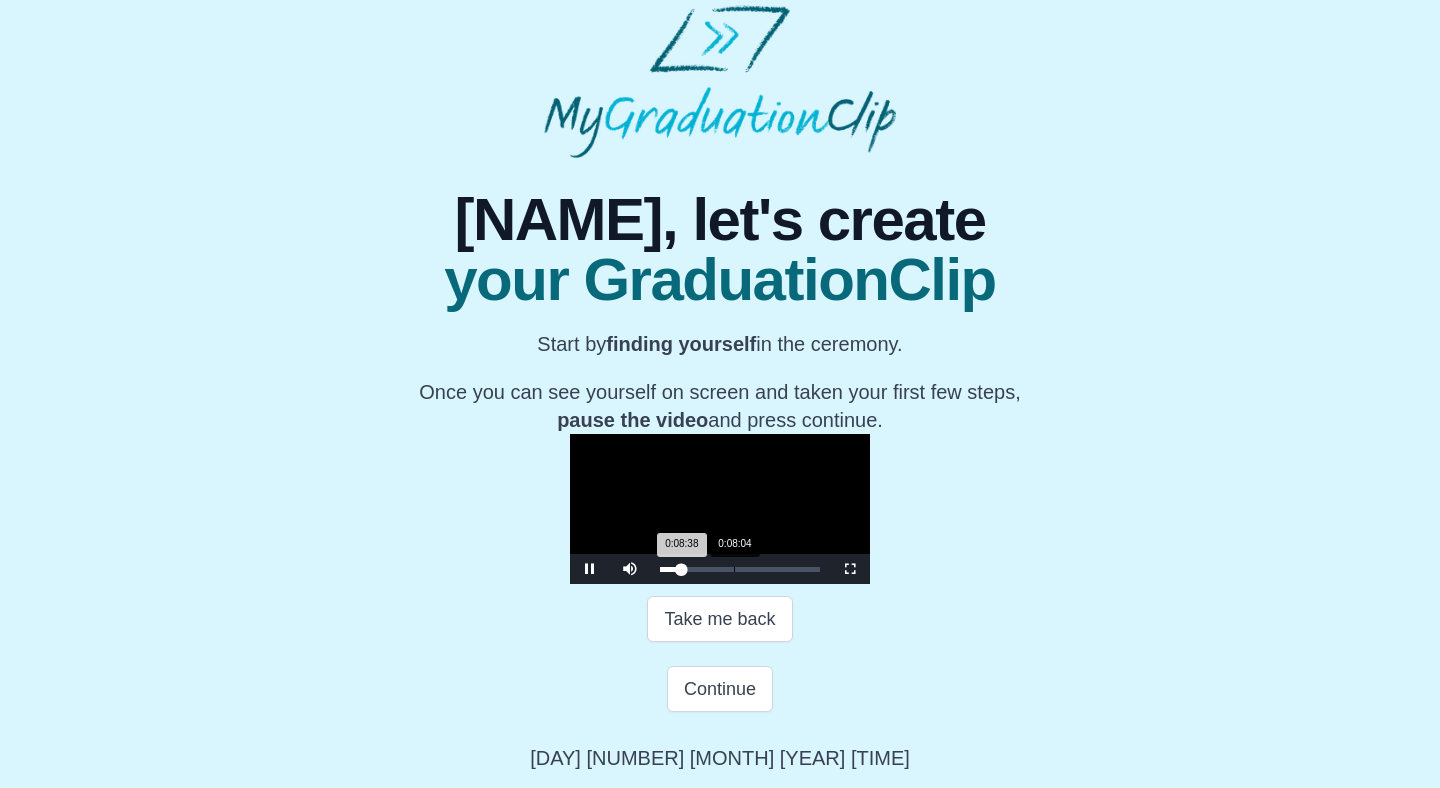 click on "0:08:38 Progress : 0%" at bounding box center [671, 569] 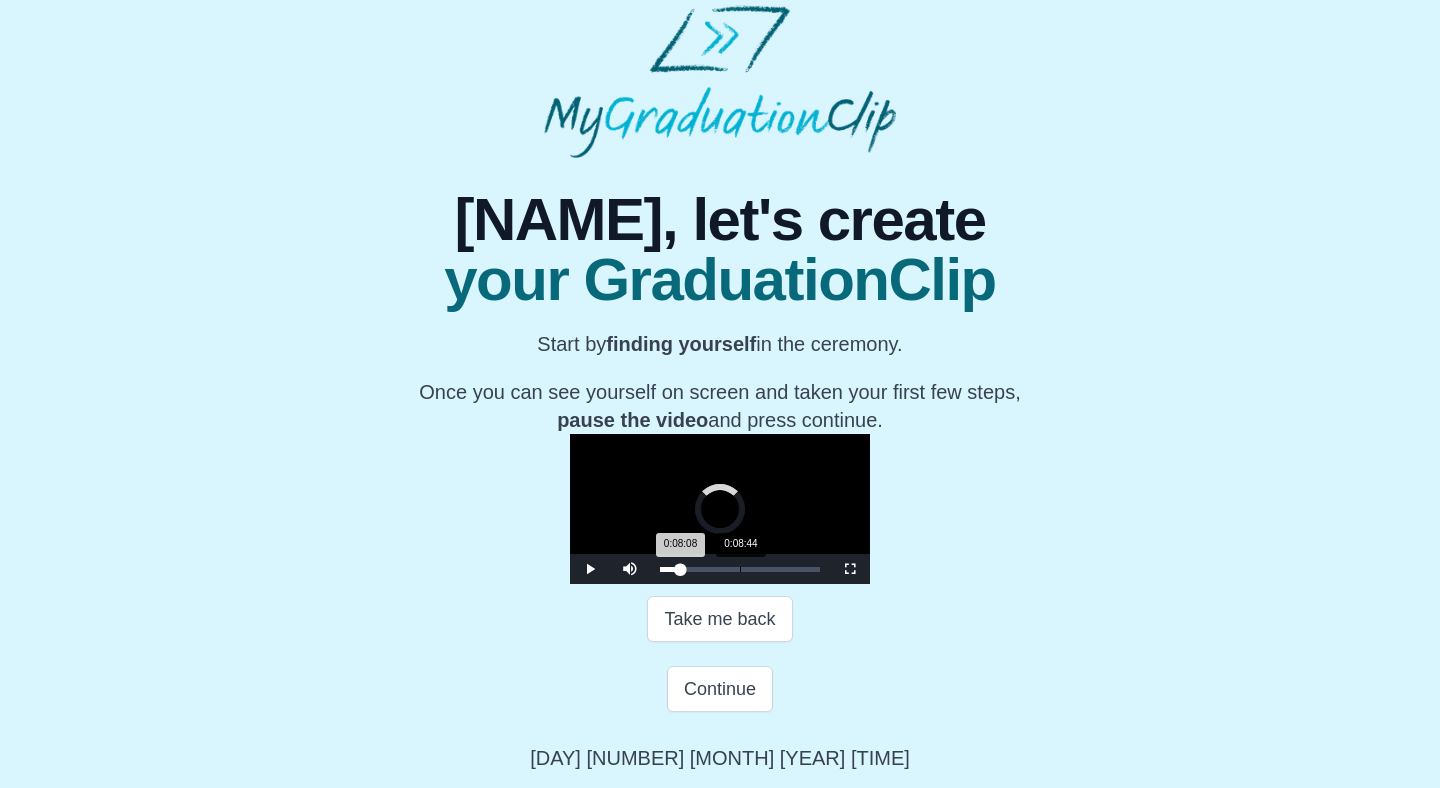 click on "0:08:08 Progress : 0%" at bounding box center [670, 569] 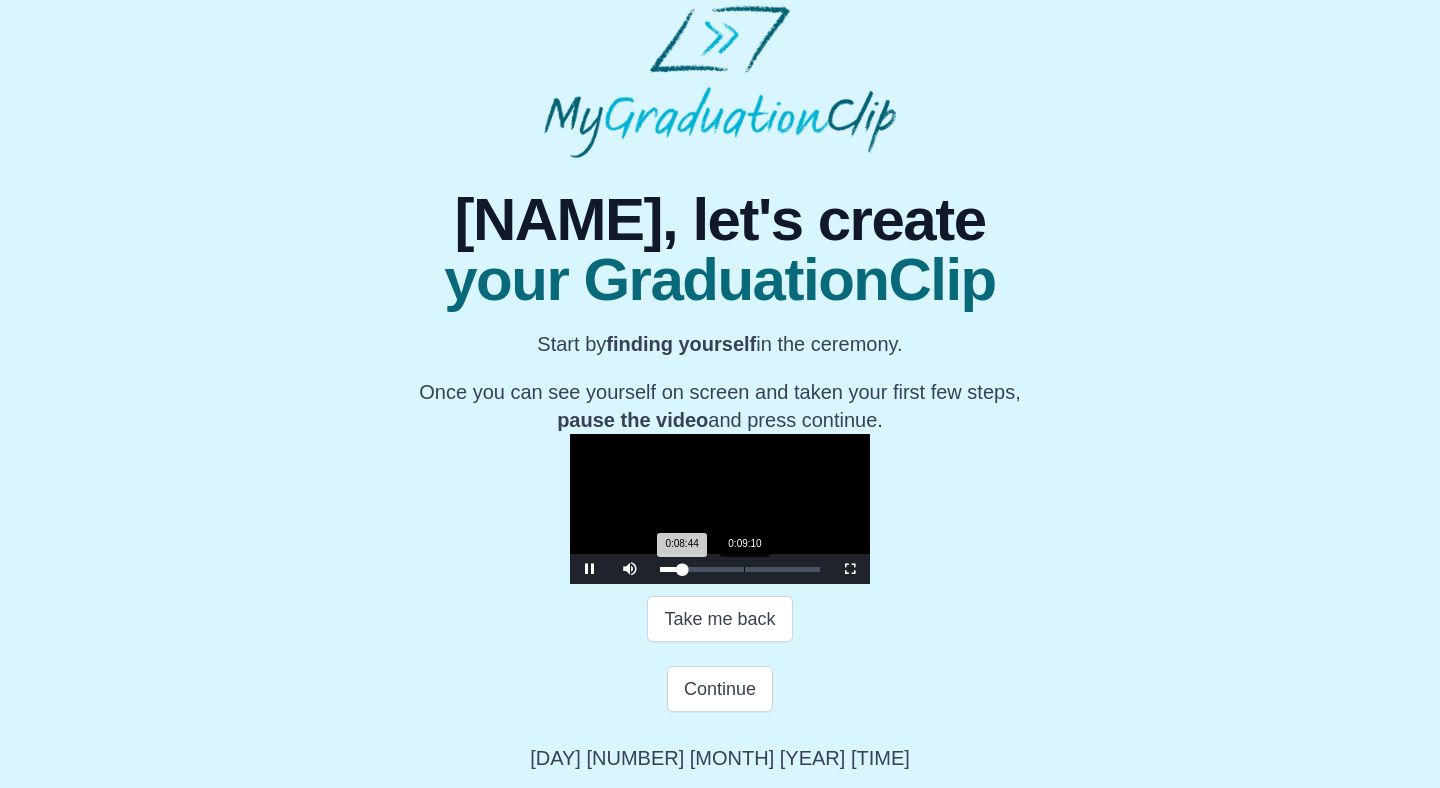 click on "0:08:44 Progress : 0%" at bounding box center [671, 569] 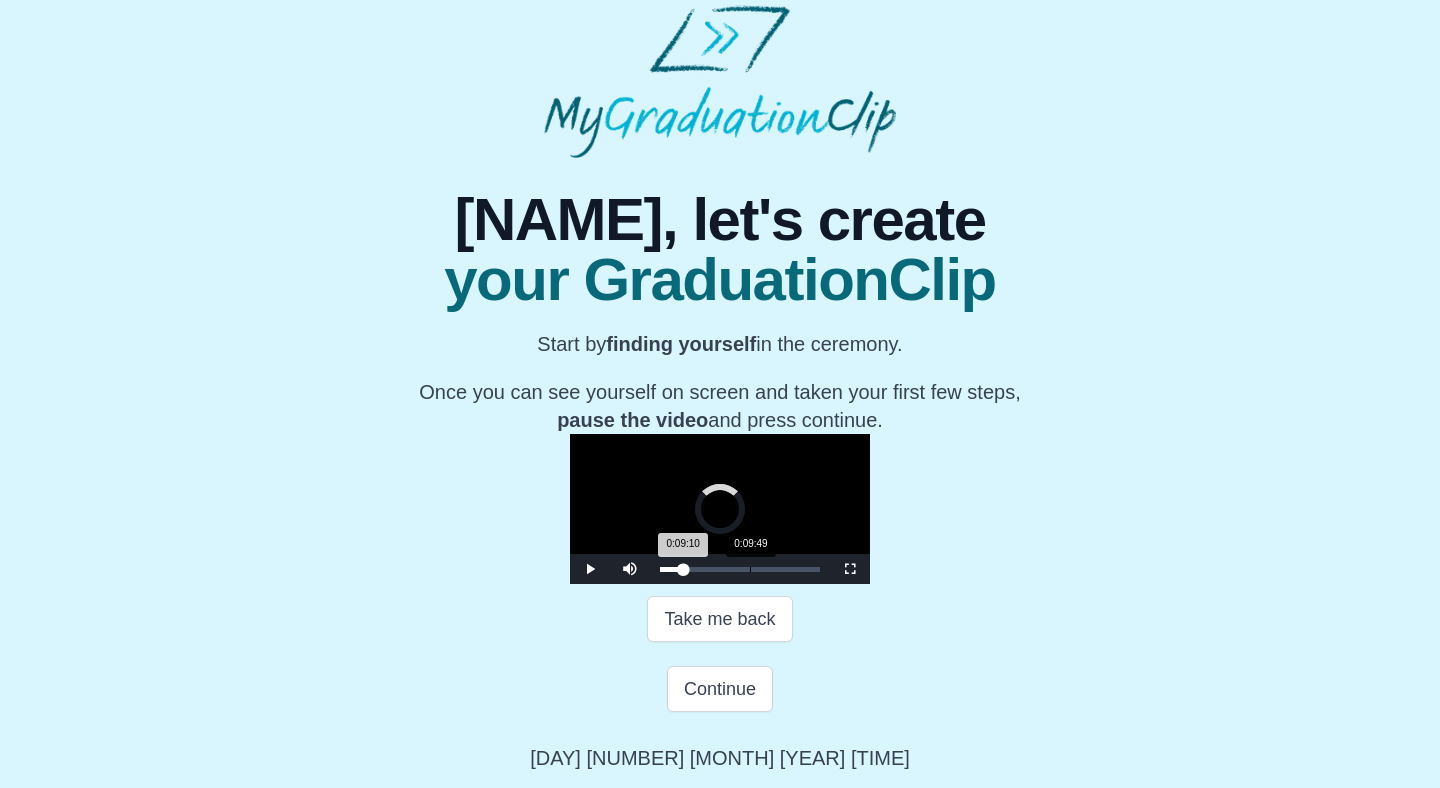 click on "0:09:10 Progress : 0%" at bounding box center (671, 569) 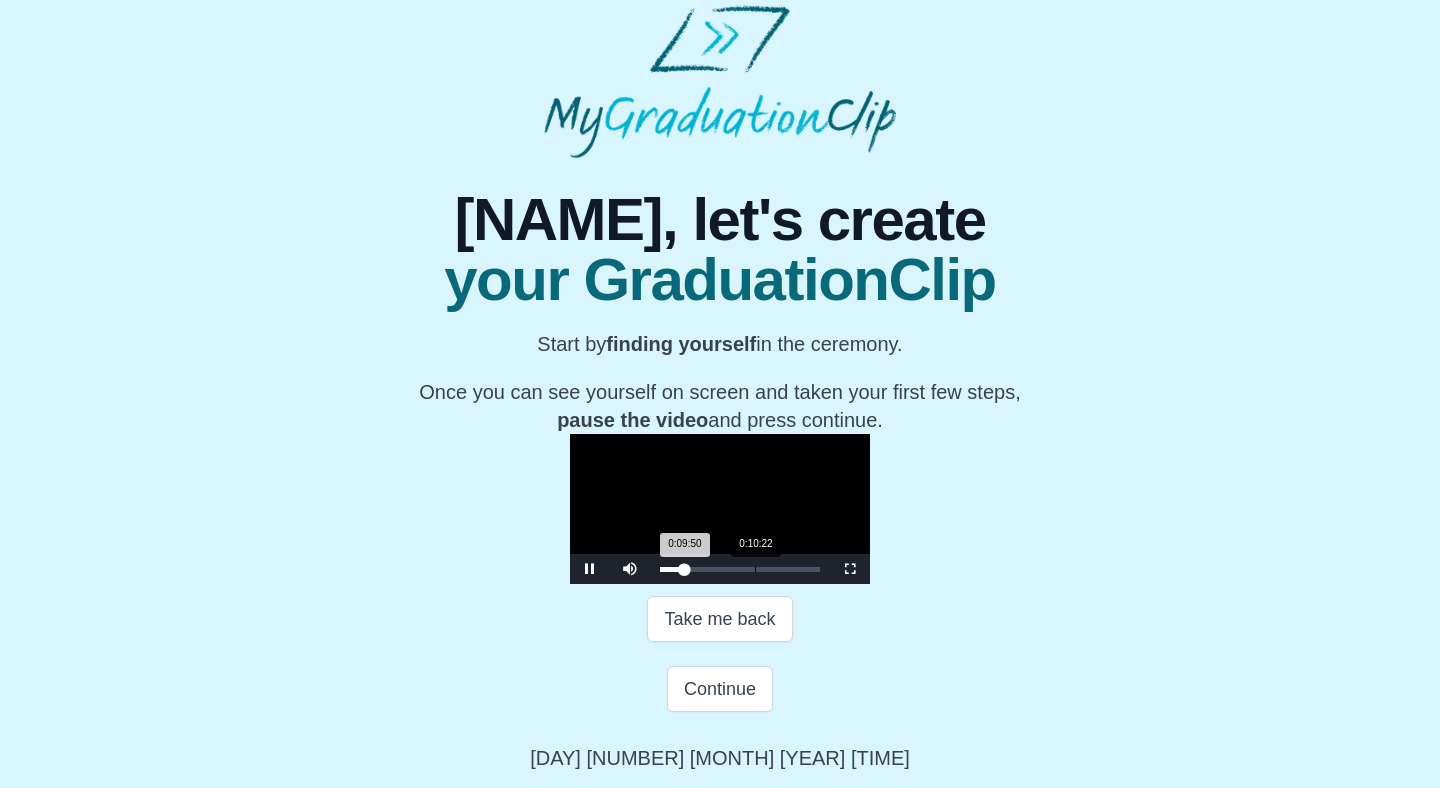 click on "0:09:50 Progress : 0%" at bounding box center (672, 569) 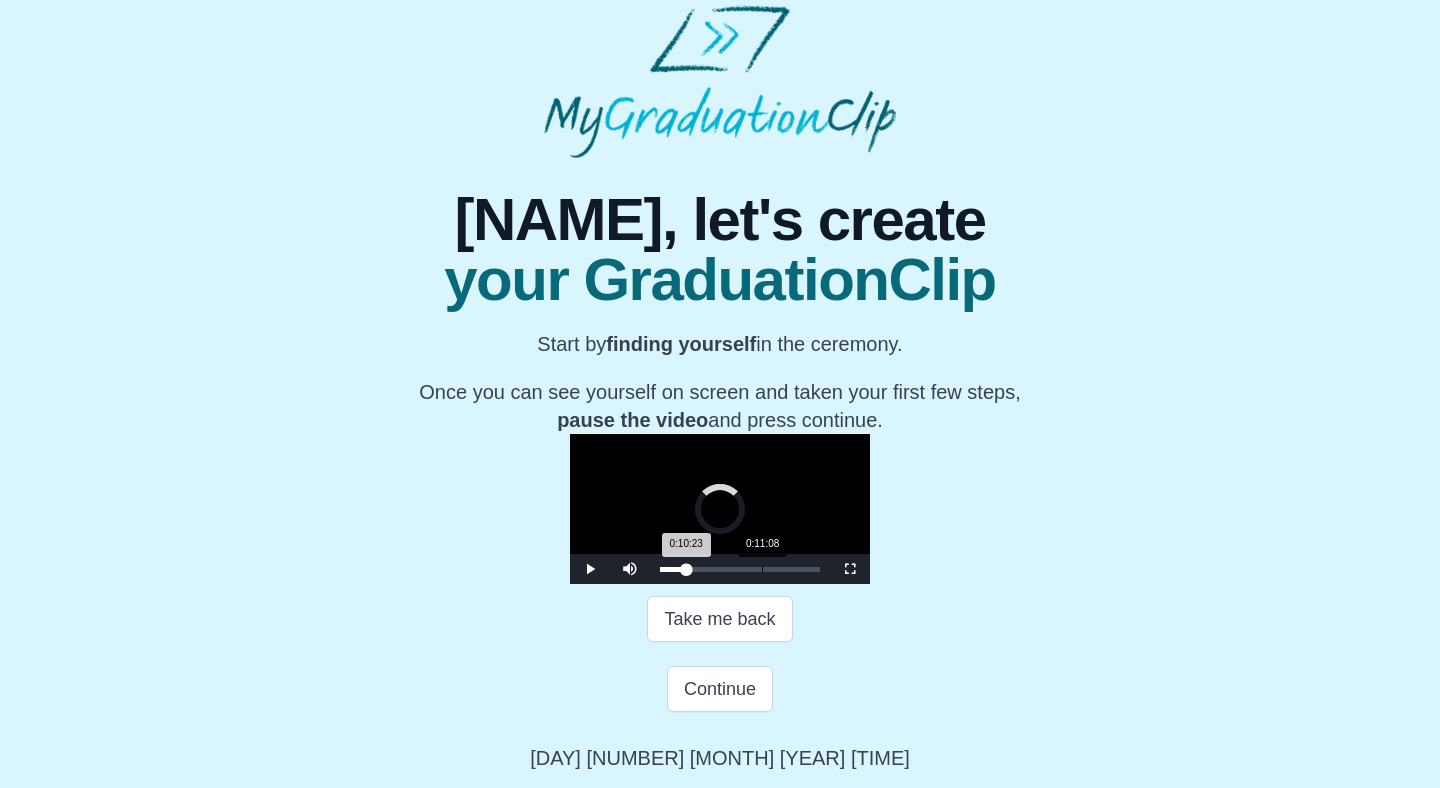 click on "Loaded : 0% 0:11:08 0:10:23 Progress : 0%" at bounding box center (740, 569) 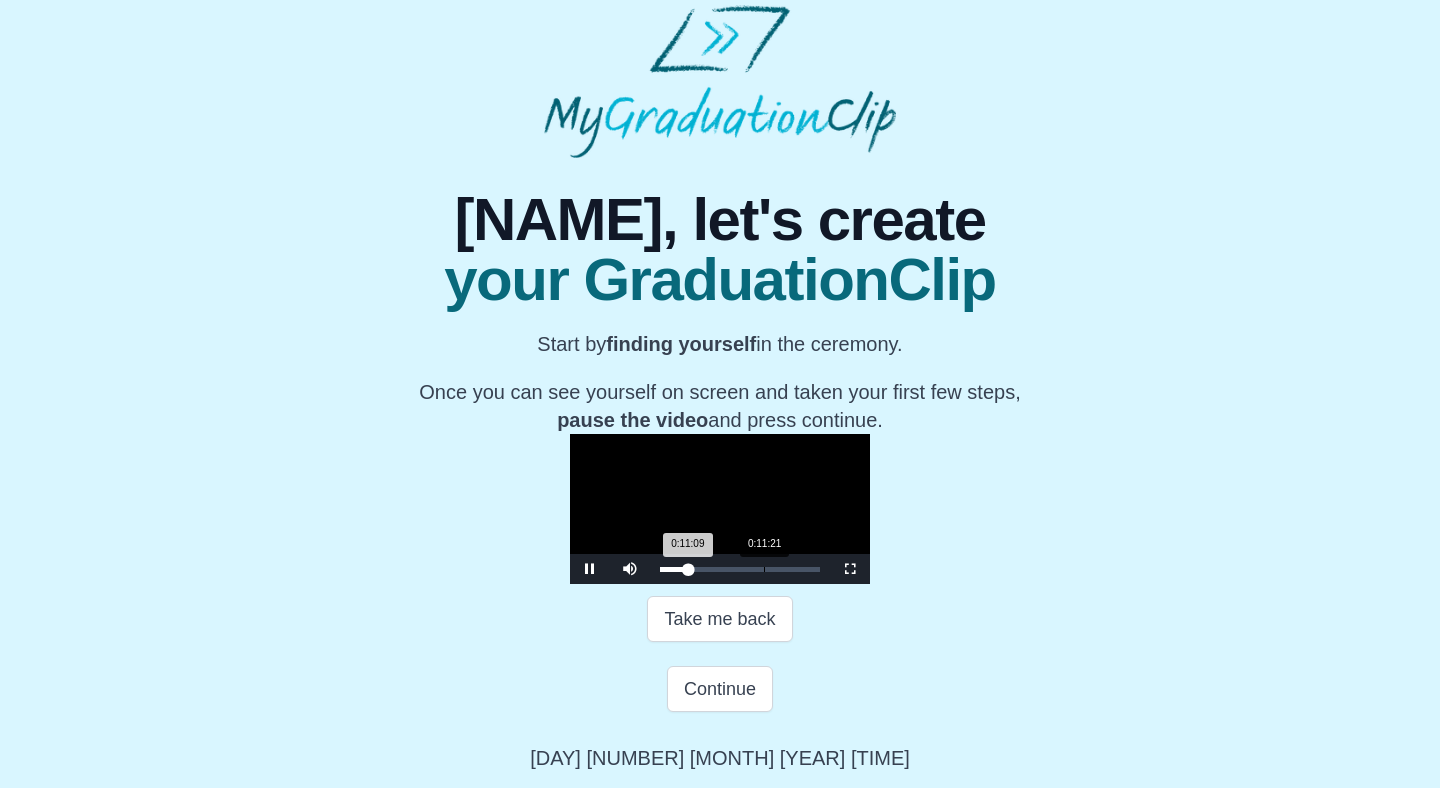 click on "0:11:09 Progress : 0%" at bounding box center (674, 569) 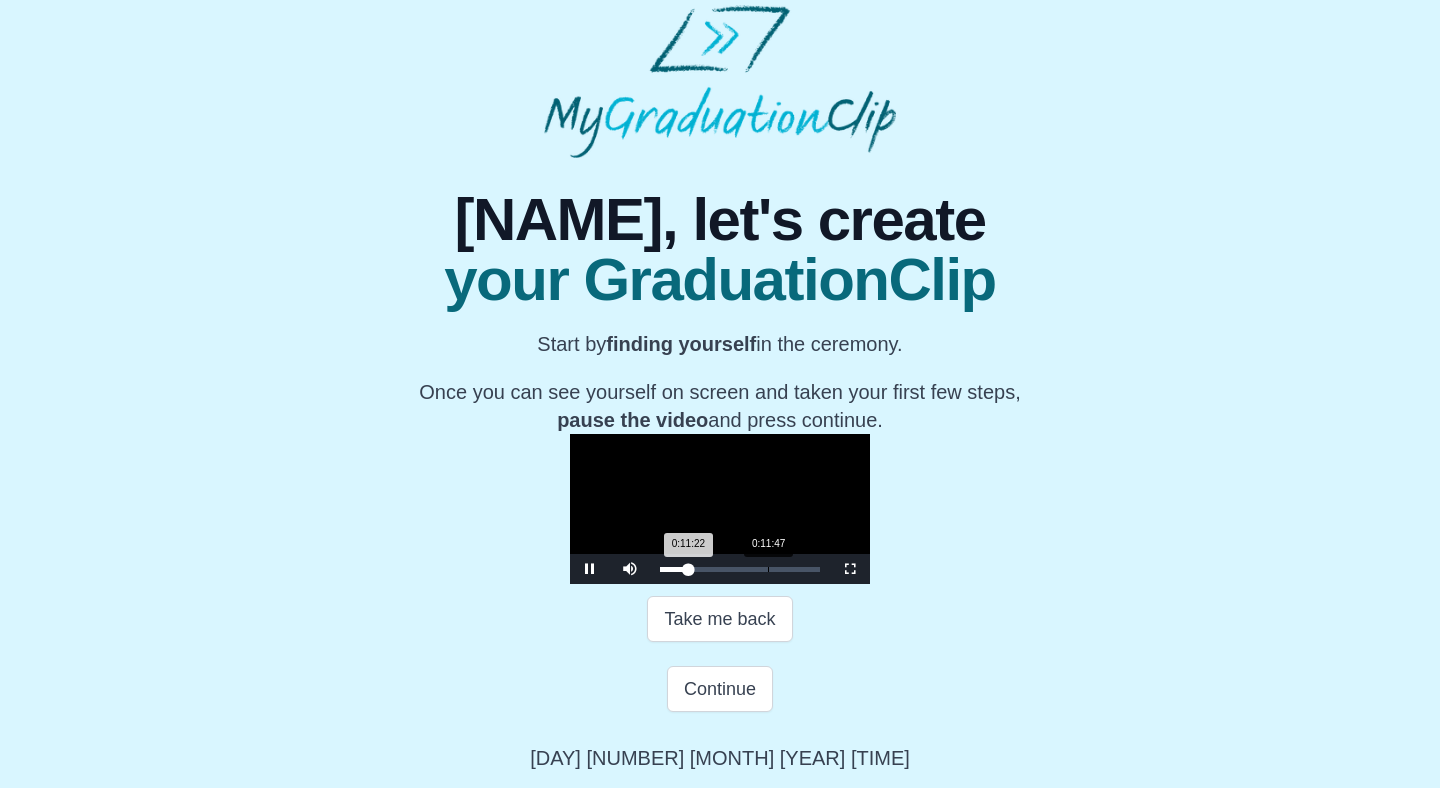 click on "0:11:22 Progress : 0%" at bounding box center (674, 569) 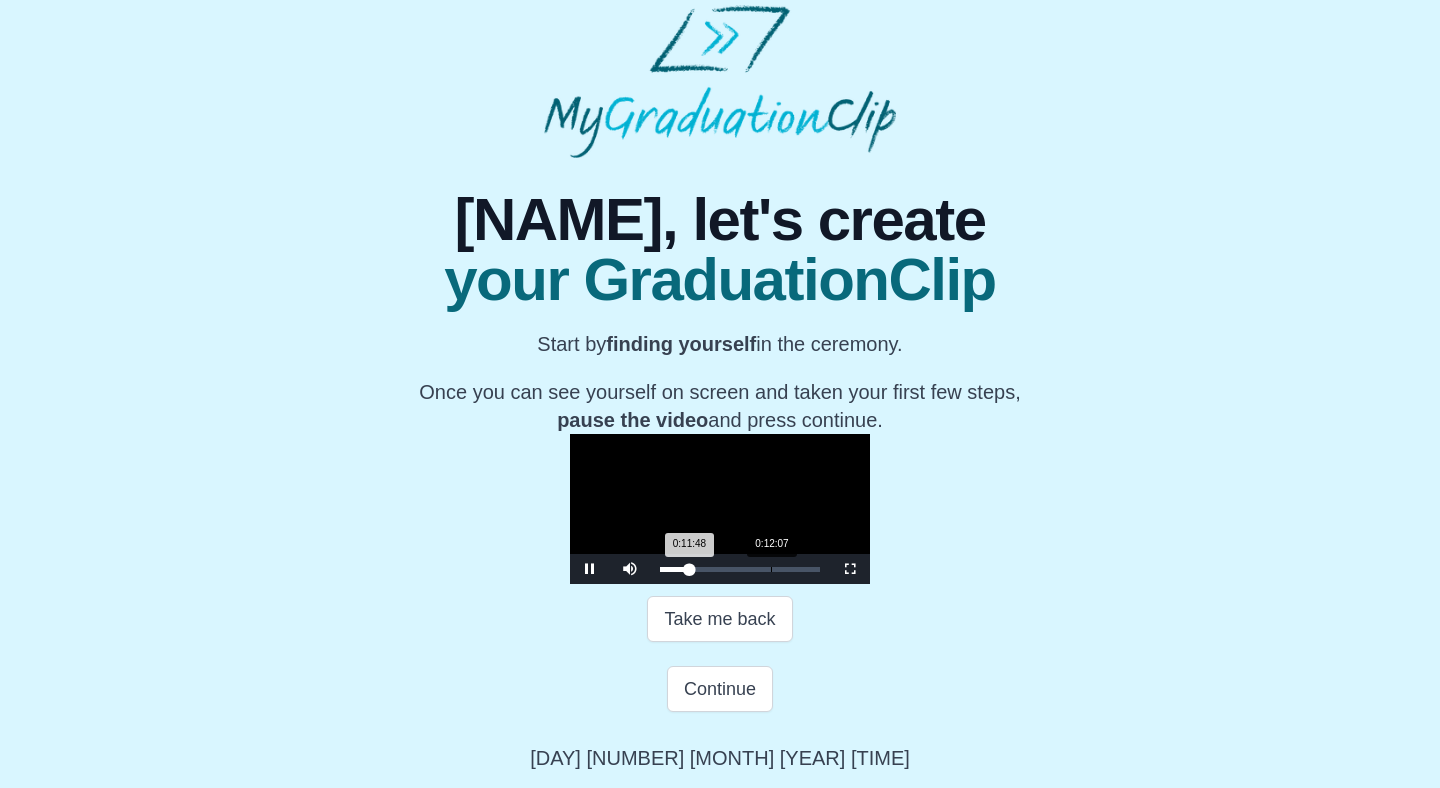 click on "0:11:48 Progress : 0%" at bounding box center (675, 569) 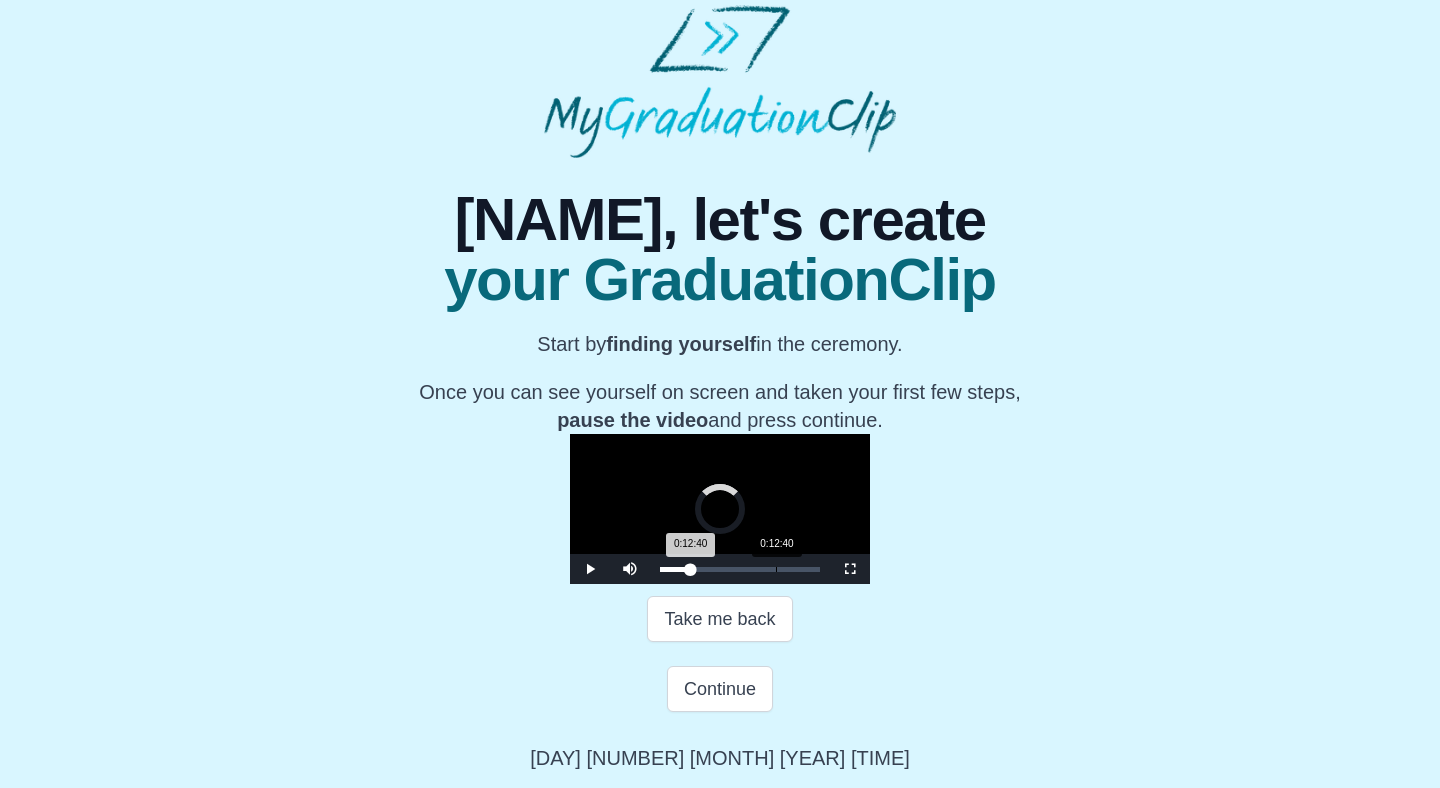 click on "0:12:40 Progress : 0%" at bounding box center [675, 569] 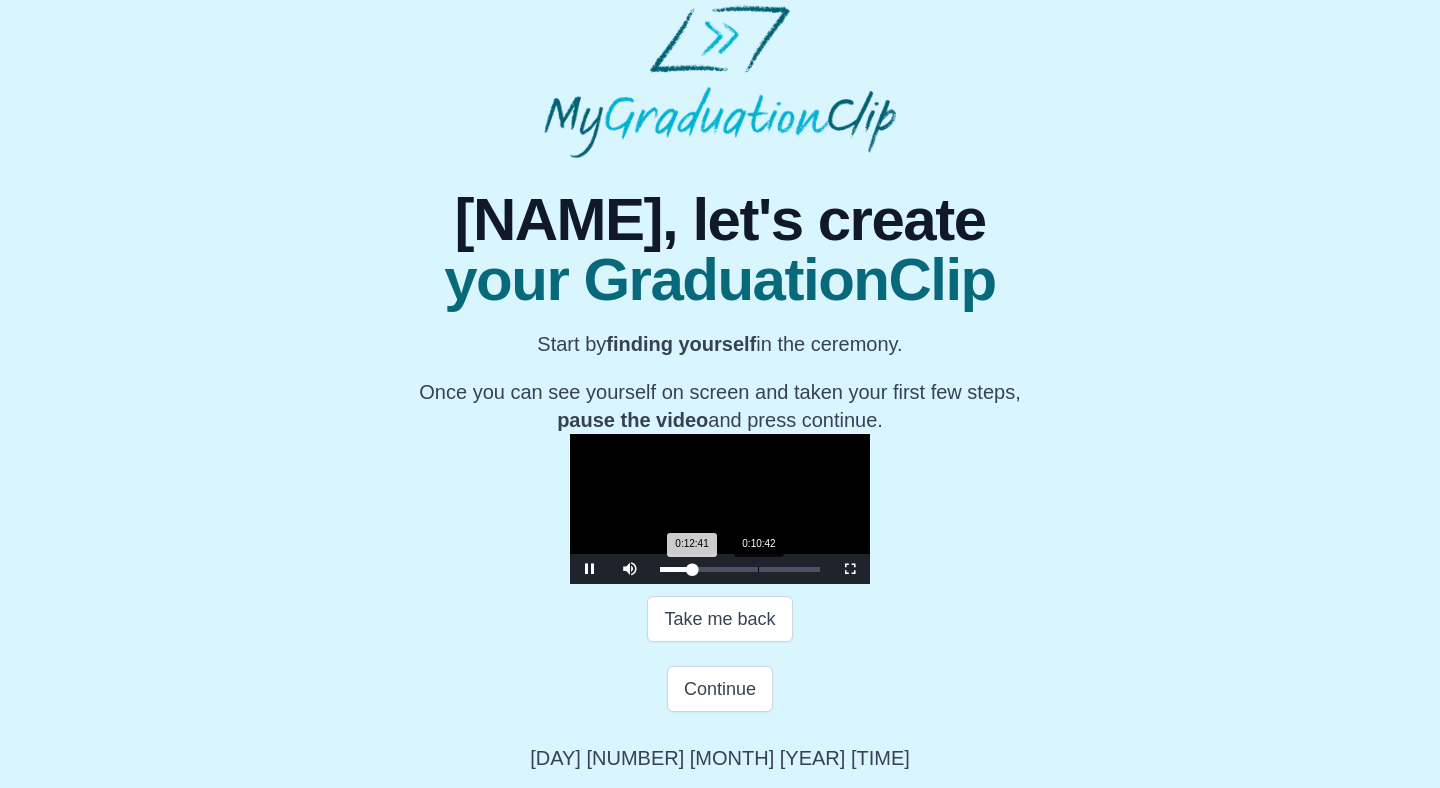 click on "0:10:42" at bounding box center [758, 569] 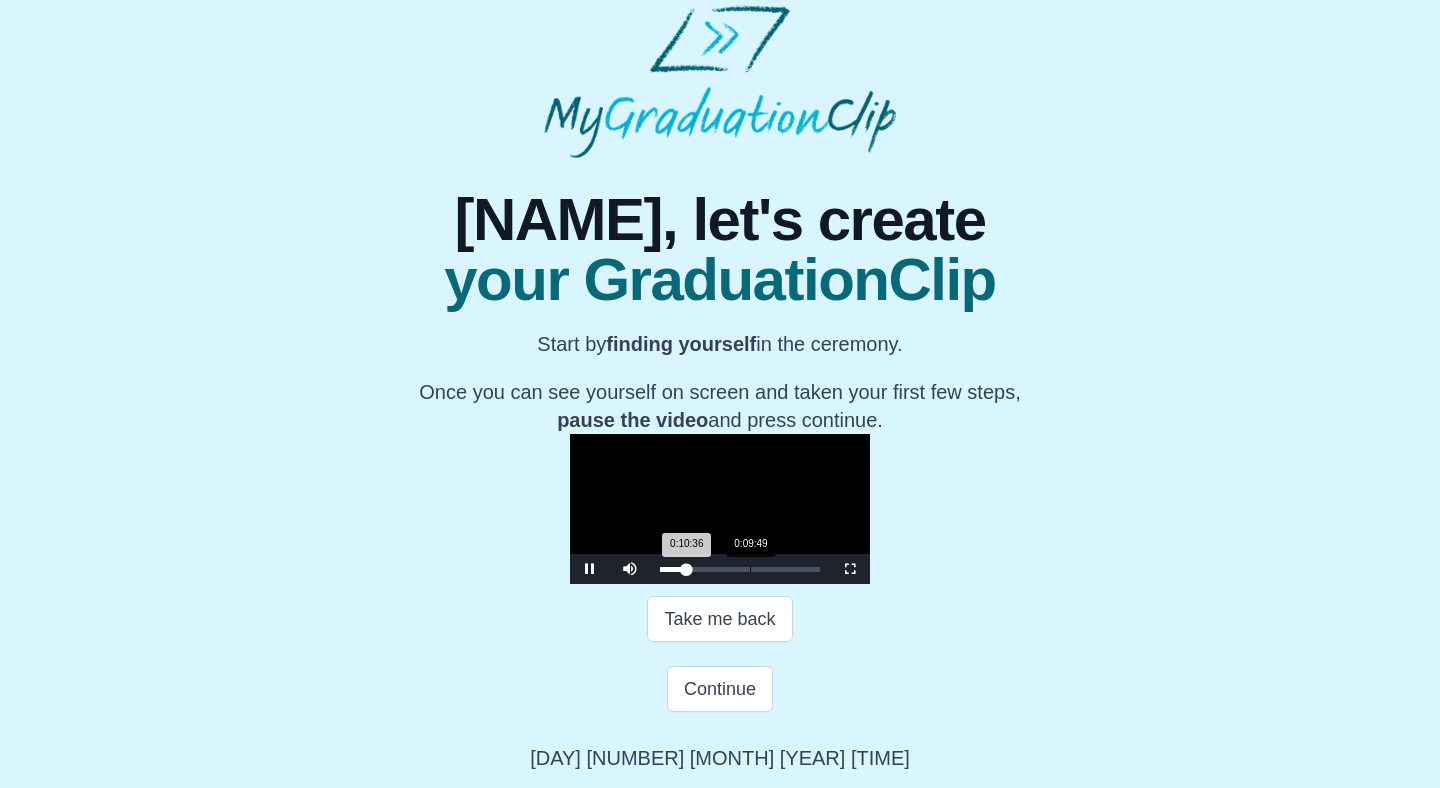 click on "0:10:36 Progress : 0%" at bounding box center (673, 569) 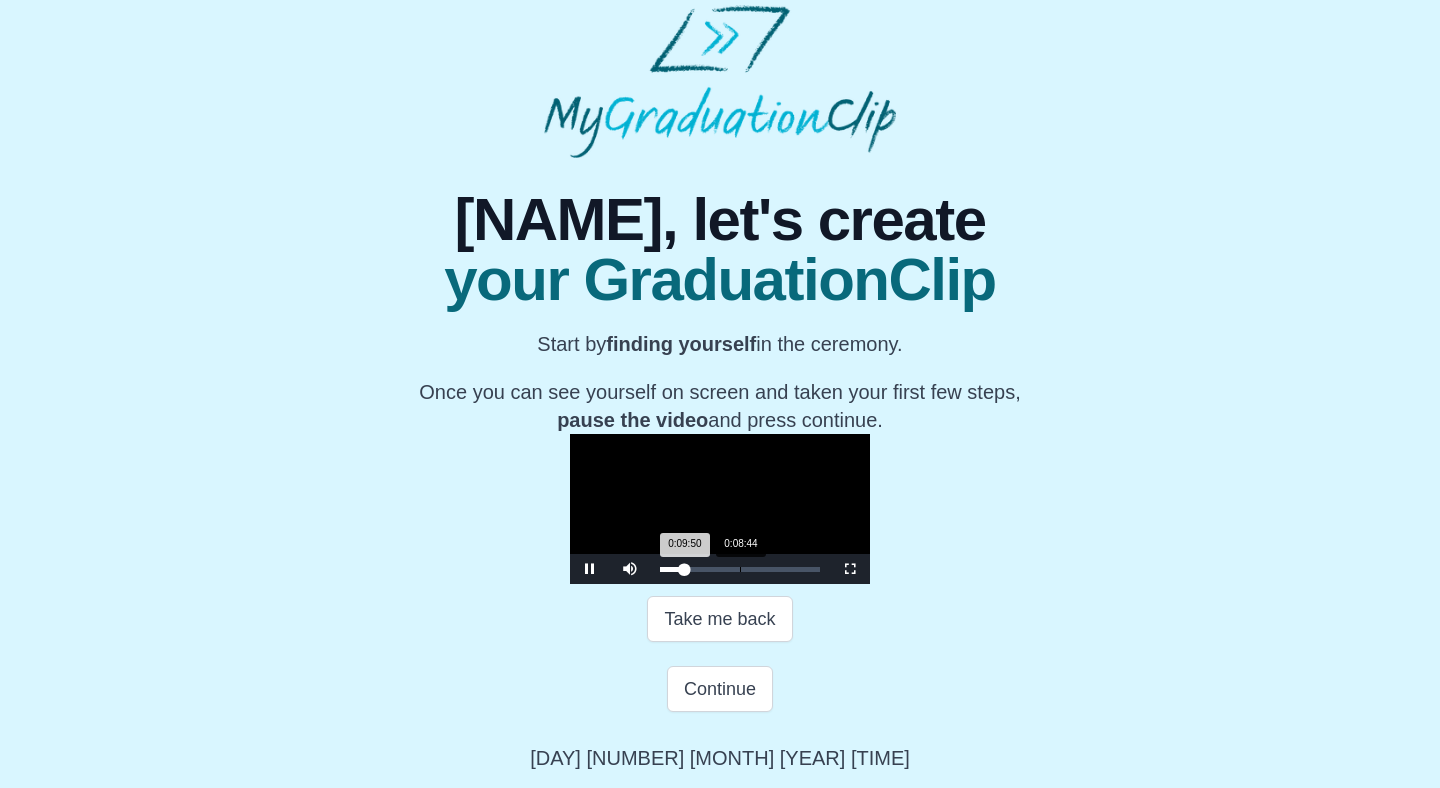 click on "0:08:44" at bounding box center (740, 569) 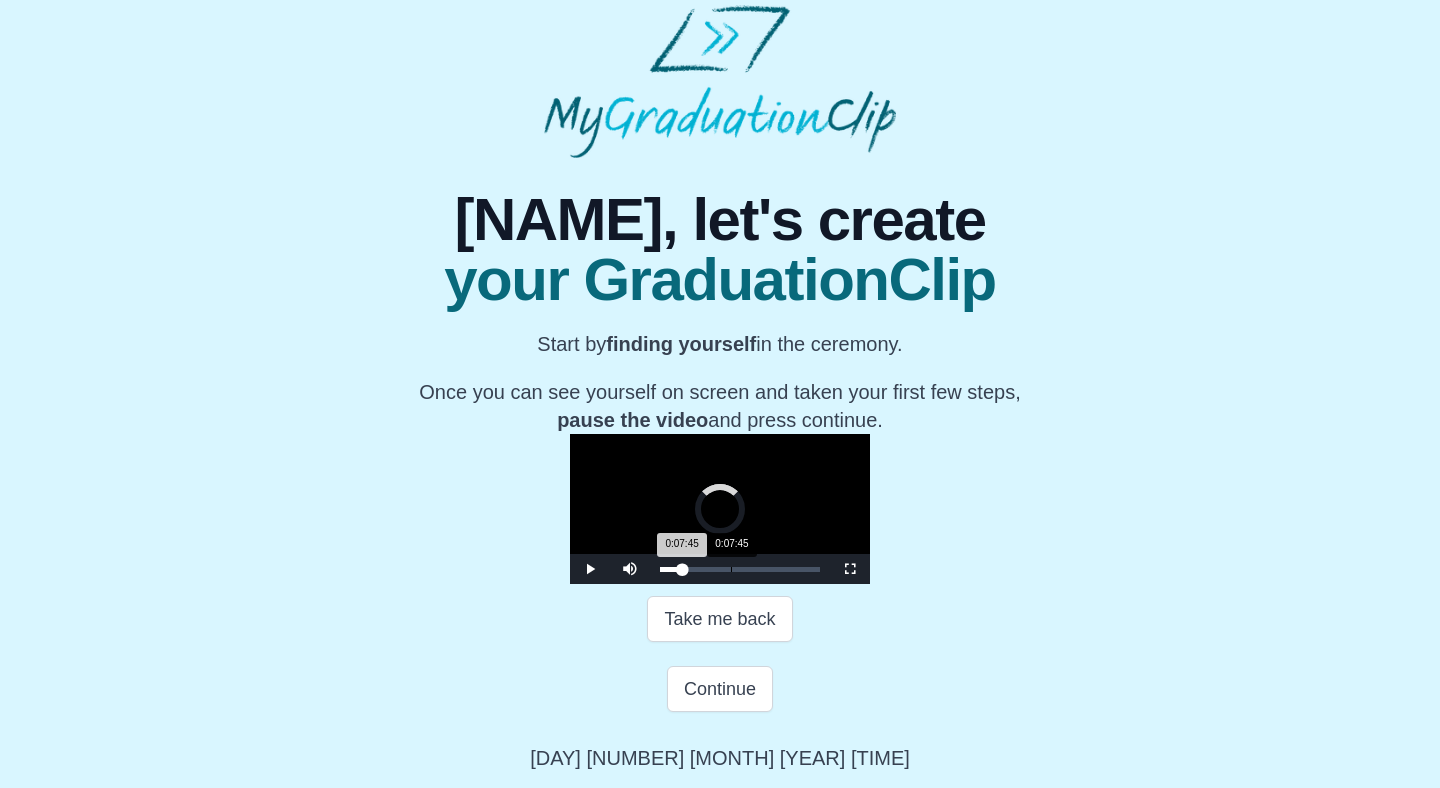 click on "0:07:45" at bounding box center (731, 569) 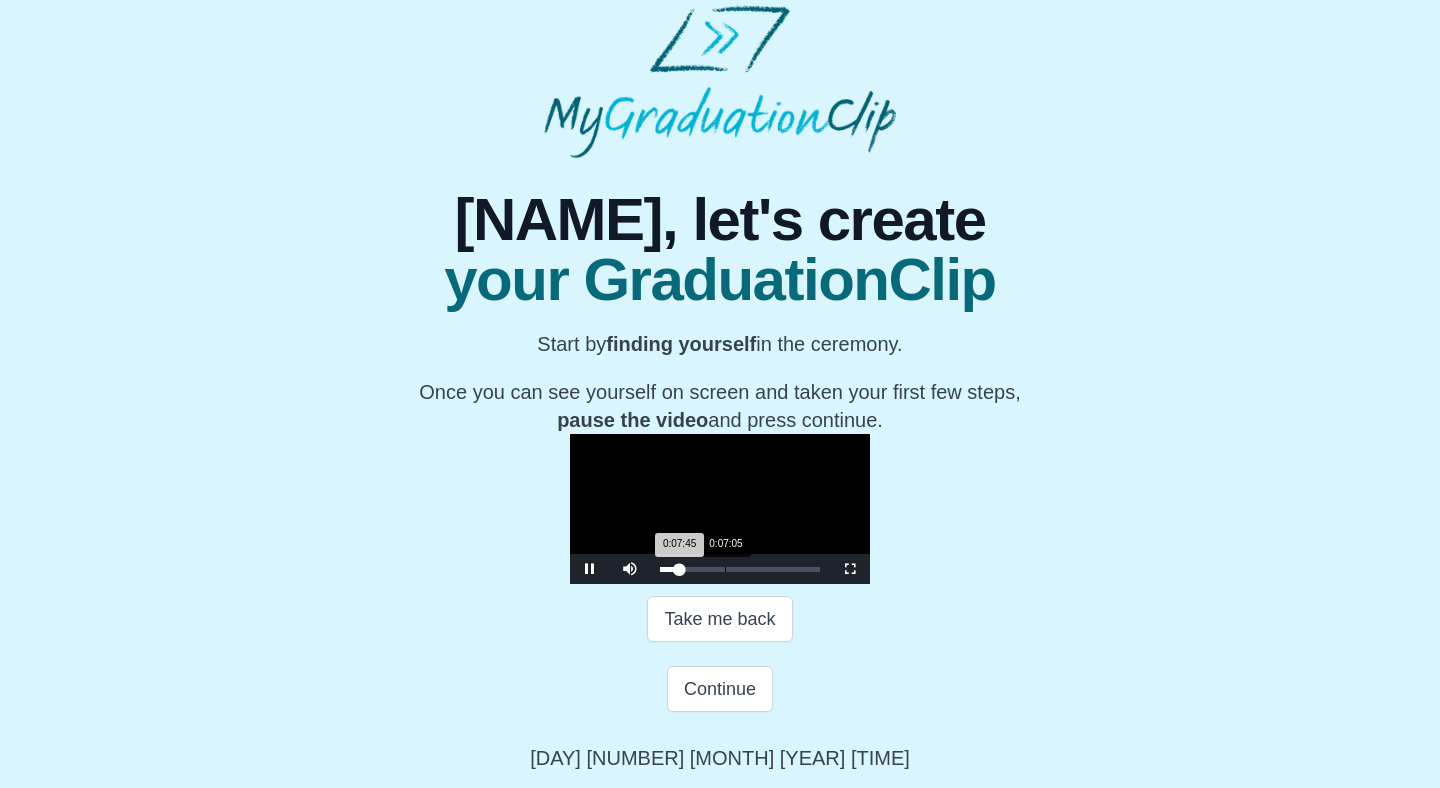 click on "0:07:45 Progress : 0%" at bounding box center (670, 569) 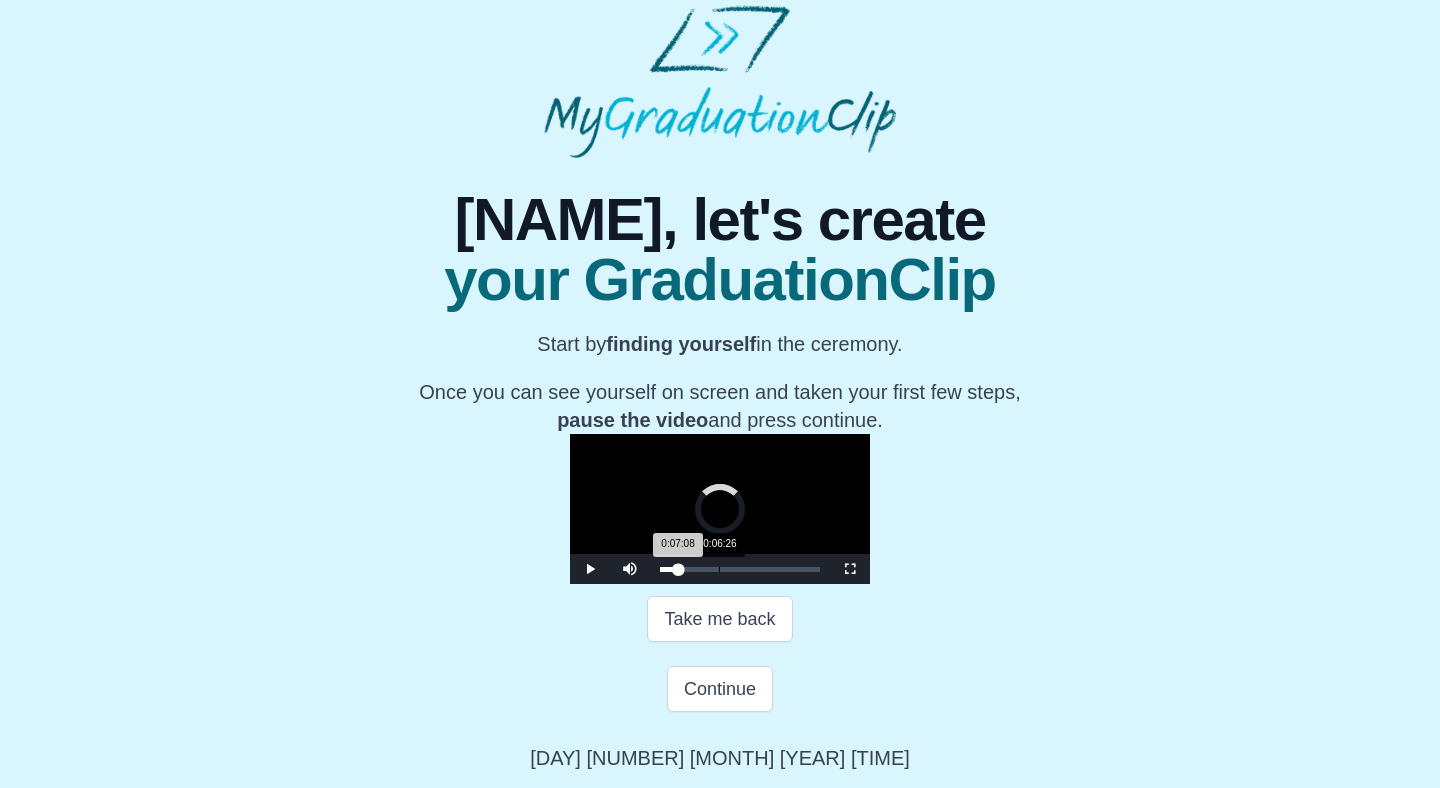 click on "0:07:08 Progress : 0%" at bounding box center (669, 569) 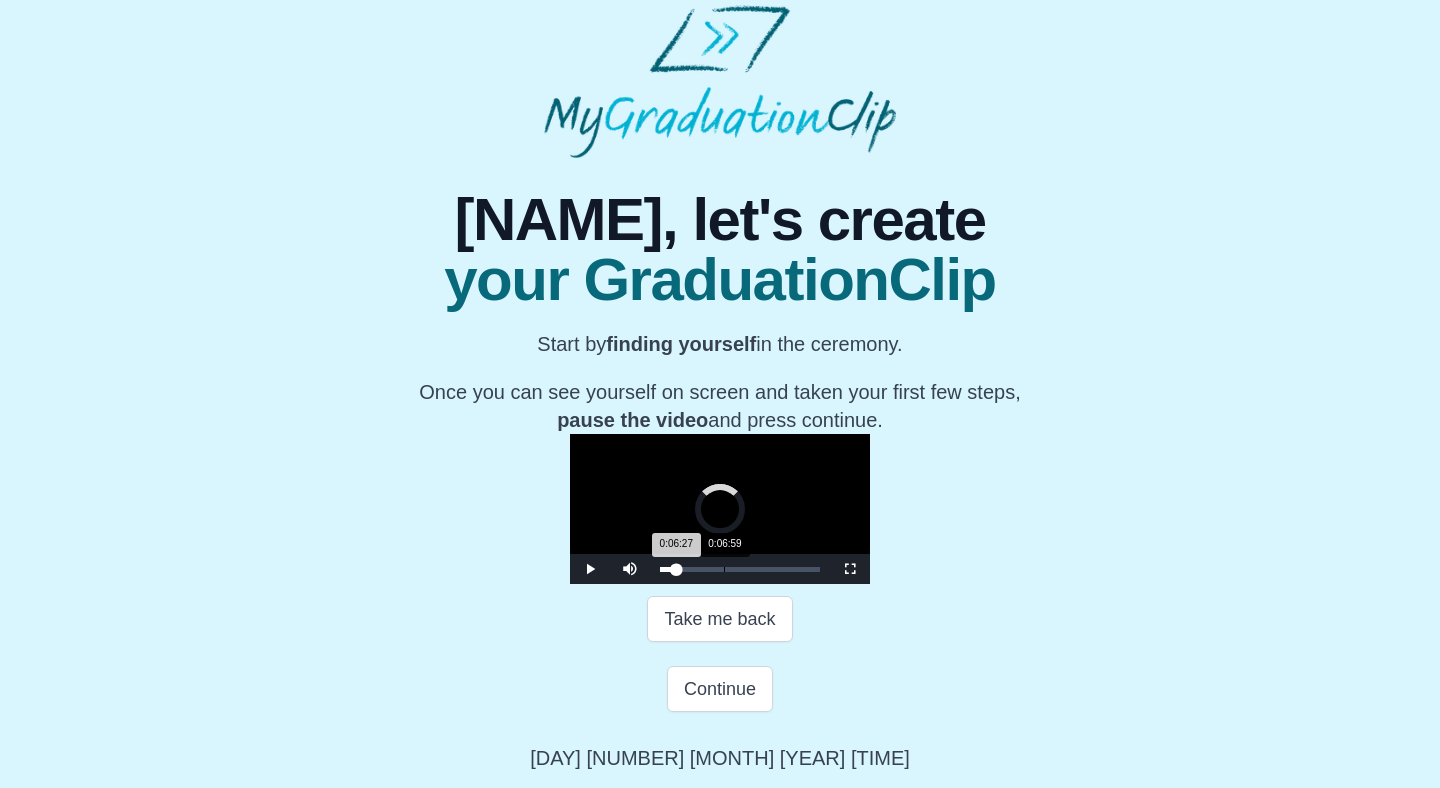click on "0:06:27 Progress : 0%" at bounding box center (668, 569) 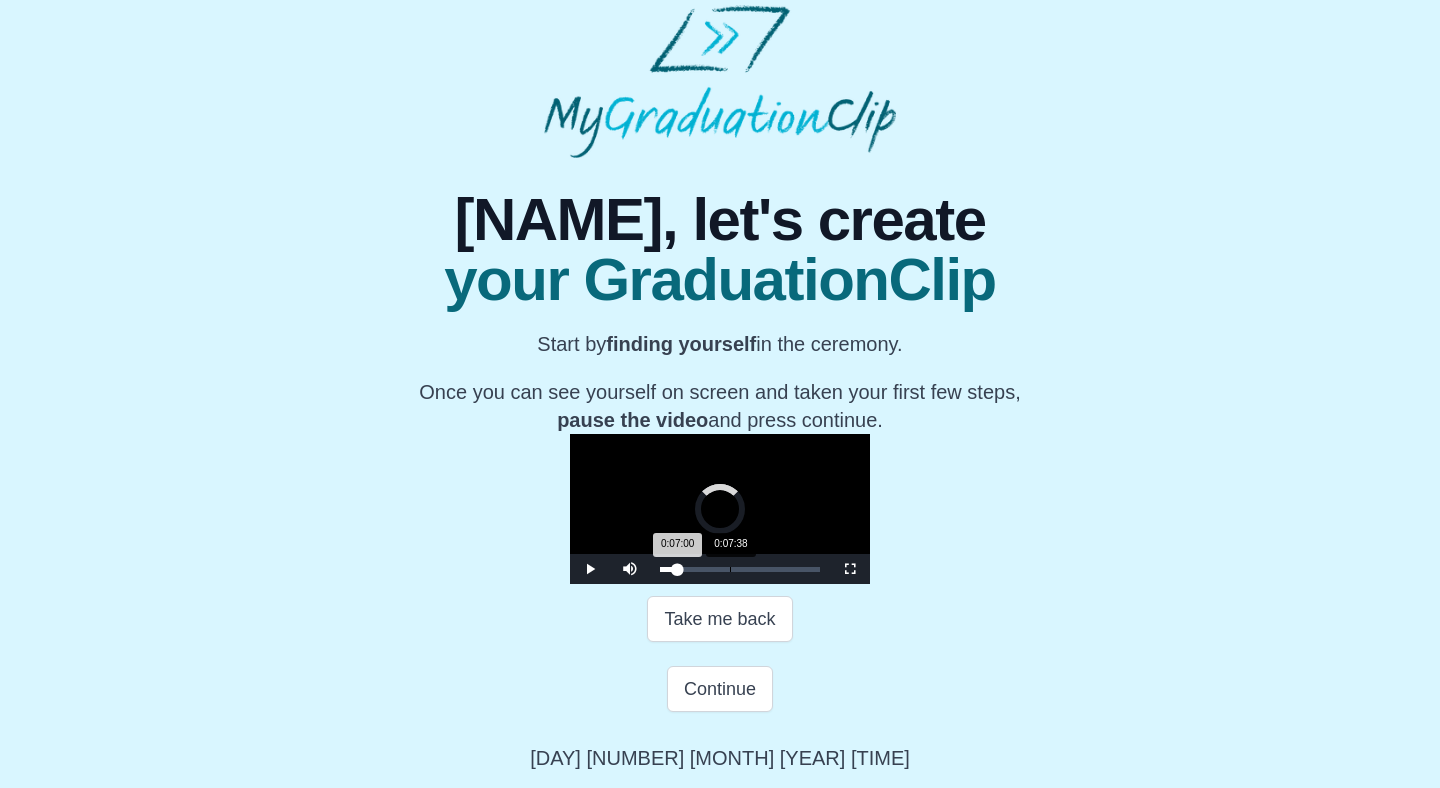 click on "0:07:00 Progress : 0%" at bounding box center (669, 569) 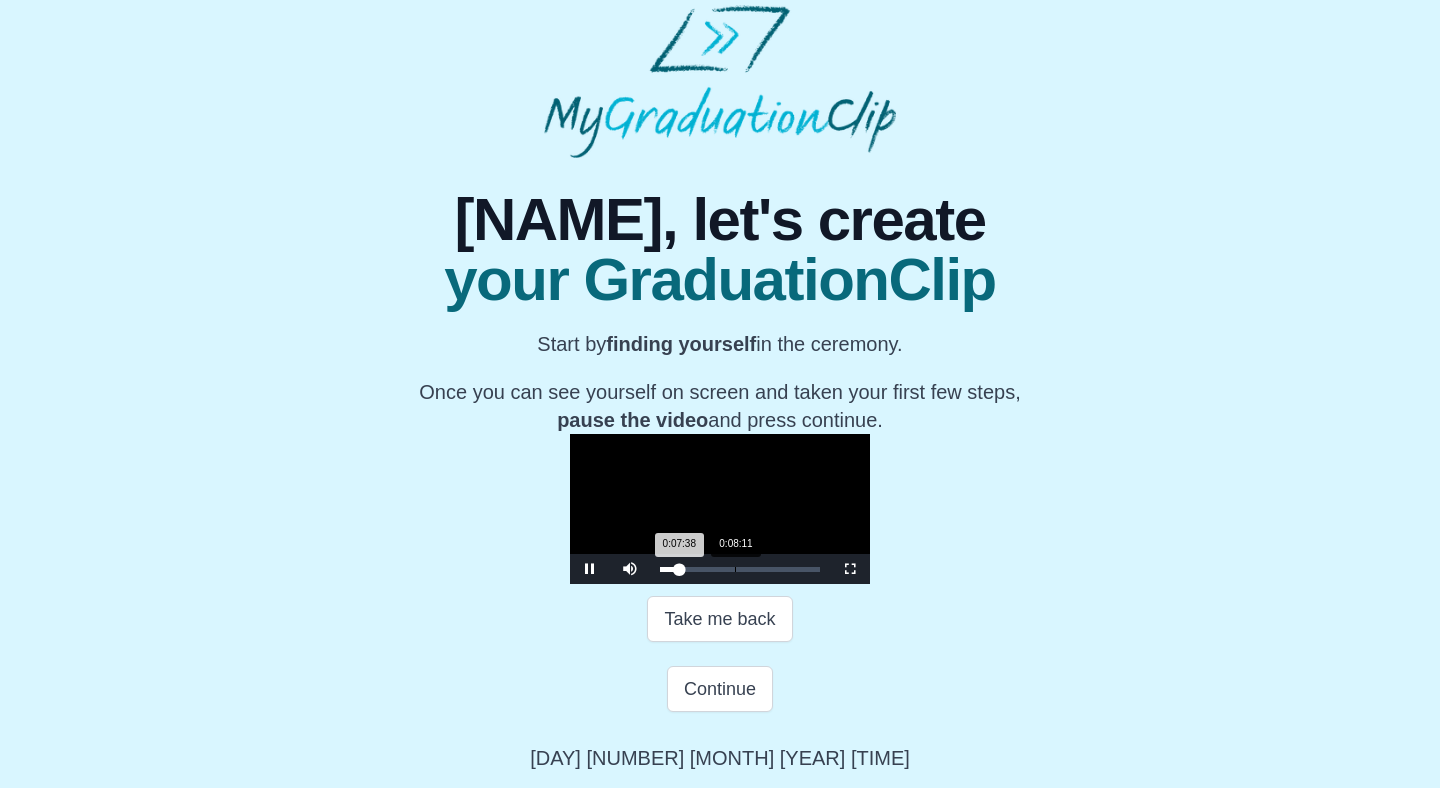 click on "0:07:38 Progress : 0%" at bounding box center [669, 569] 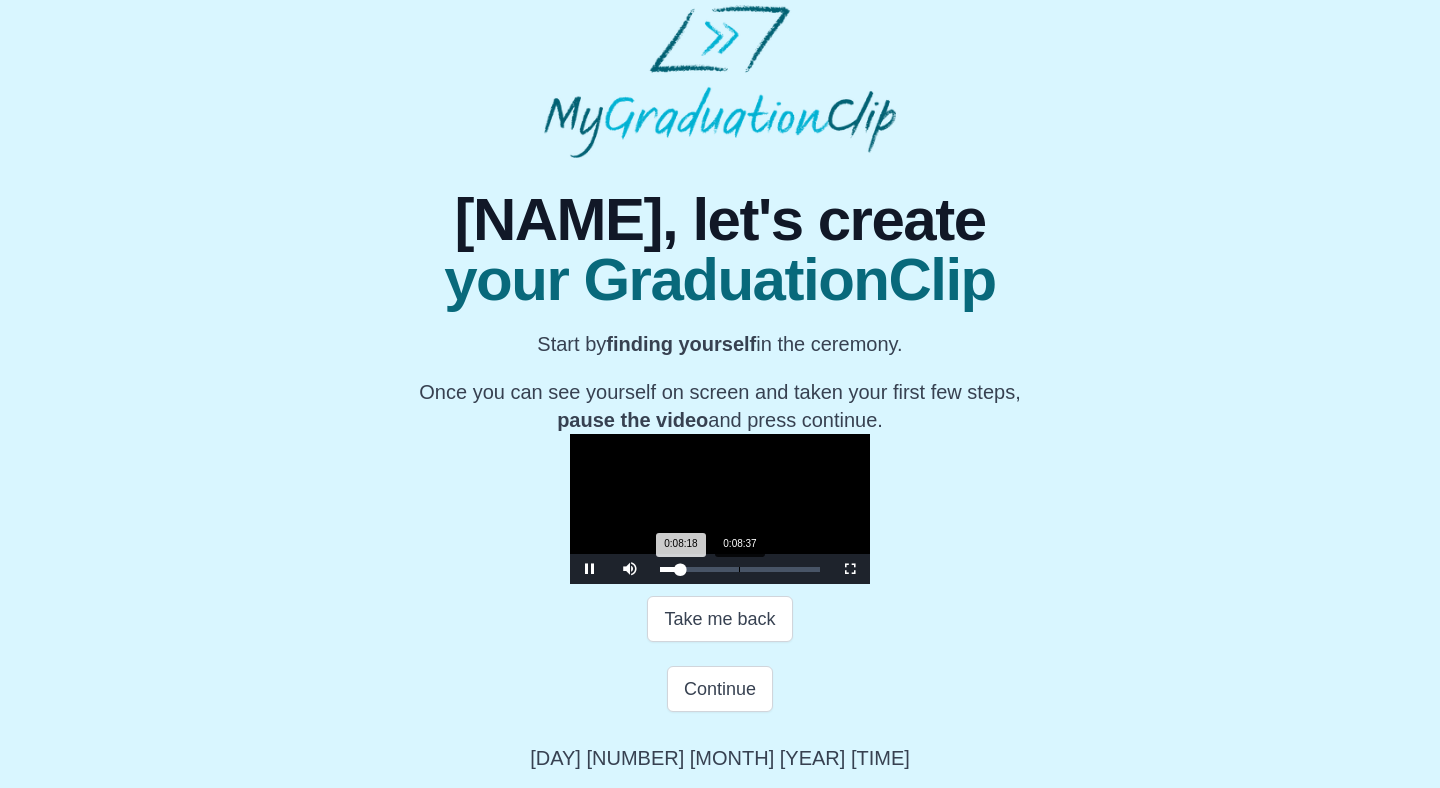 click on "0:08:18 Progress : 0%" at bounding box center (670, 569) 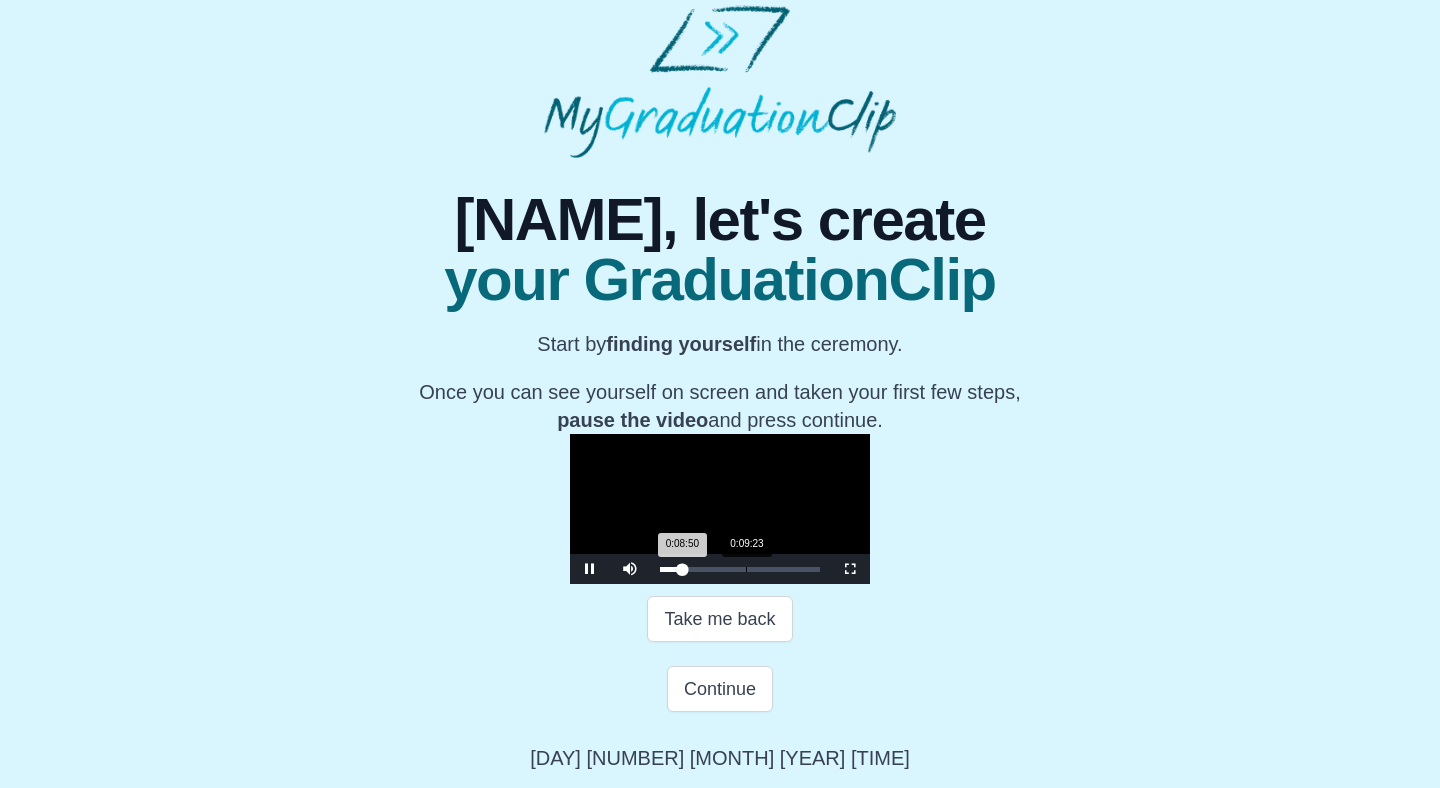 click on "0:08:50 Progress : 0%" at bounding box center (671, 569) 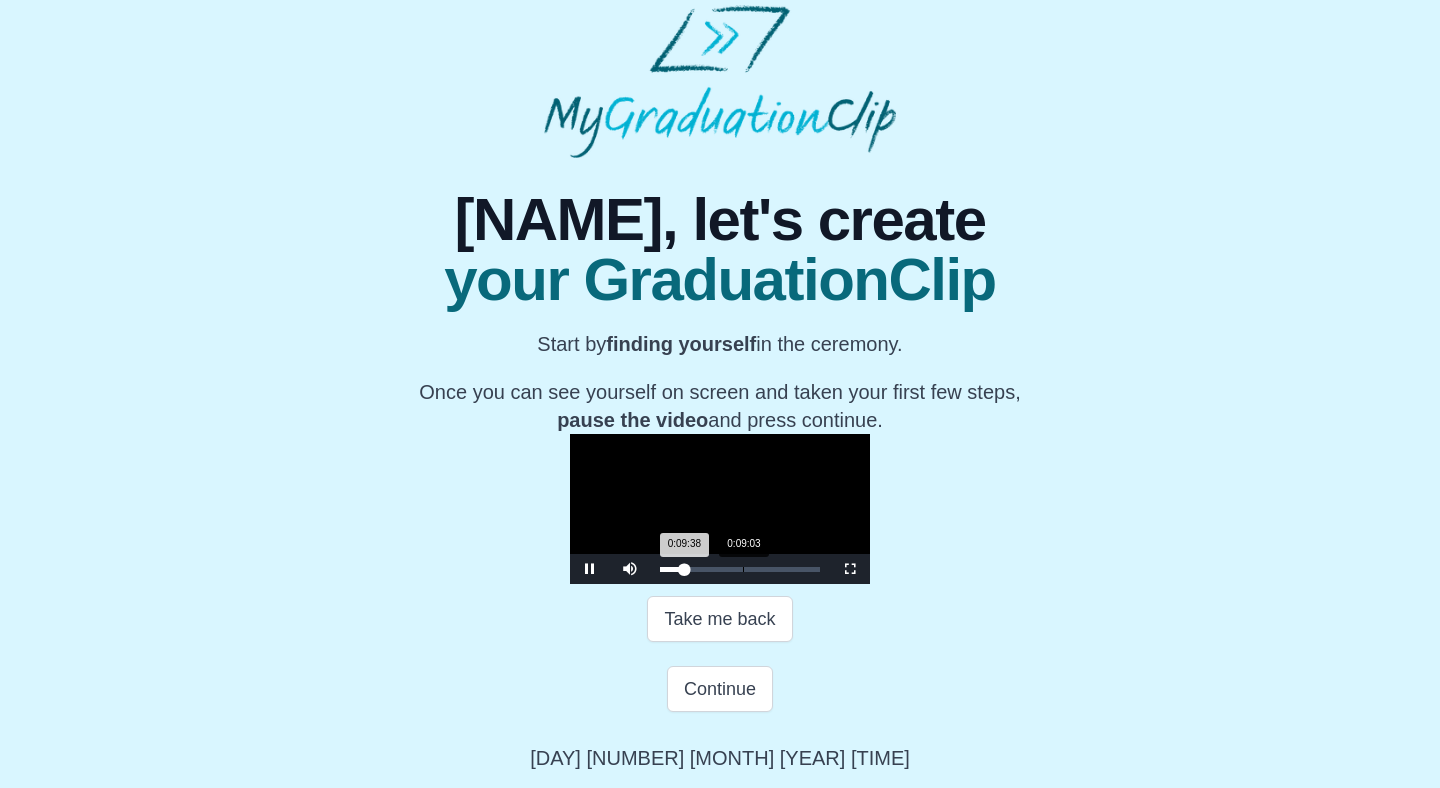 click on "0:09:38 Progress : 0%" at bounding box center (672, 569) 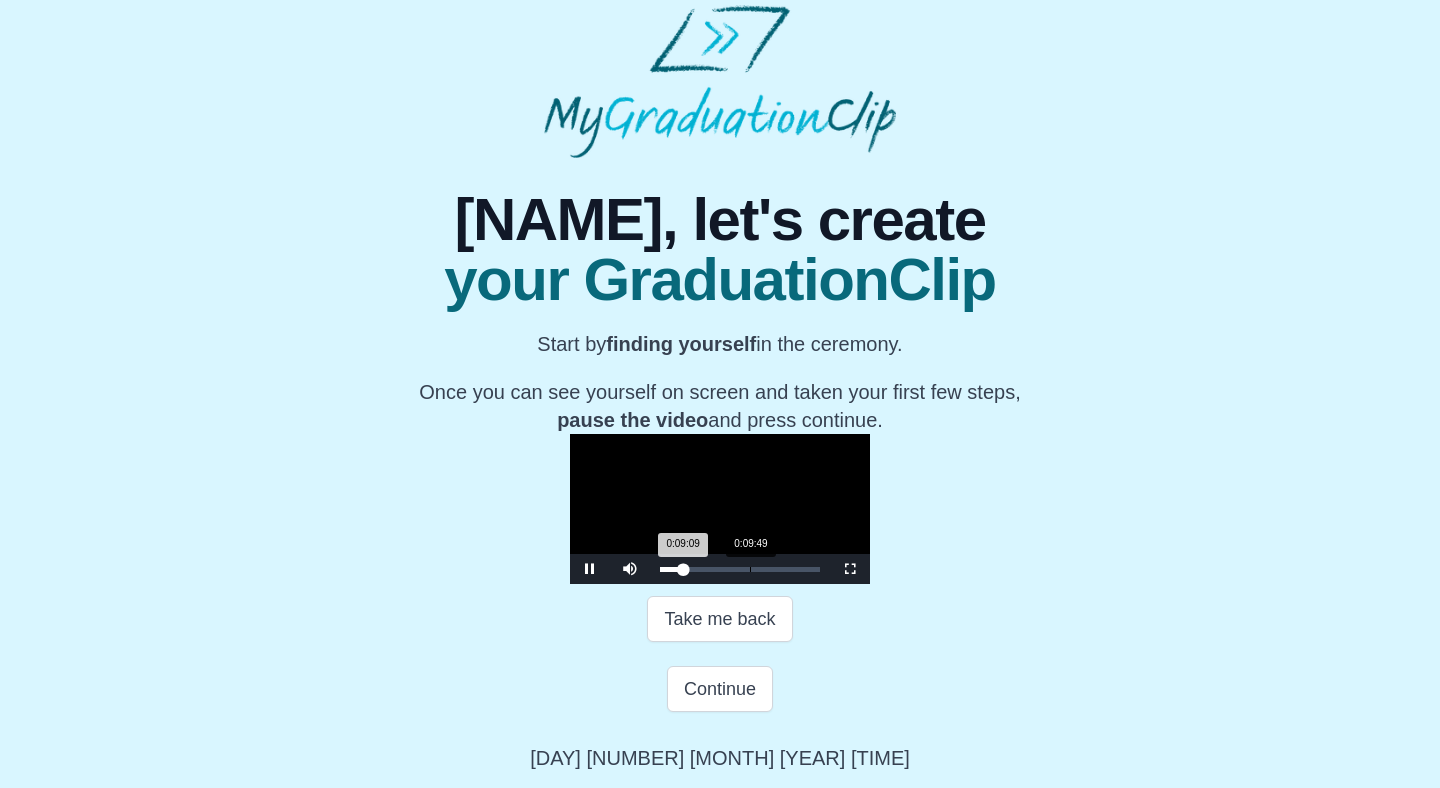 click on "0:09:09 Progress : 0%" at bounding box center (671, 569) 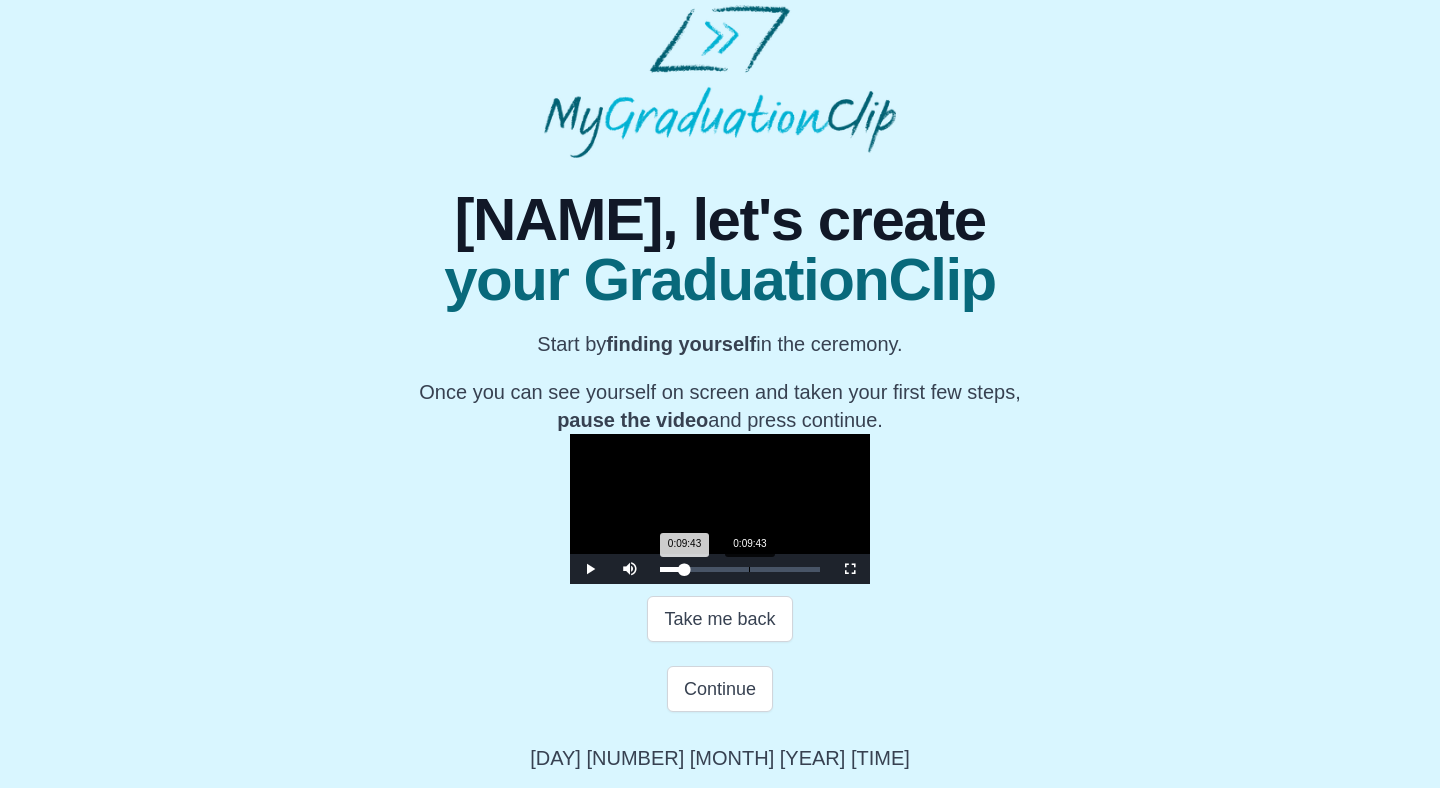 click on "0:09:43 Progress : 0%" at bounding box center [672, 569] 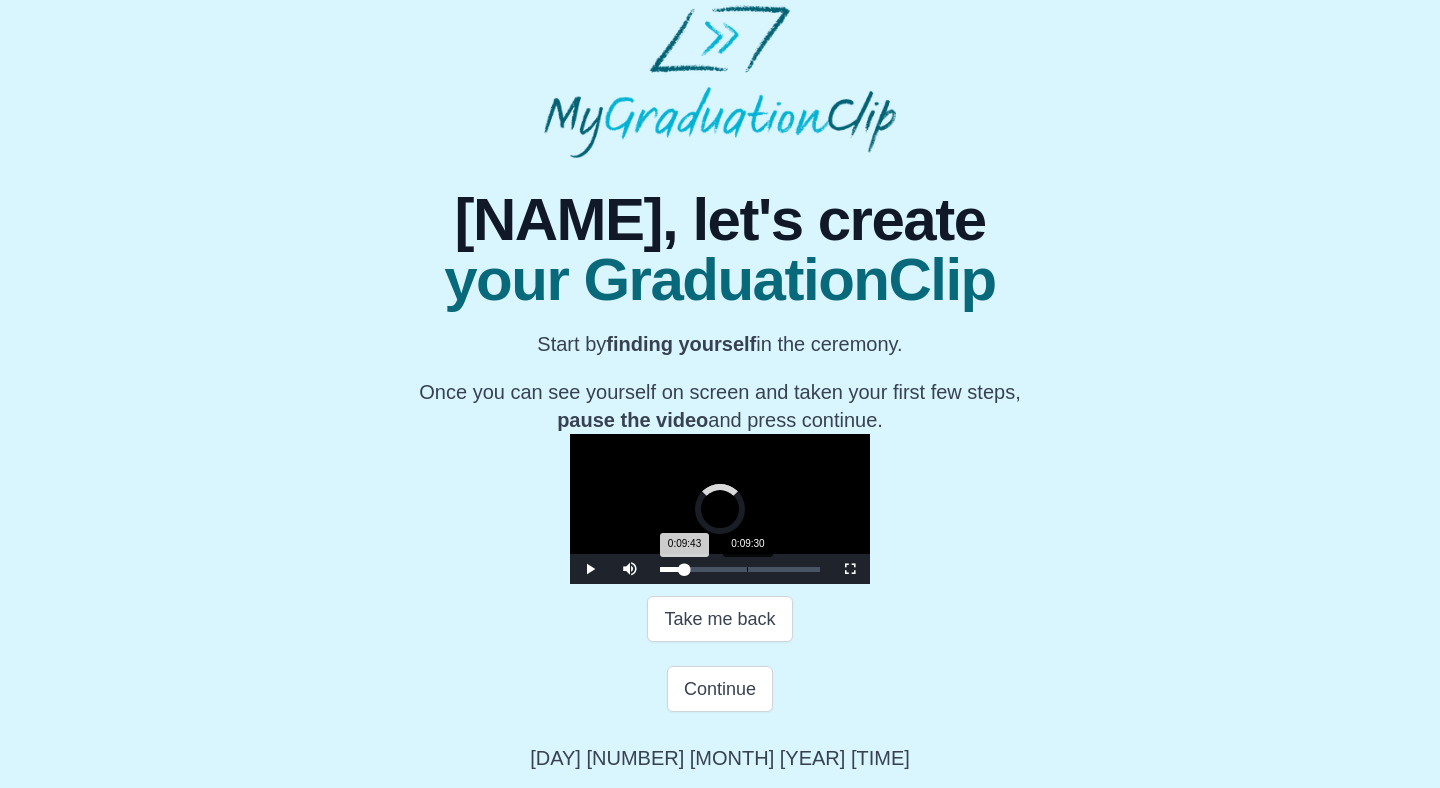 click on "0:09:43 Progress : 0%" at bounding box center (672, 569) 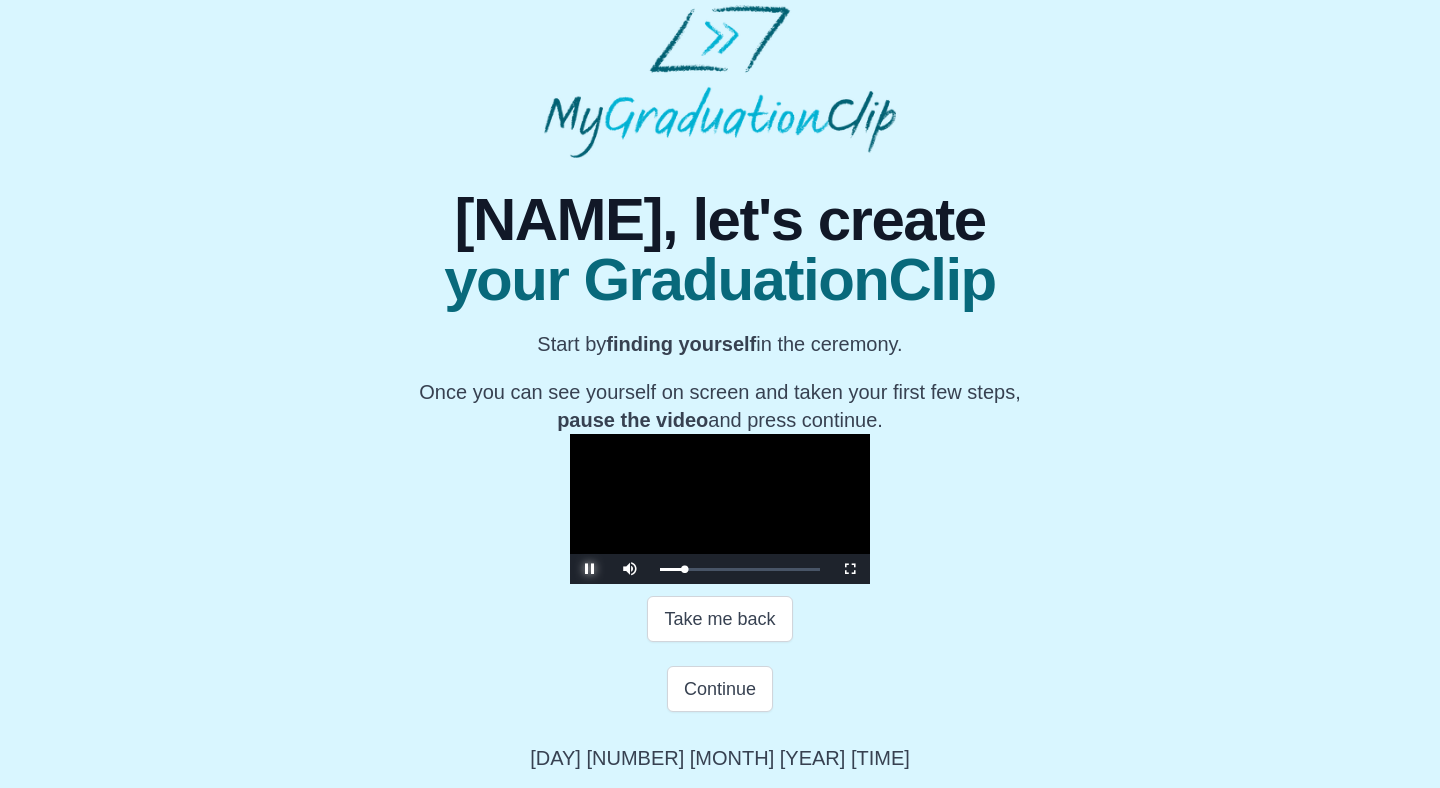 click at bounding box center [590, 569] 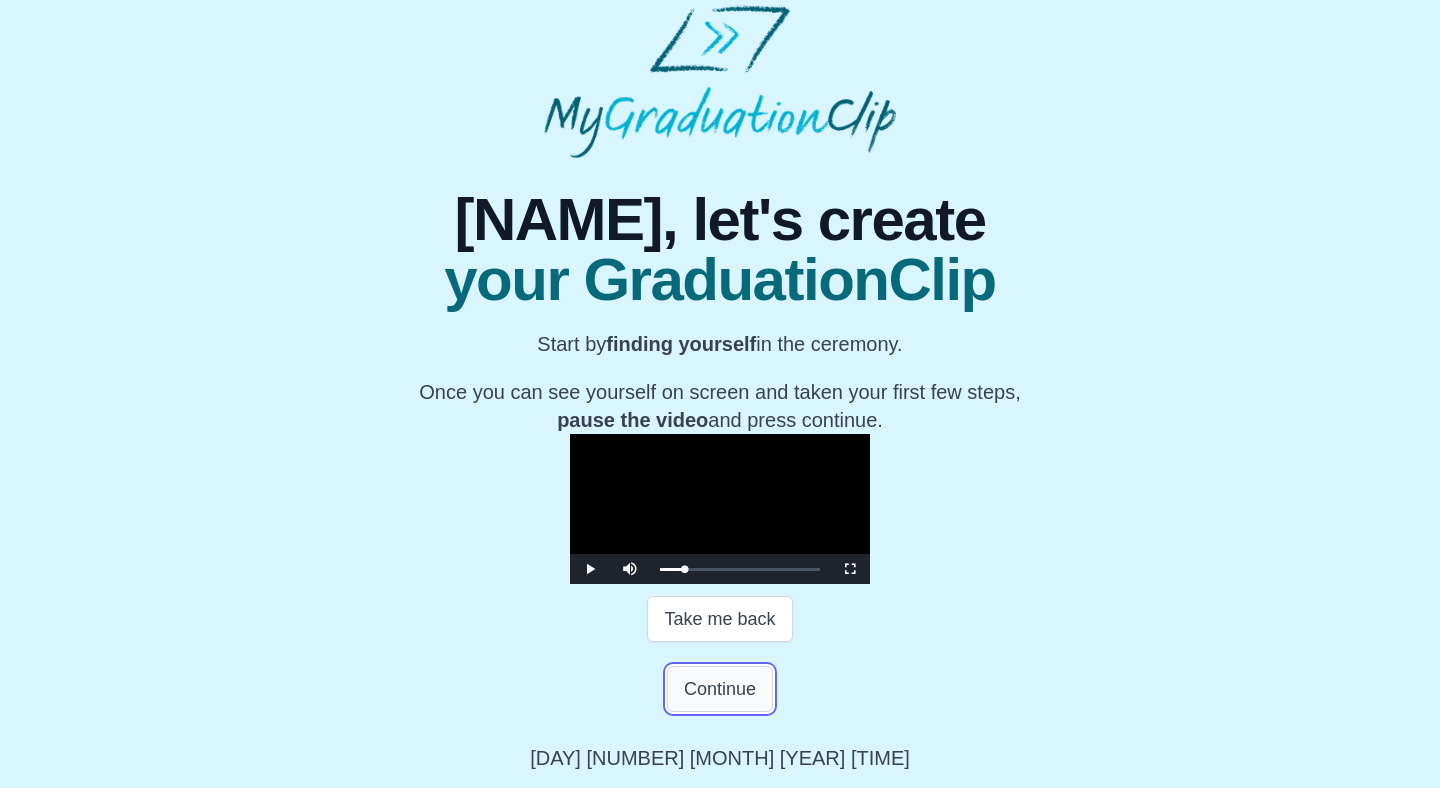 click on "Continue" at bounding box center (720, 689) 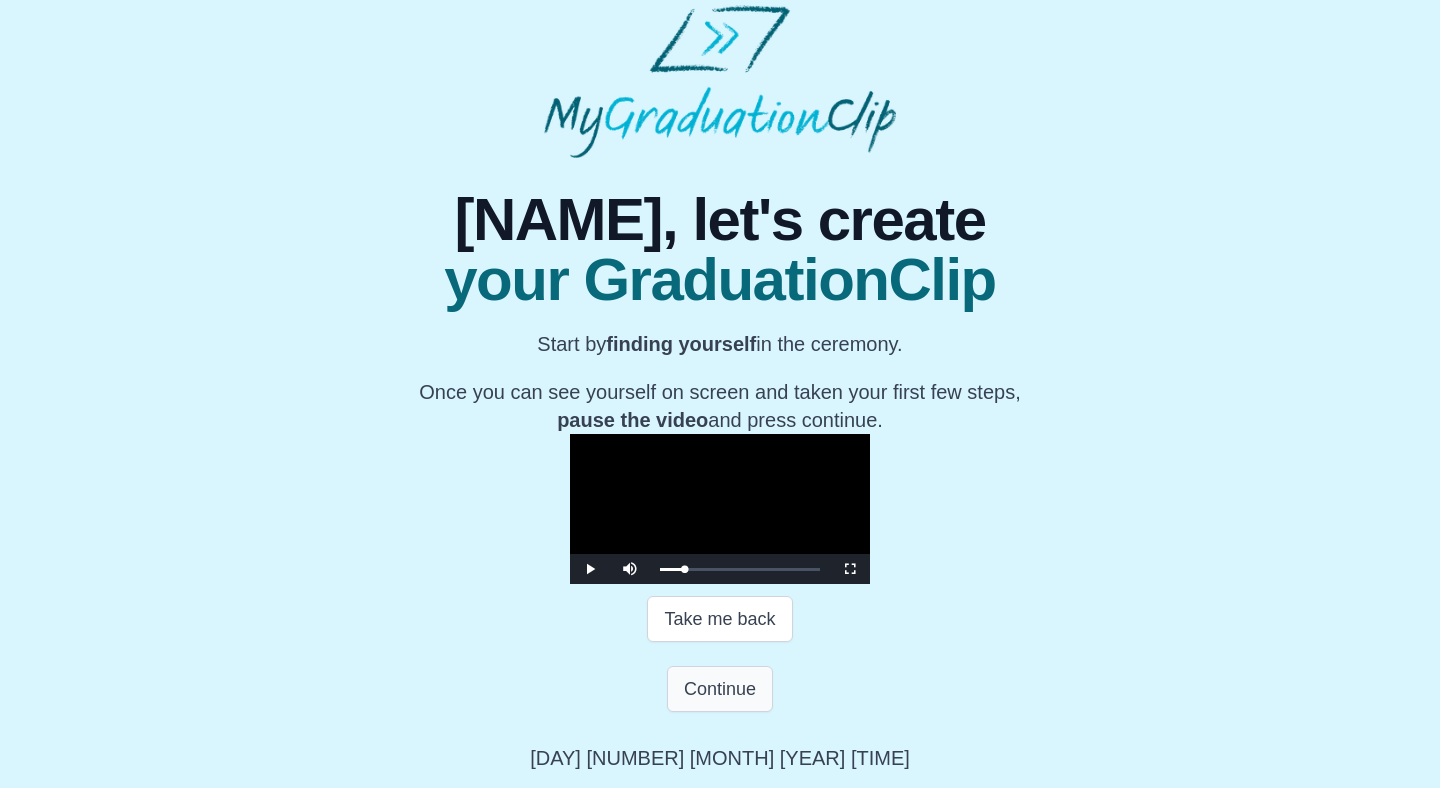 scroll, scrollTop: 0, scrollLeft: 0, axis: both 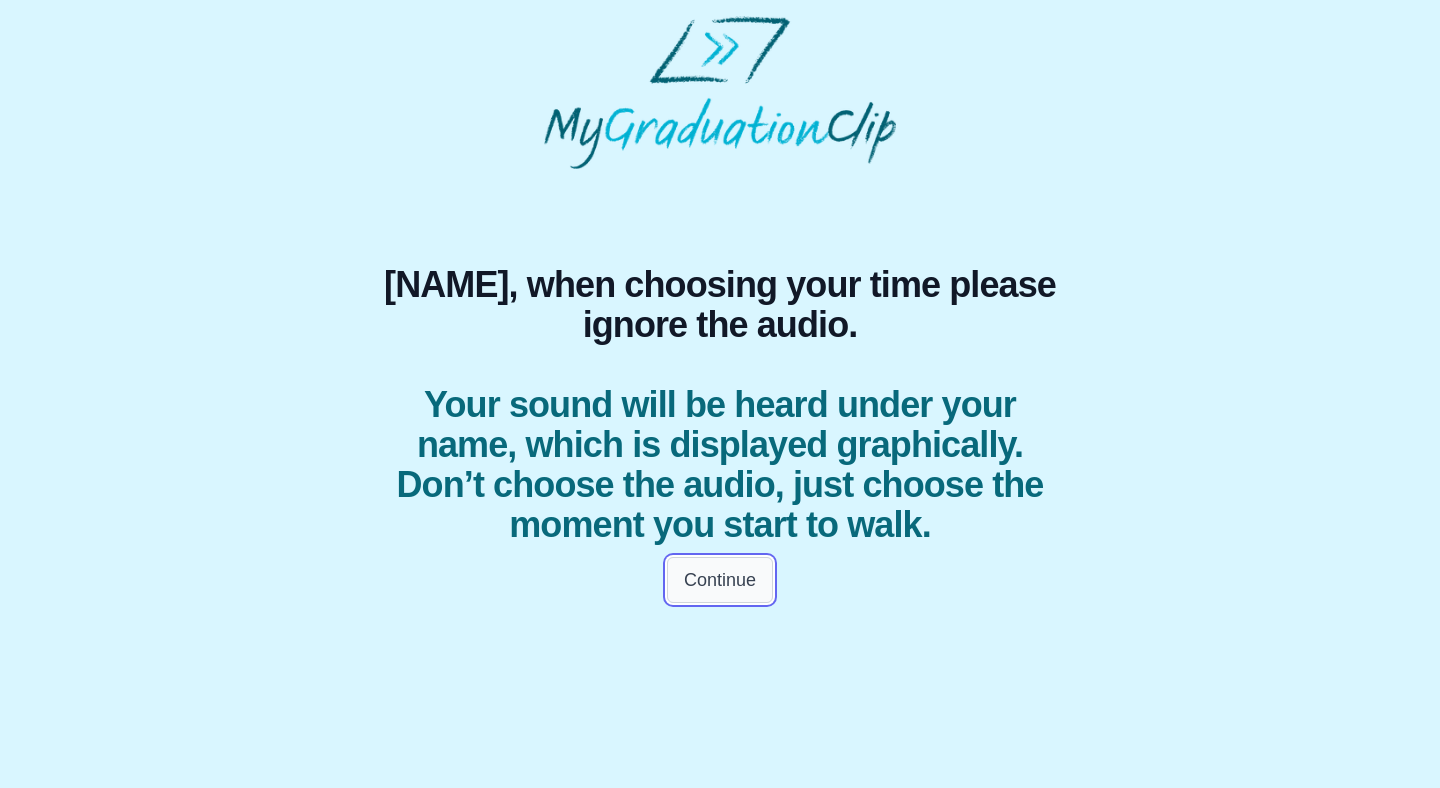 click on "Continue" at bounding box center [720, 580] 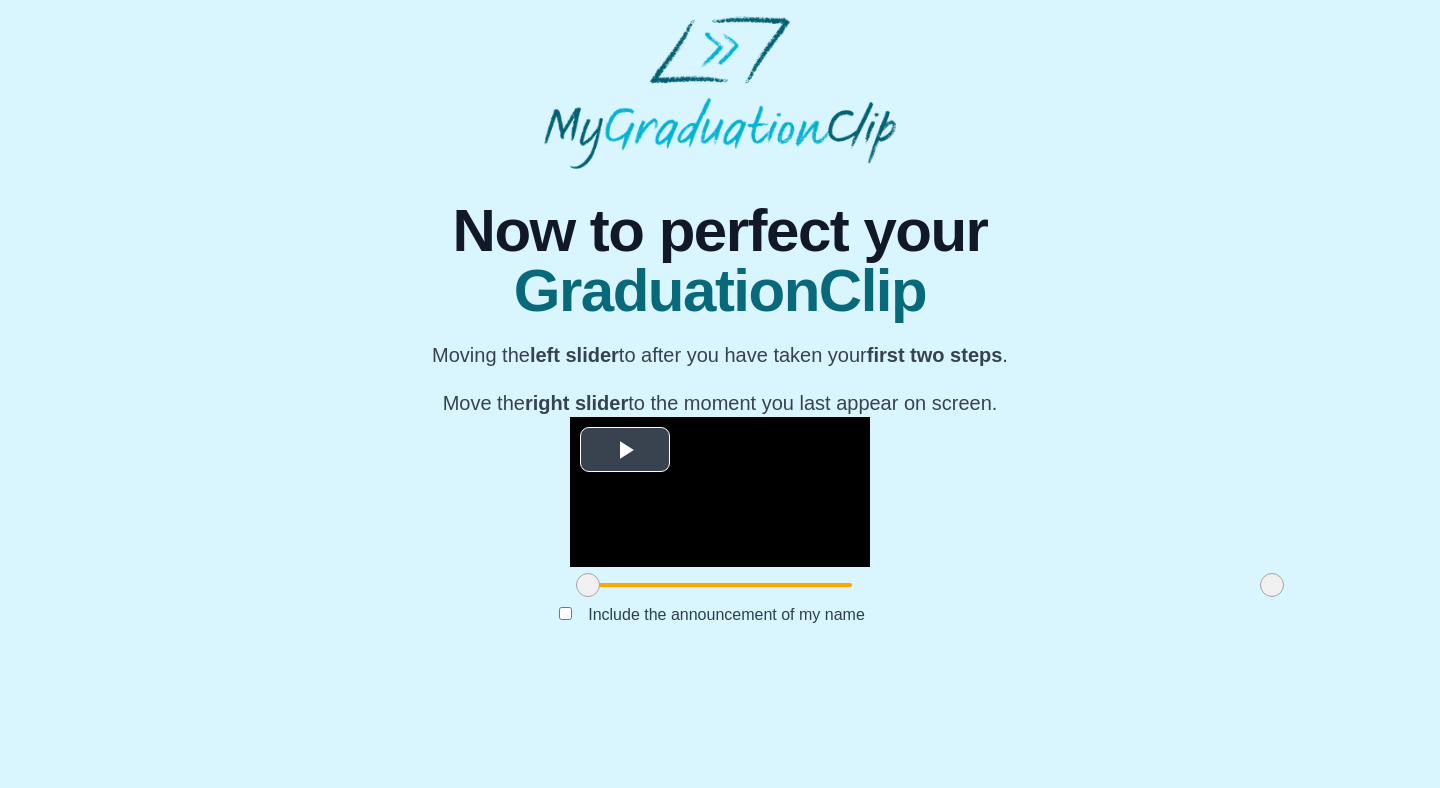 scroll, scrollTop: 149, scrollLeft: 0, axis: vertical 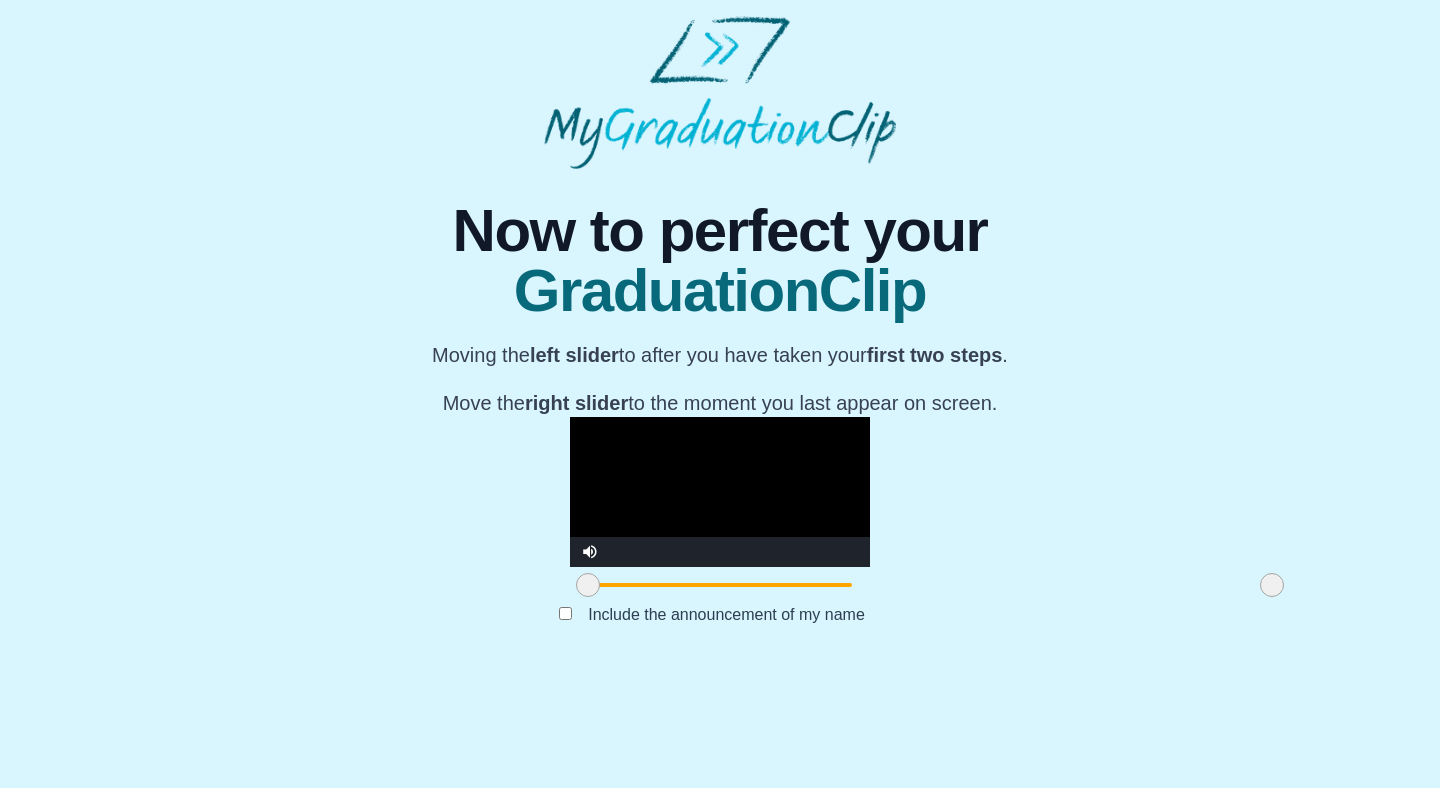 click at bounding box center (720, 492) 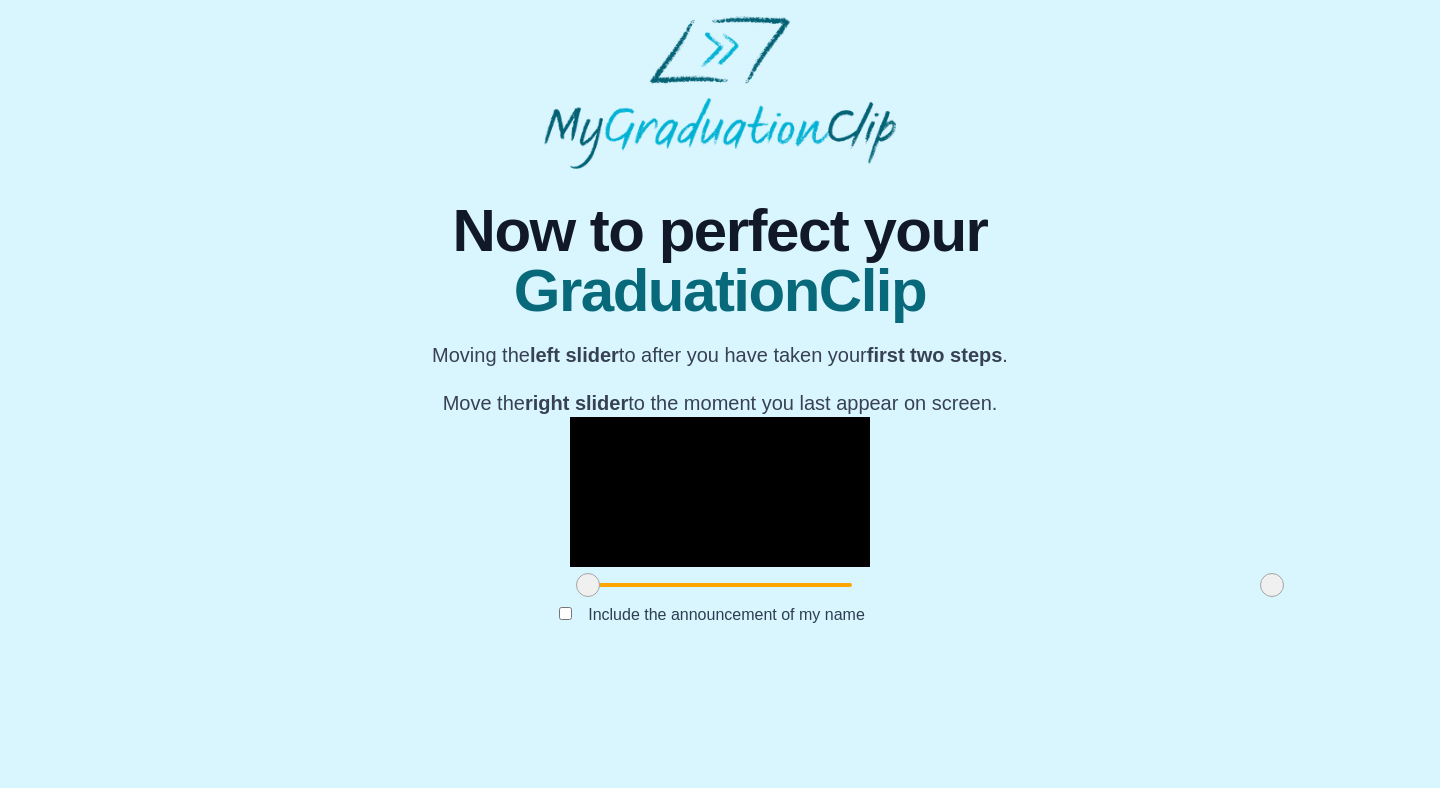 click at bounding box center [720, 492] 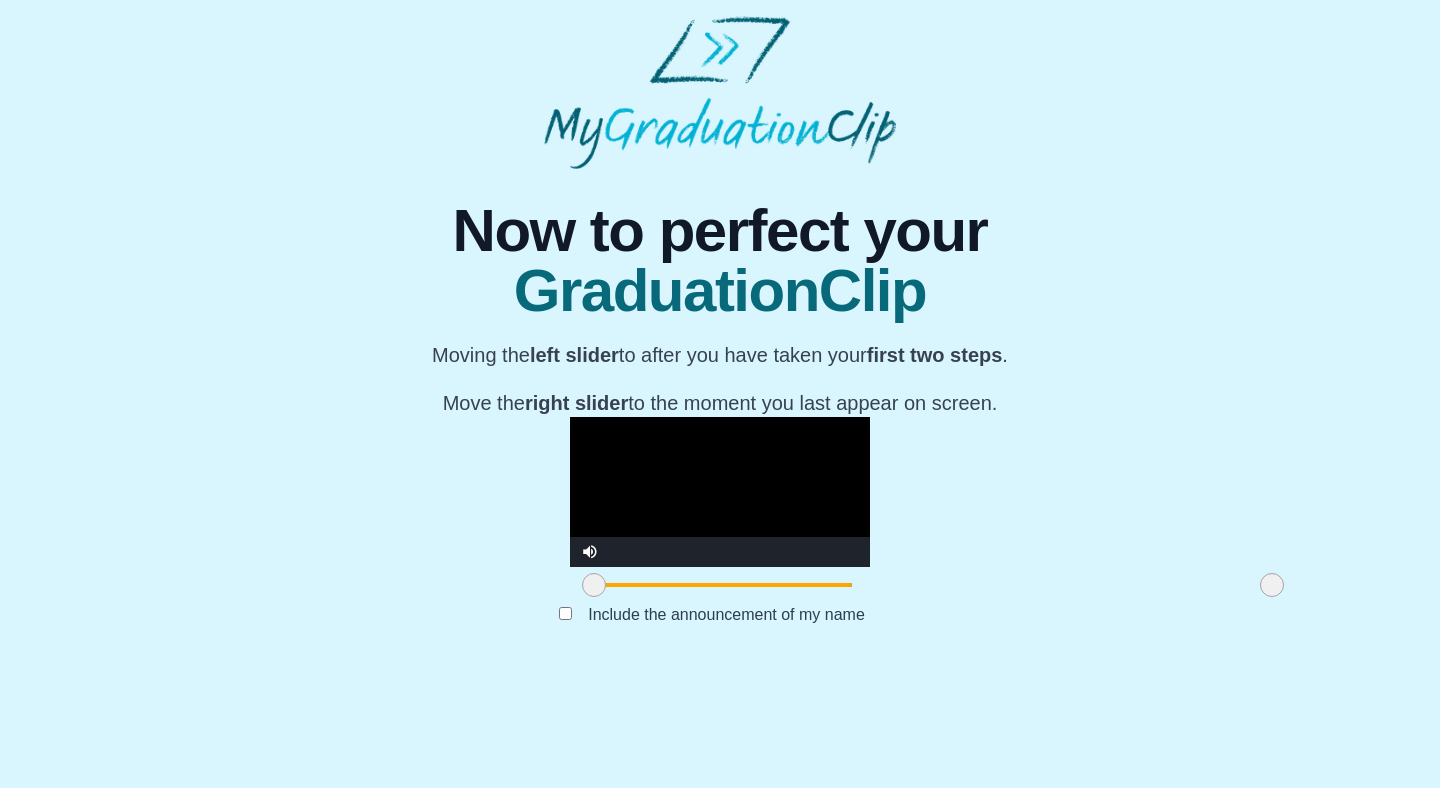 click at bounding box center (594, 585) 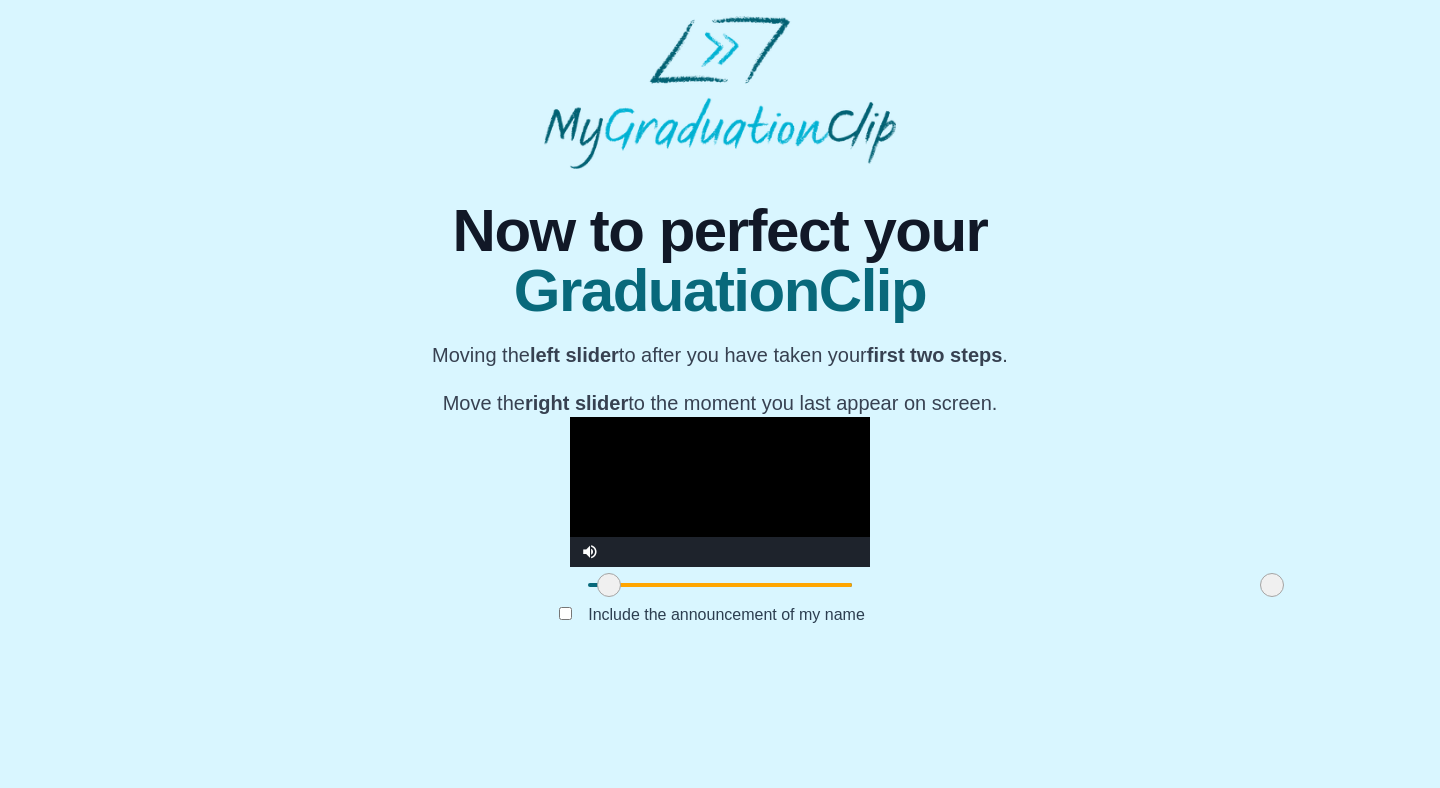 drag, startPoint x: 382, startPoint y: 694, endPoint x: 397, endPoint y: 694, distance: 15 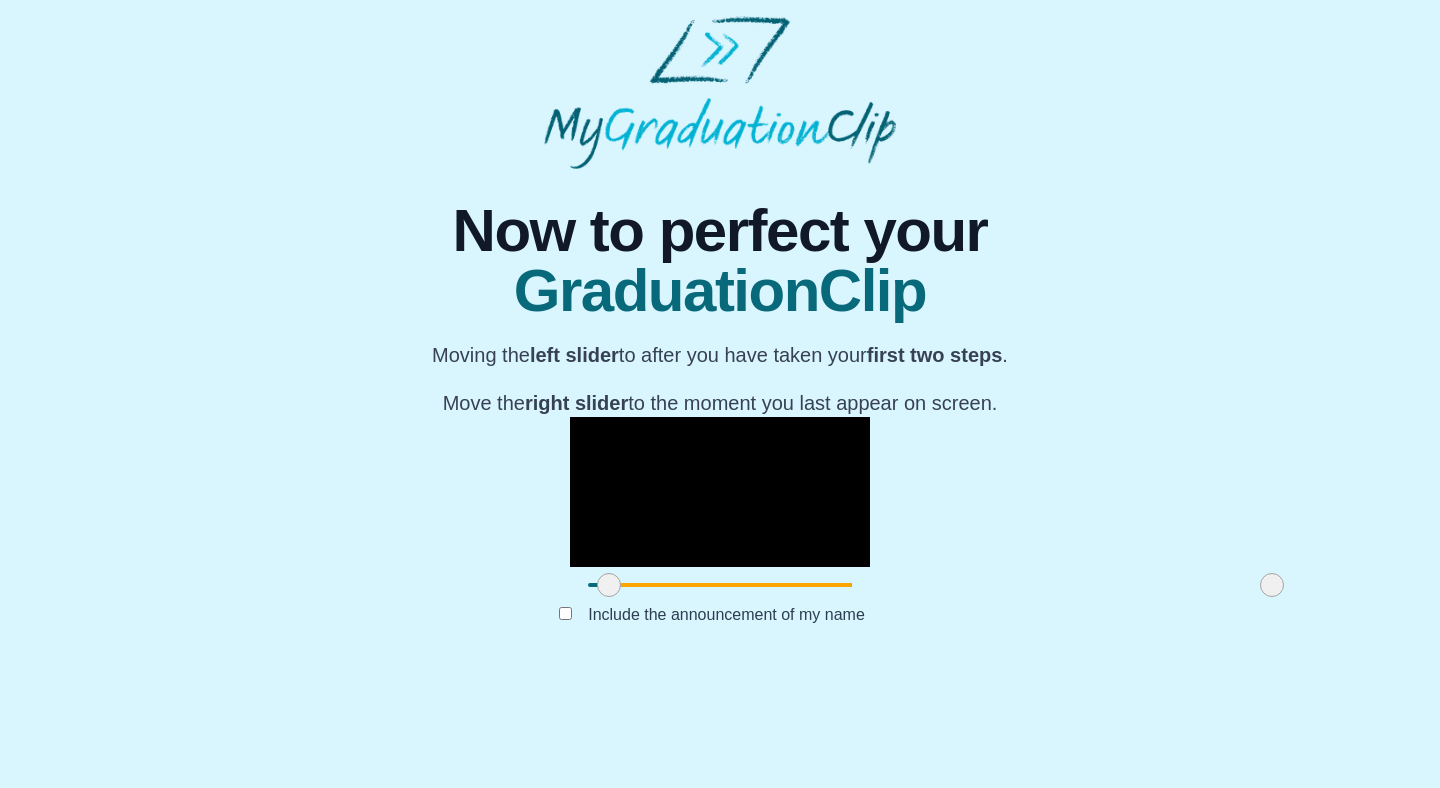click at bounding box center [720, 492] 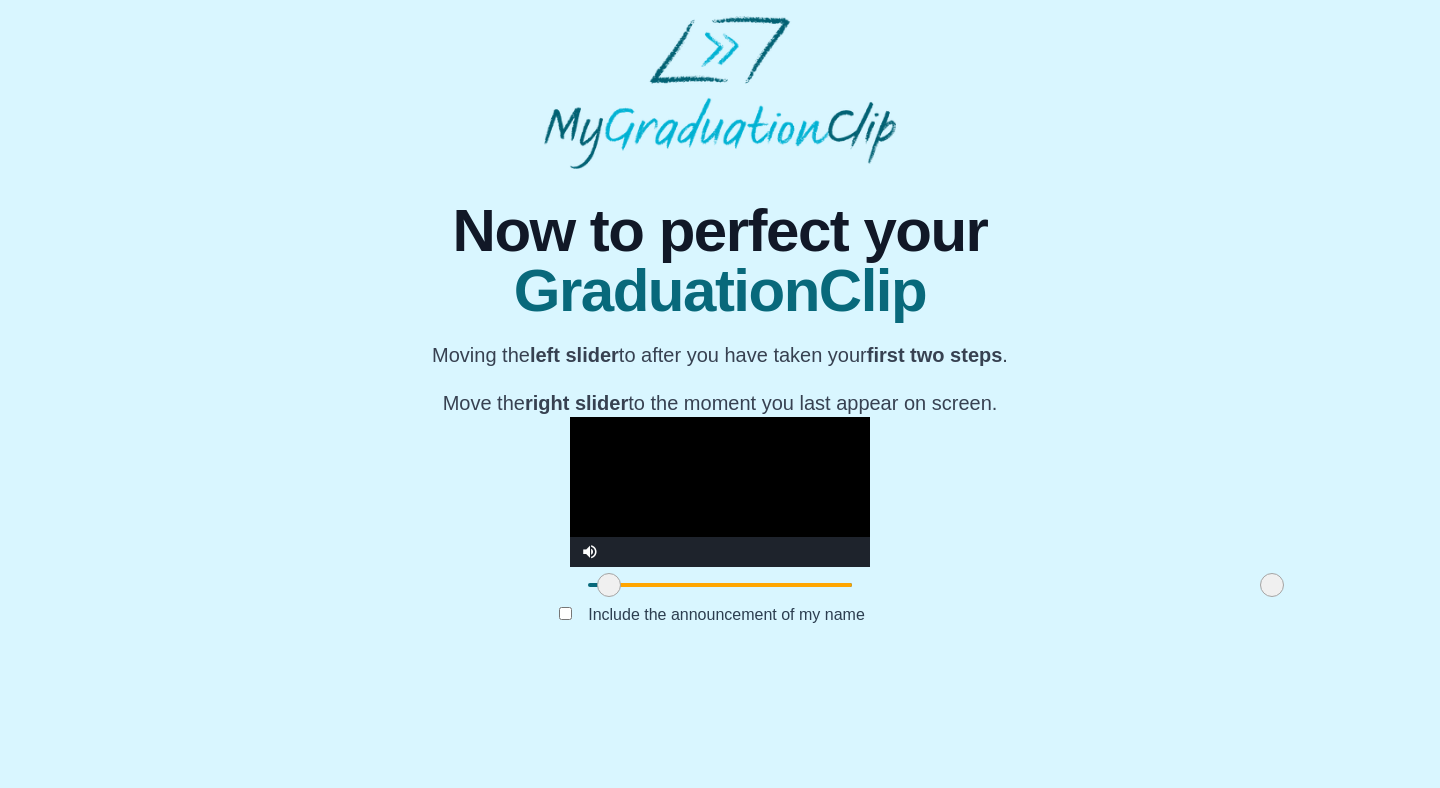 click at bounding box center [720, 492] 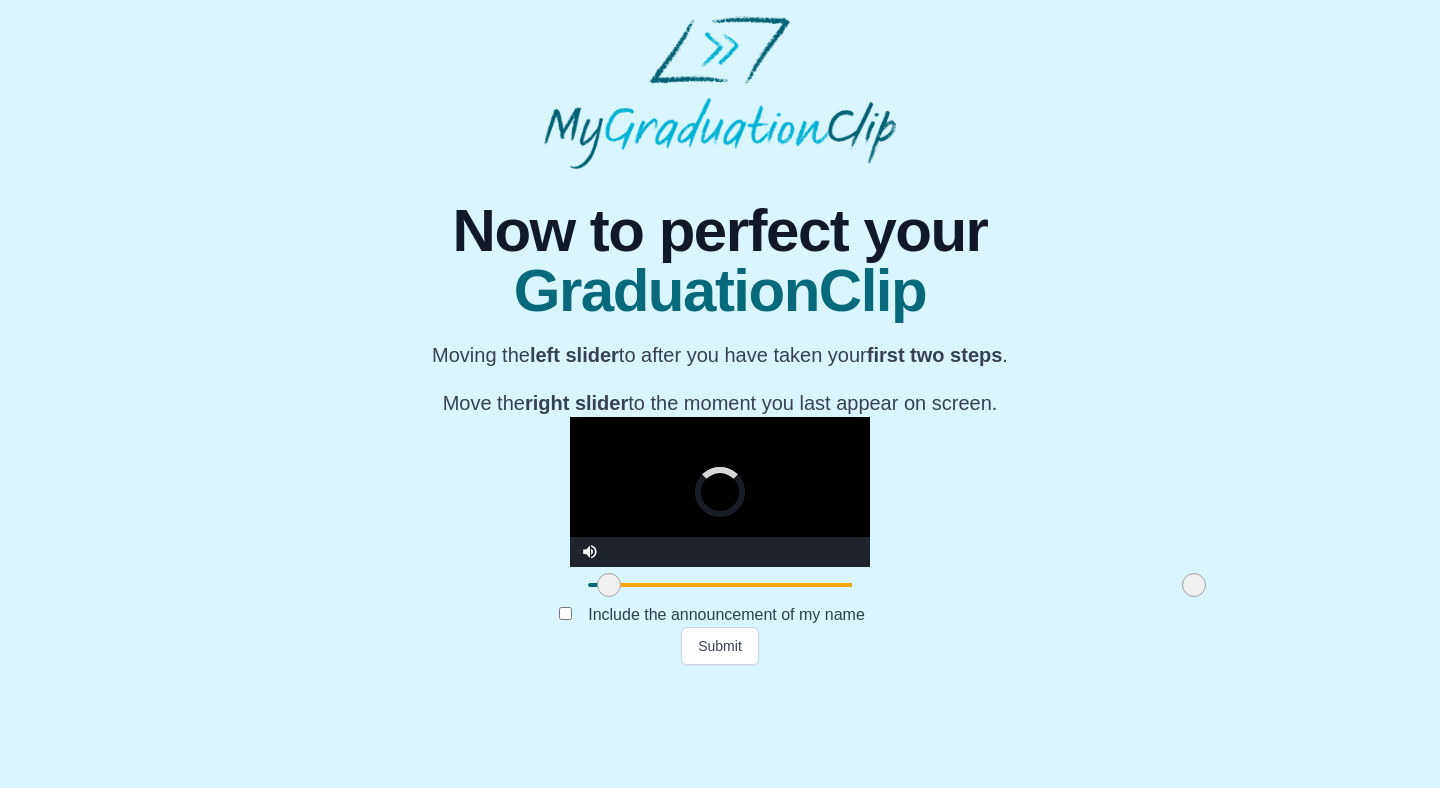 drag, startPoint x: 1060, startPoint y: 687, endPoint x: 982, endPoint y: 682, distance: 78.160095 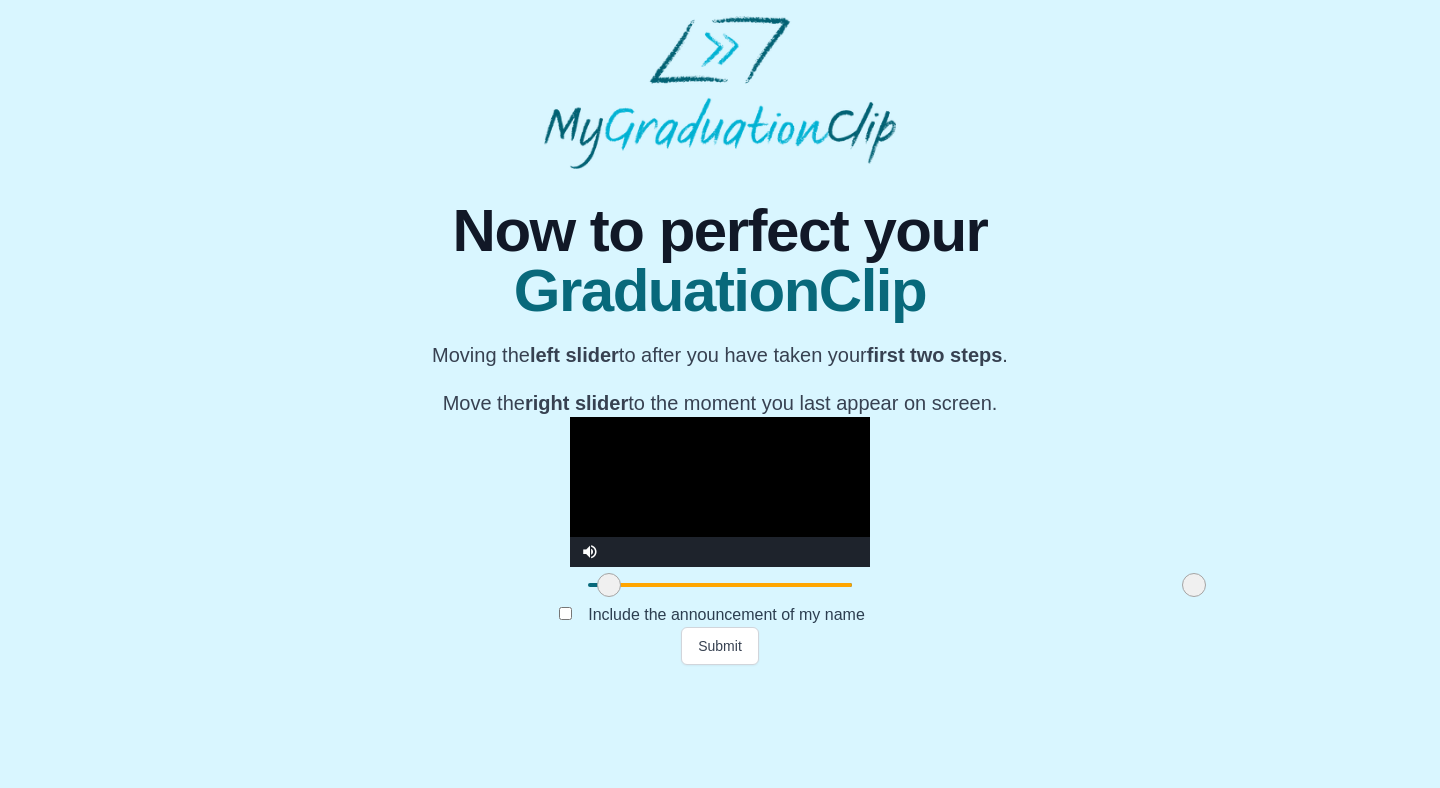 click at bounding box center [720, 492] 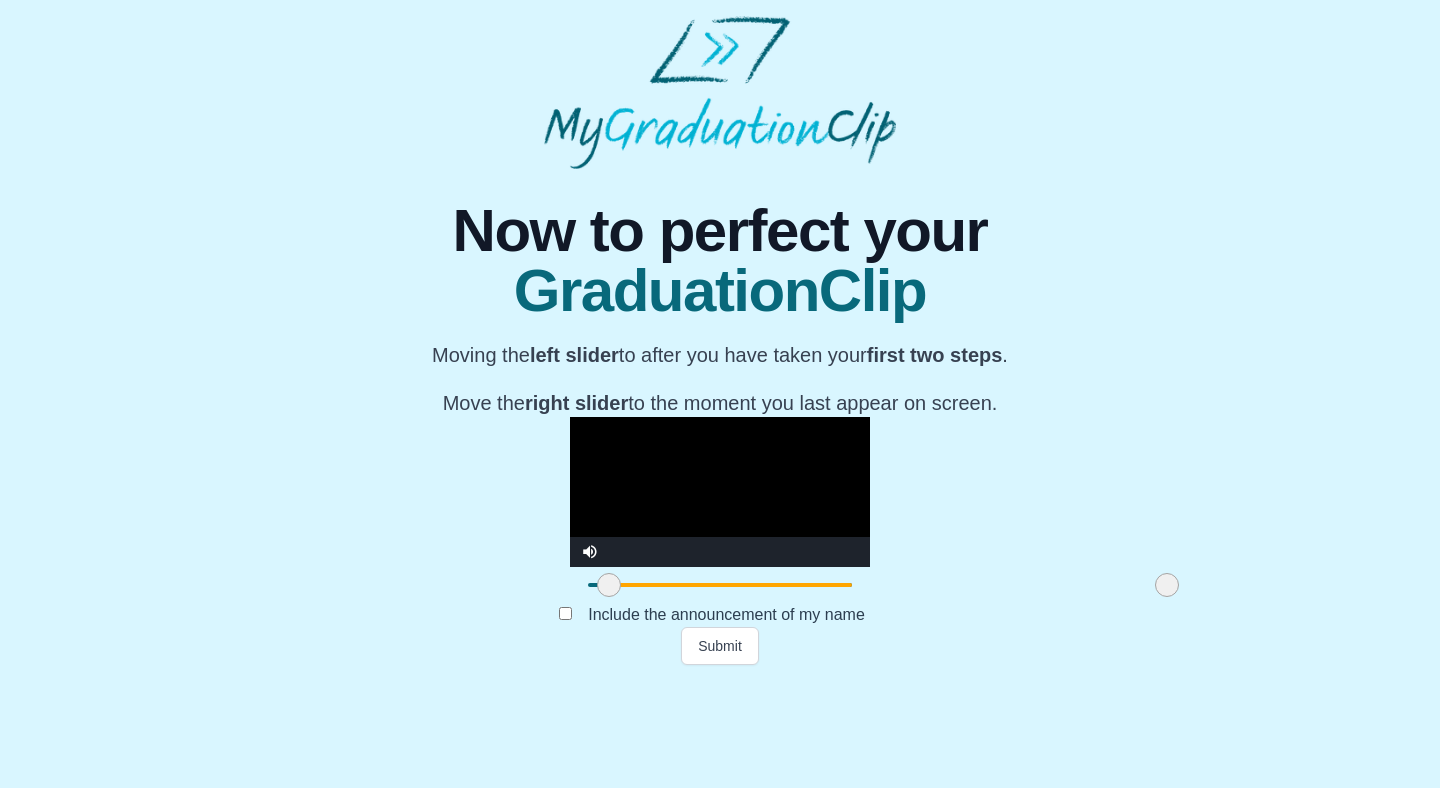 drag, startPoint x: 986, startPoint y: 691, endPoint x: 959, endPoint y: 689, distance: 27.073973 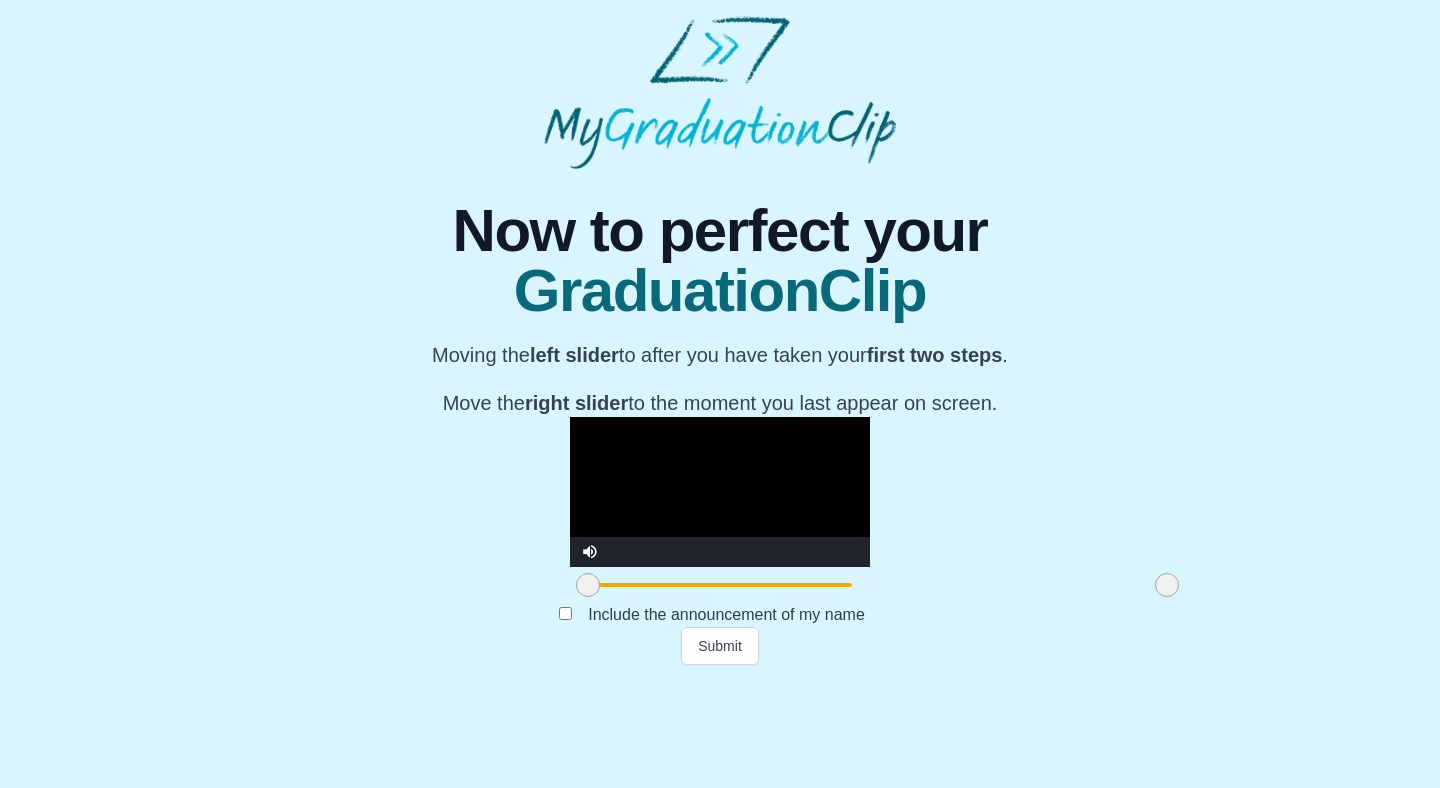 drag, startPoint x: 399, startPoint y: 693, endPoint x: 323, endPoint y: 698, distance: 76.1643 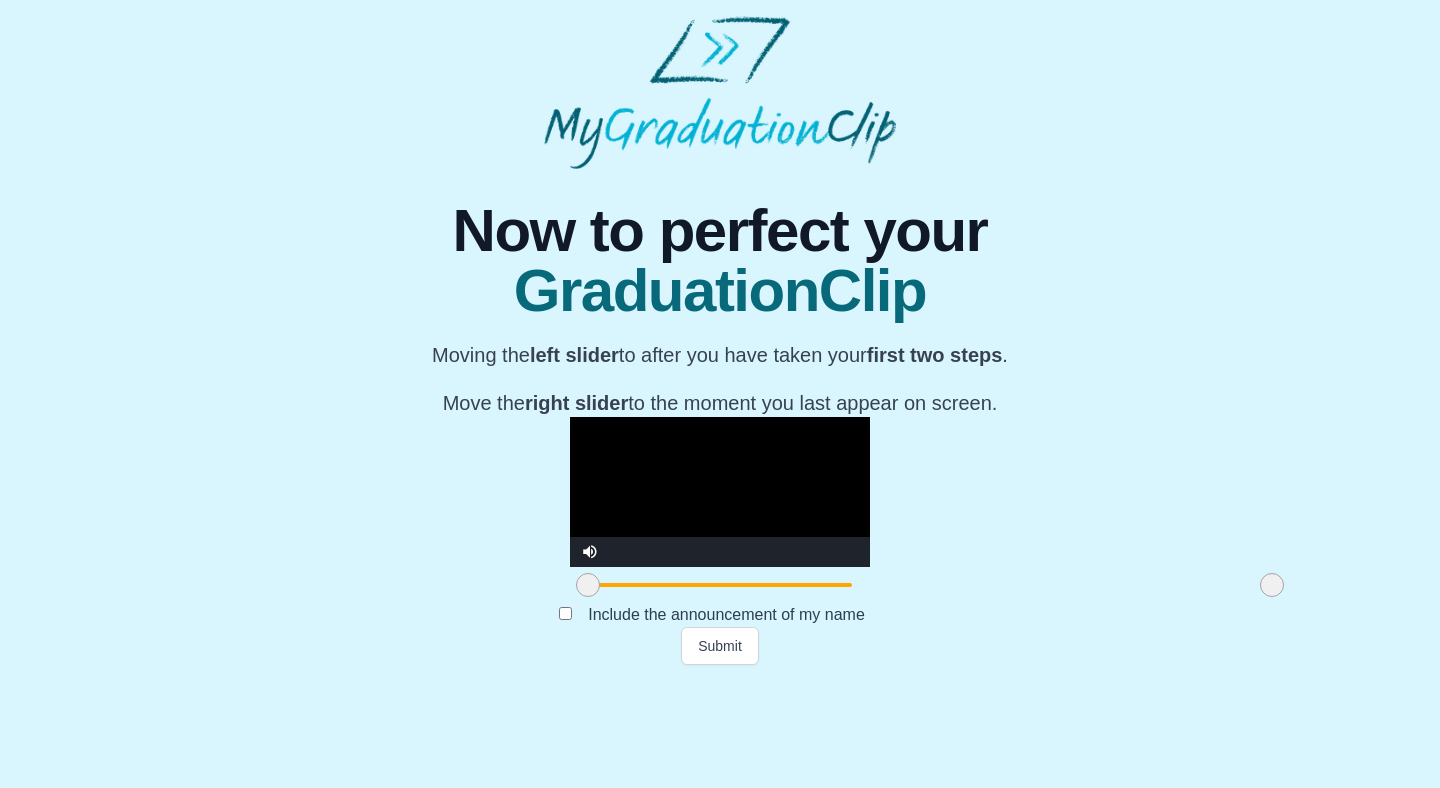 drag, startPoint x: 955, startPoint y: 694, endPoint x: 1153, endPoint y: 708, distance: 198.49434 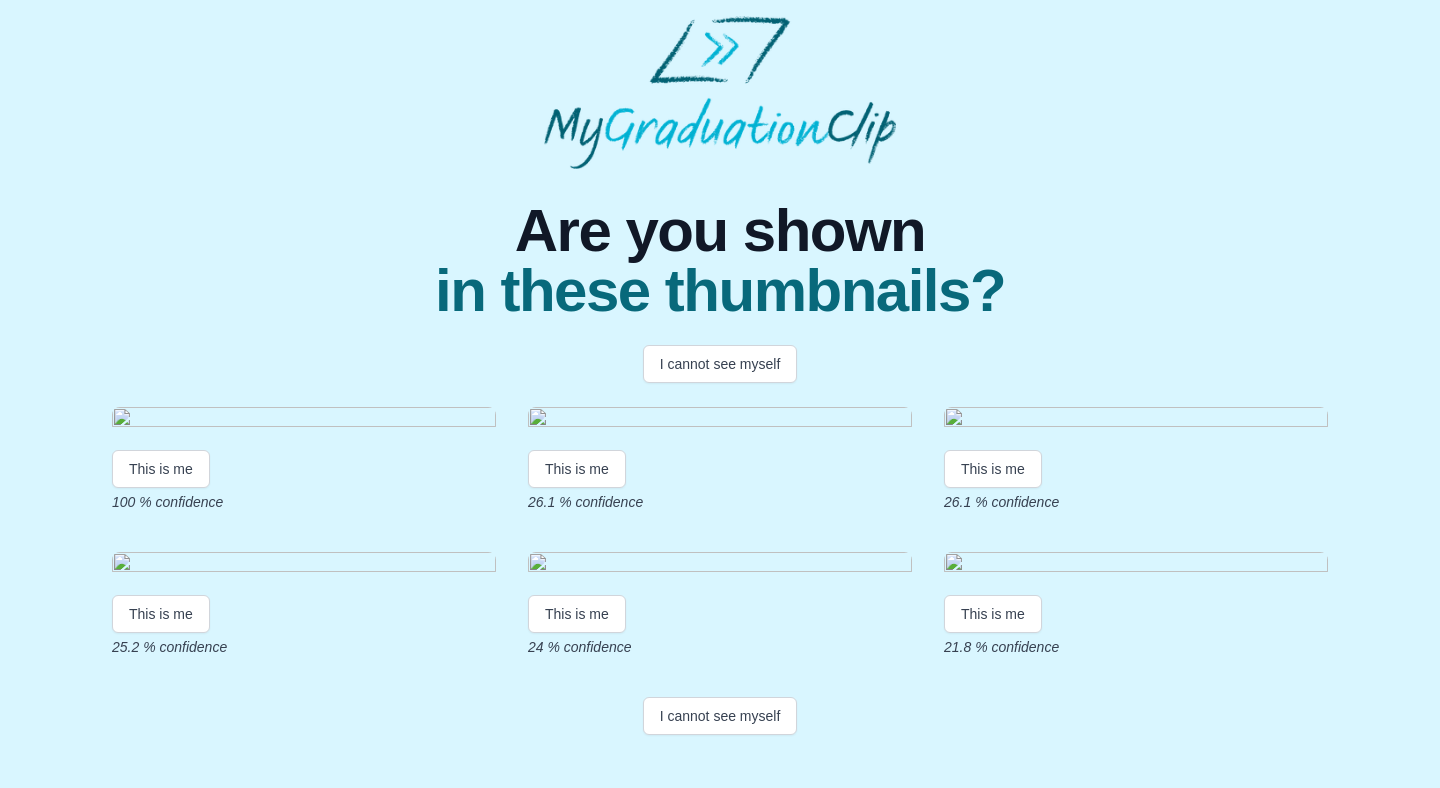 scroll, scrollTop: 0, scrollLeft: 0, axis: both 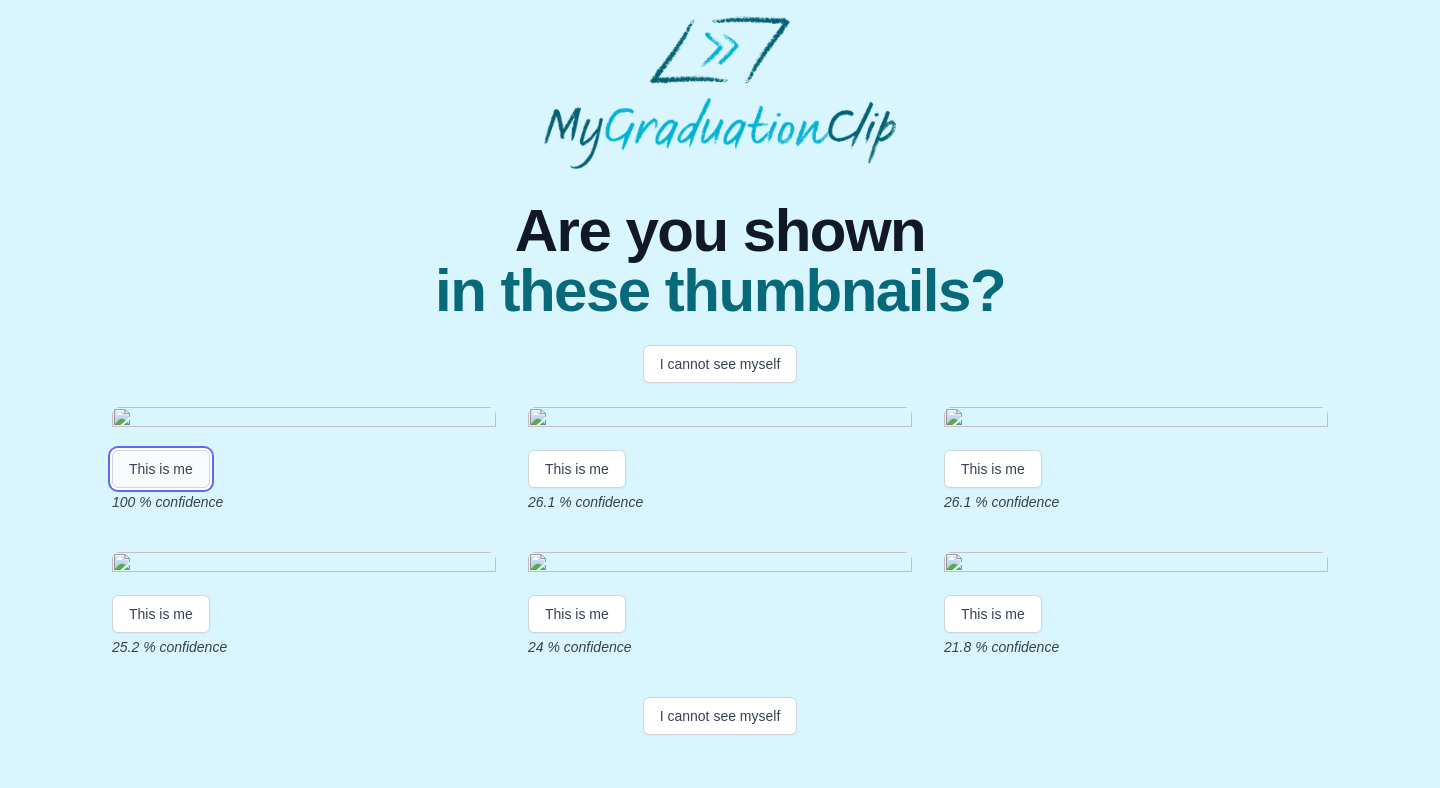 click on "This is me" at bounding box center (161, 469) 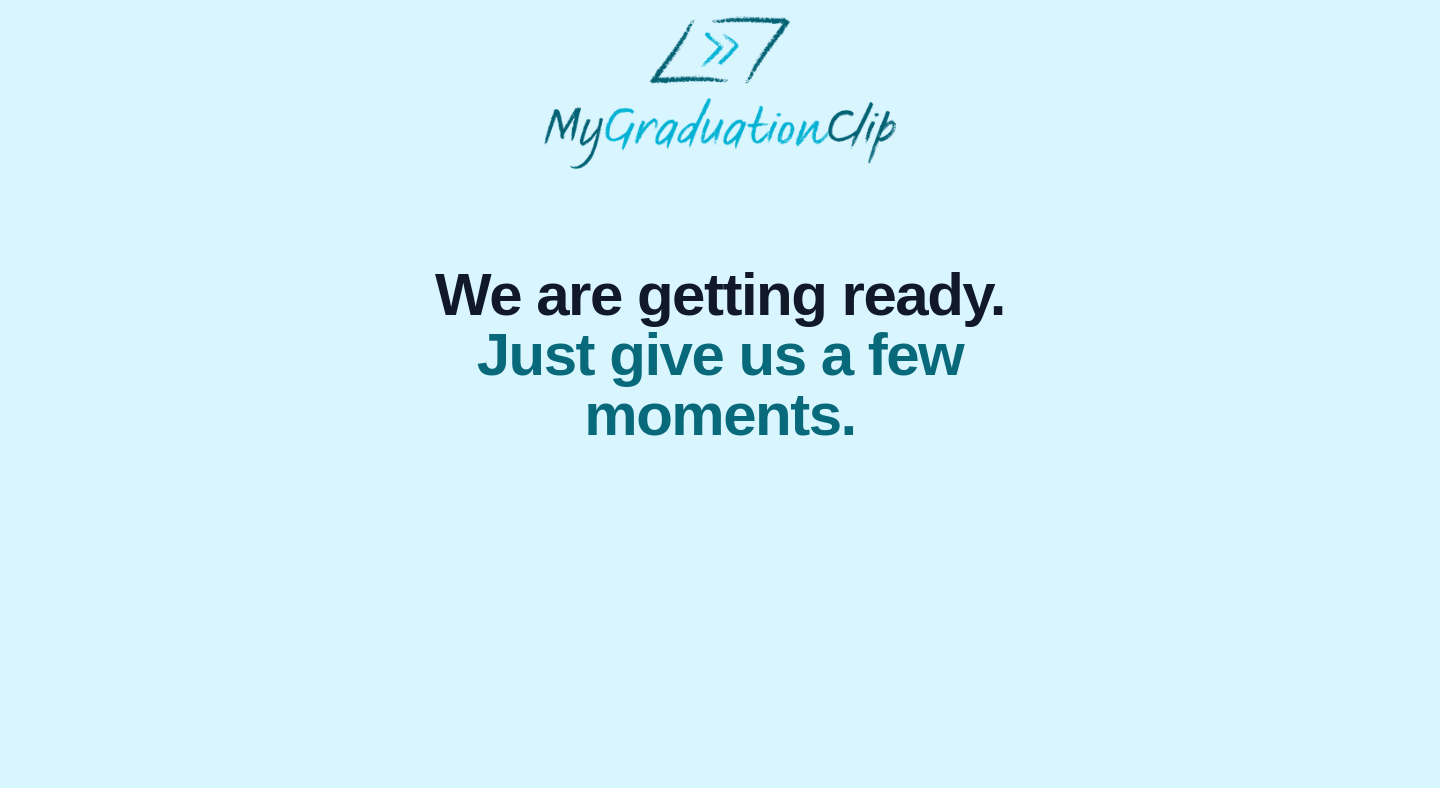 scroll, scrollTop: 0, scrollLeft: 0, axis: both 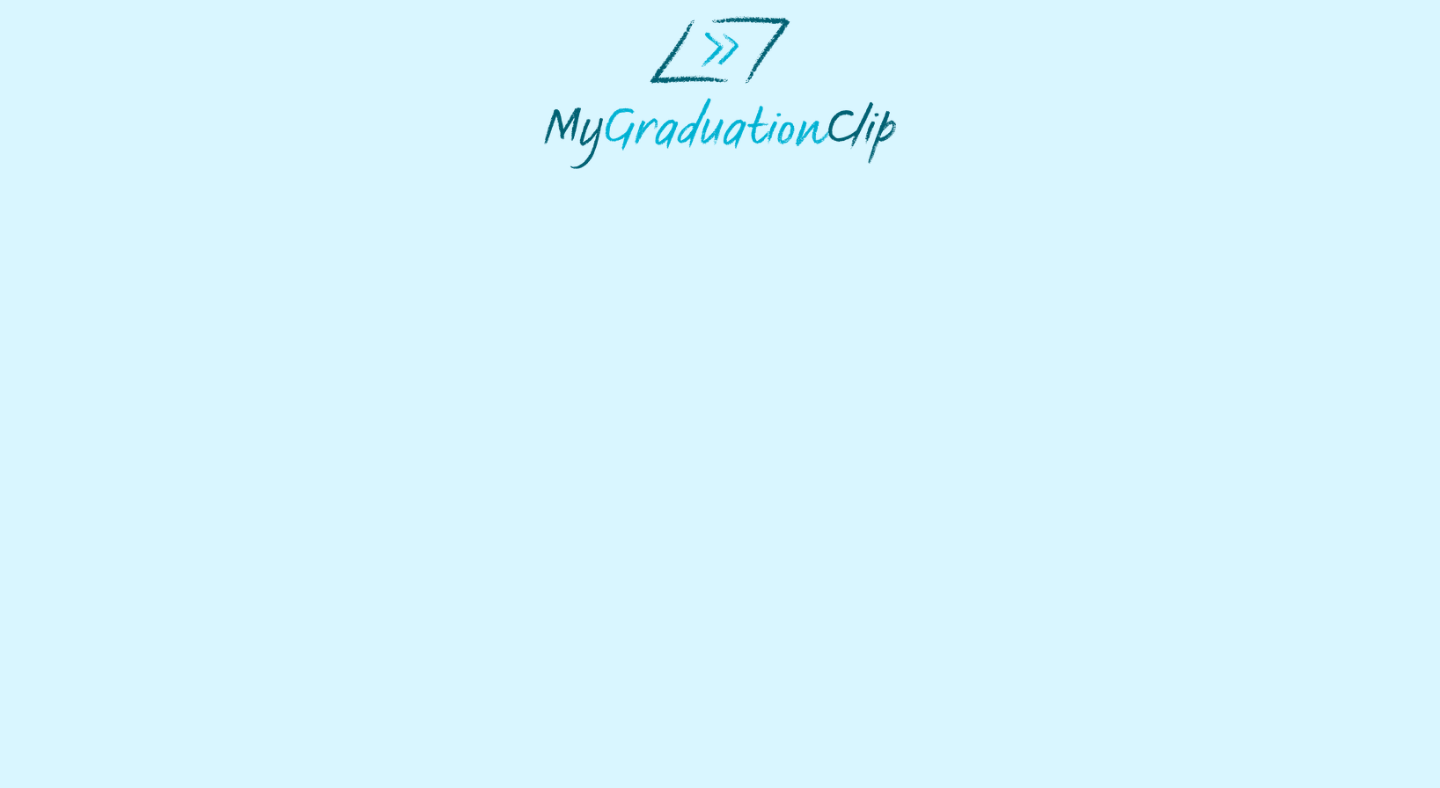 select on "**********" 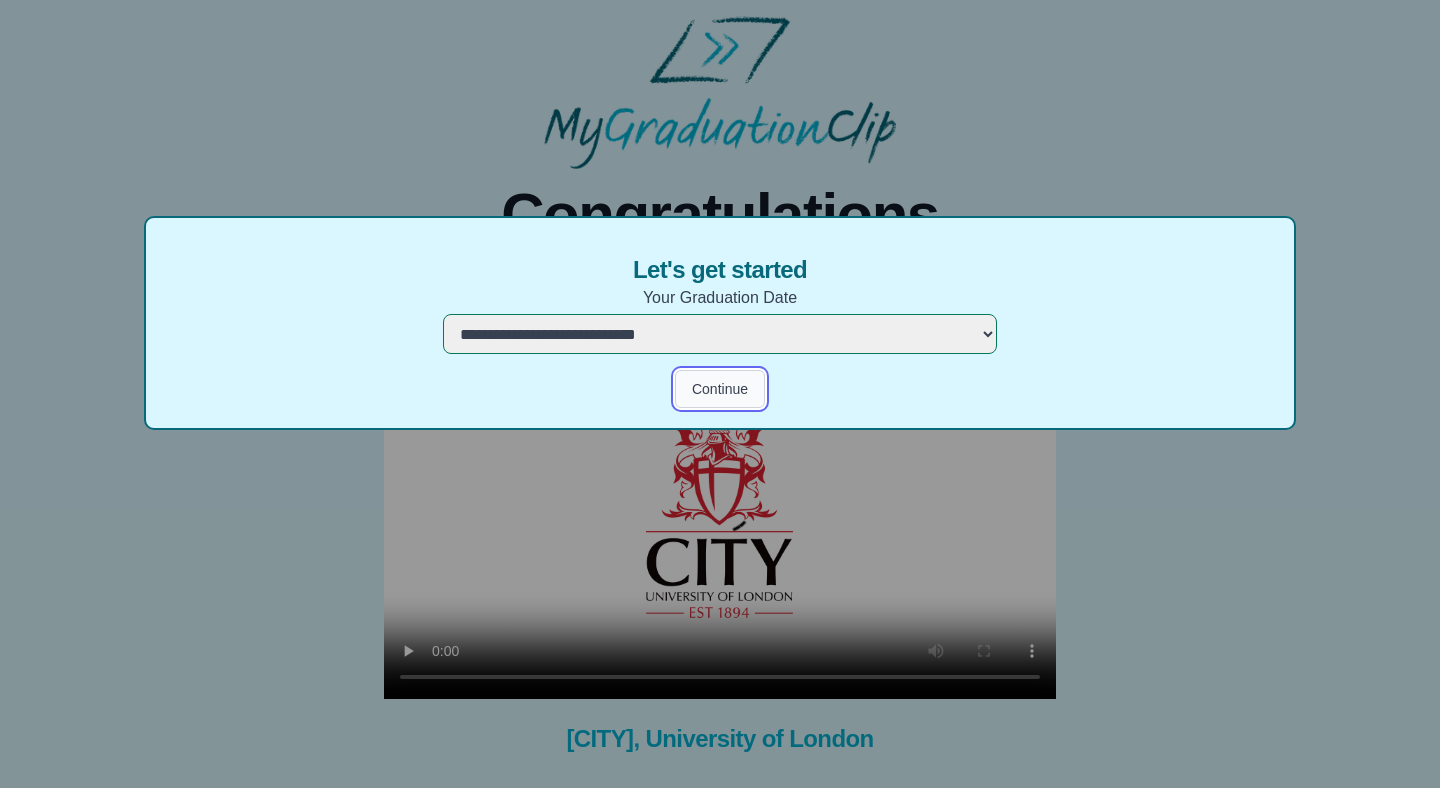 click on "Continue" at bounding box center (720, 389) 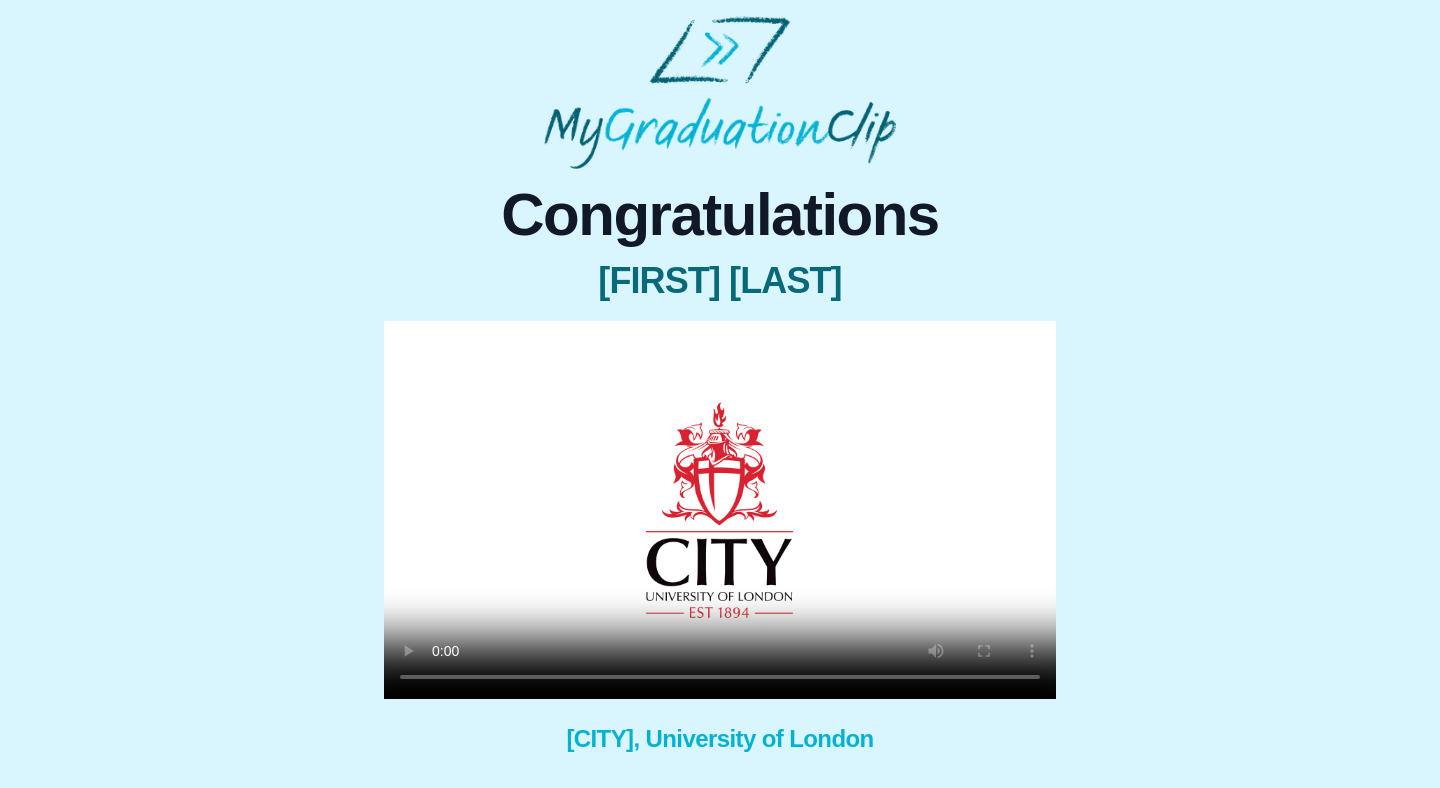 type 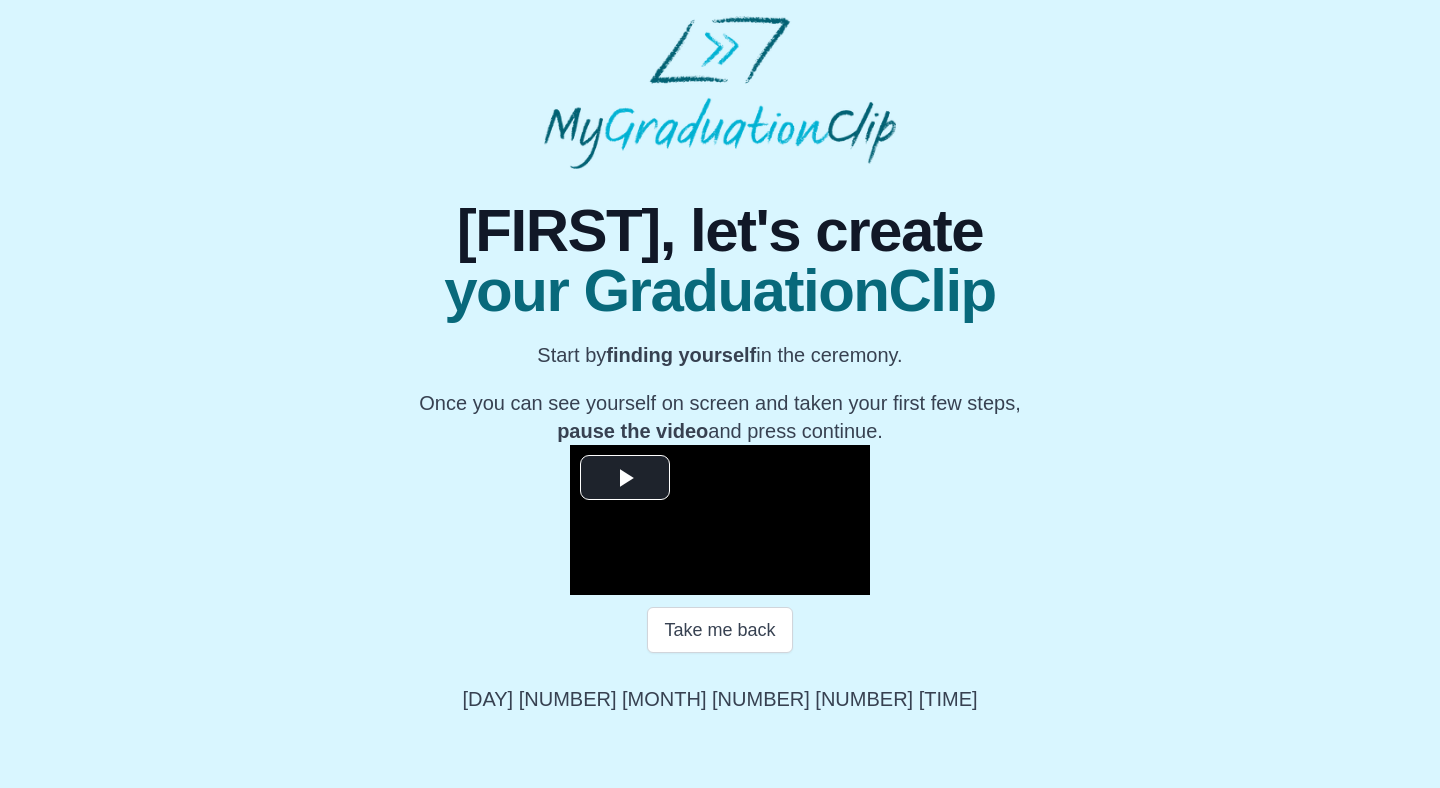 scroll, scrollTop: 178, scrollLeft: 0, axis: vertical 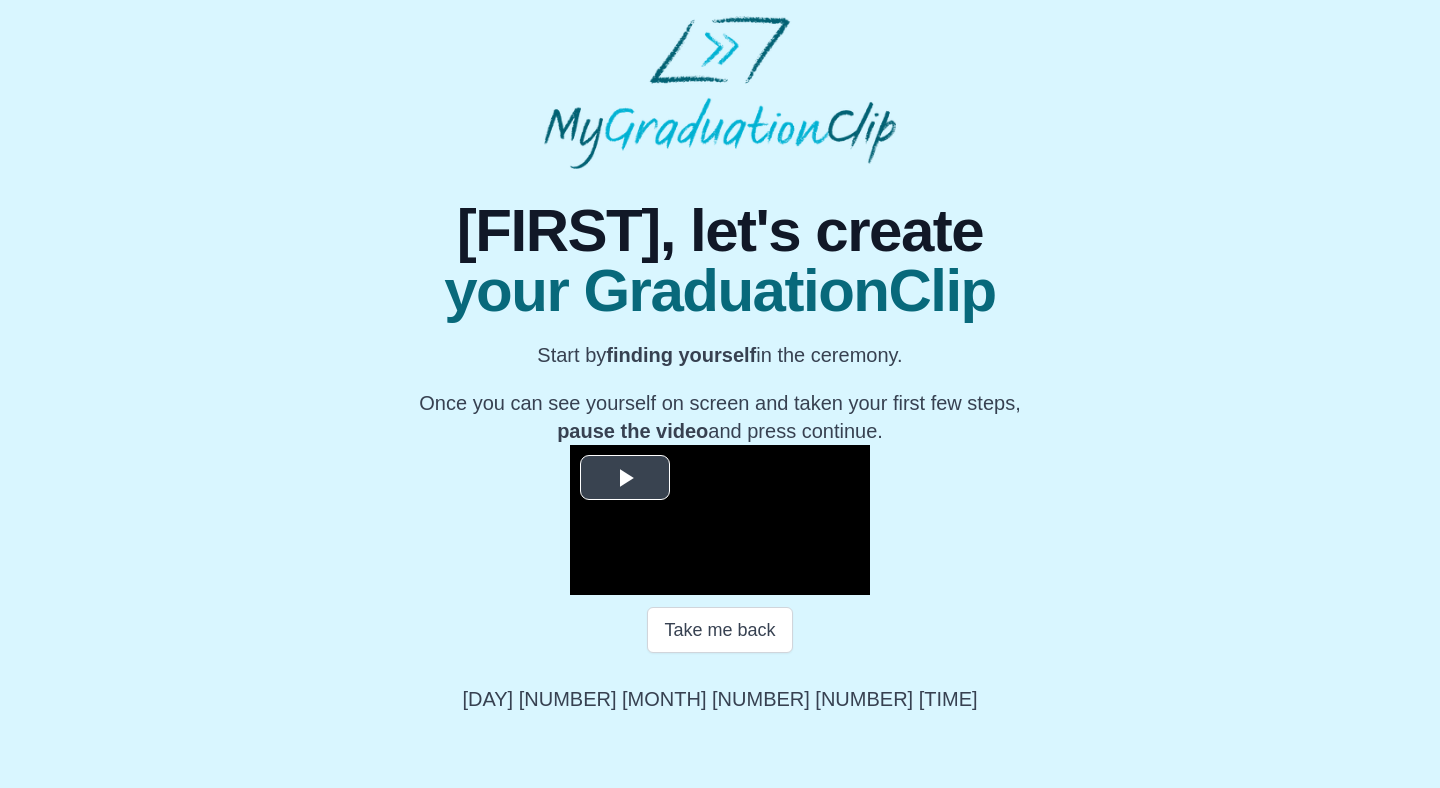 click at bounding box center [625, 478] 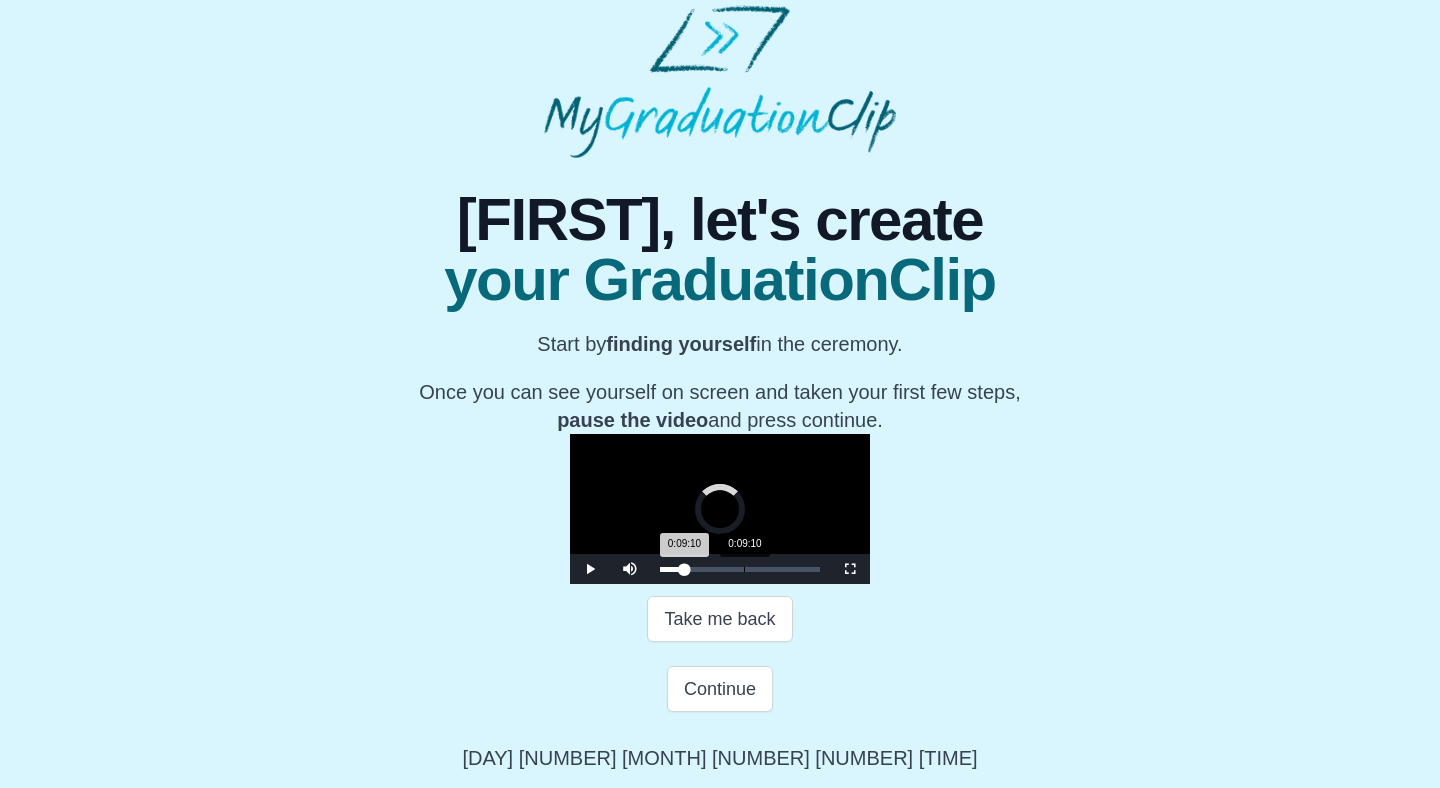 click on "0:09:10 Progress : 0%" at bounding box center (672, 569) 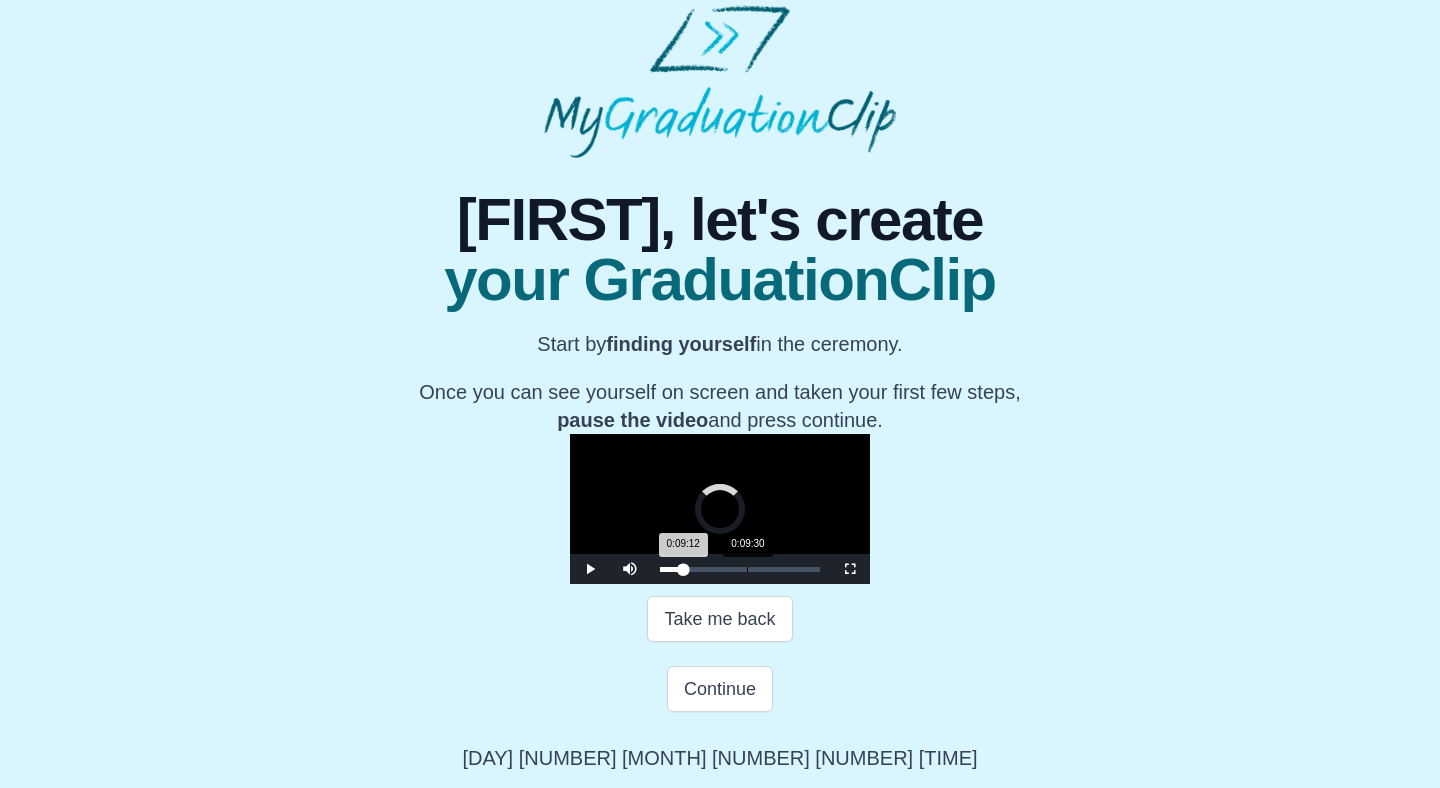 click on "0:09:12 Progress : 0%" at bounding box center (671, 569) 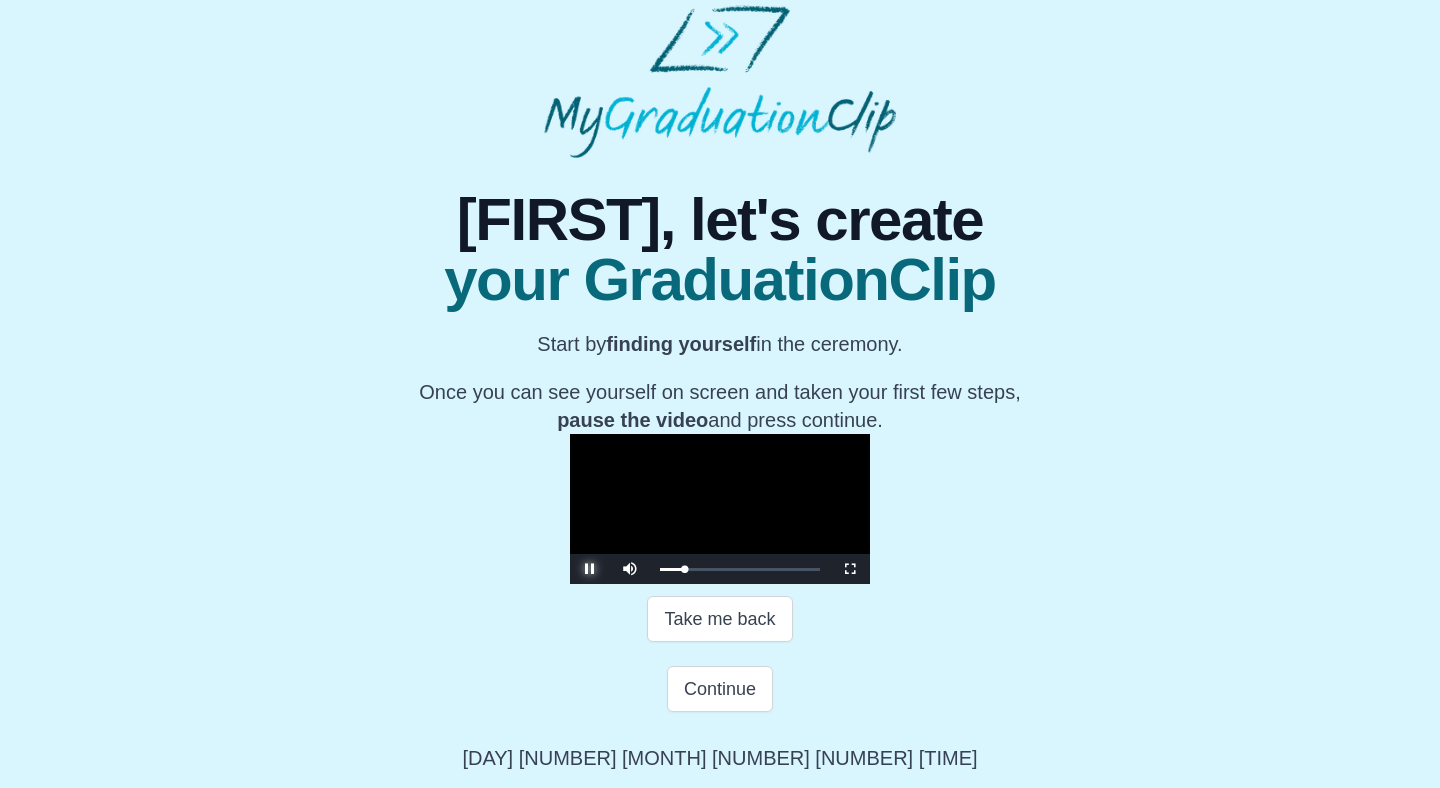 click at bounding box center (590, 569) 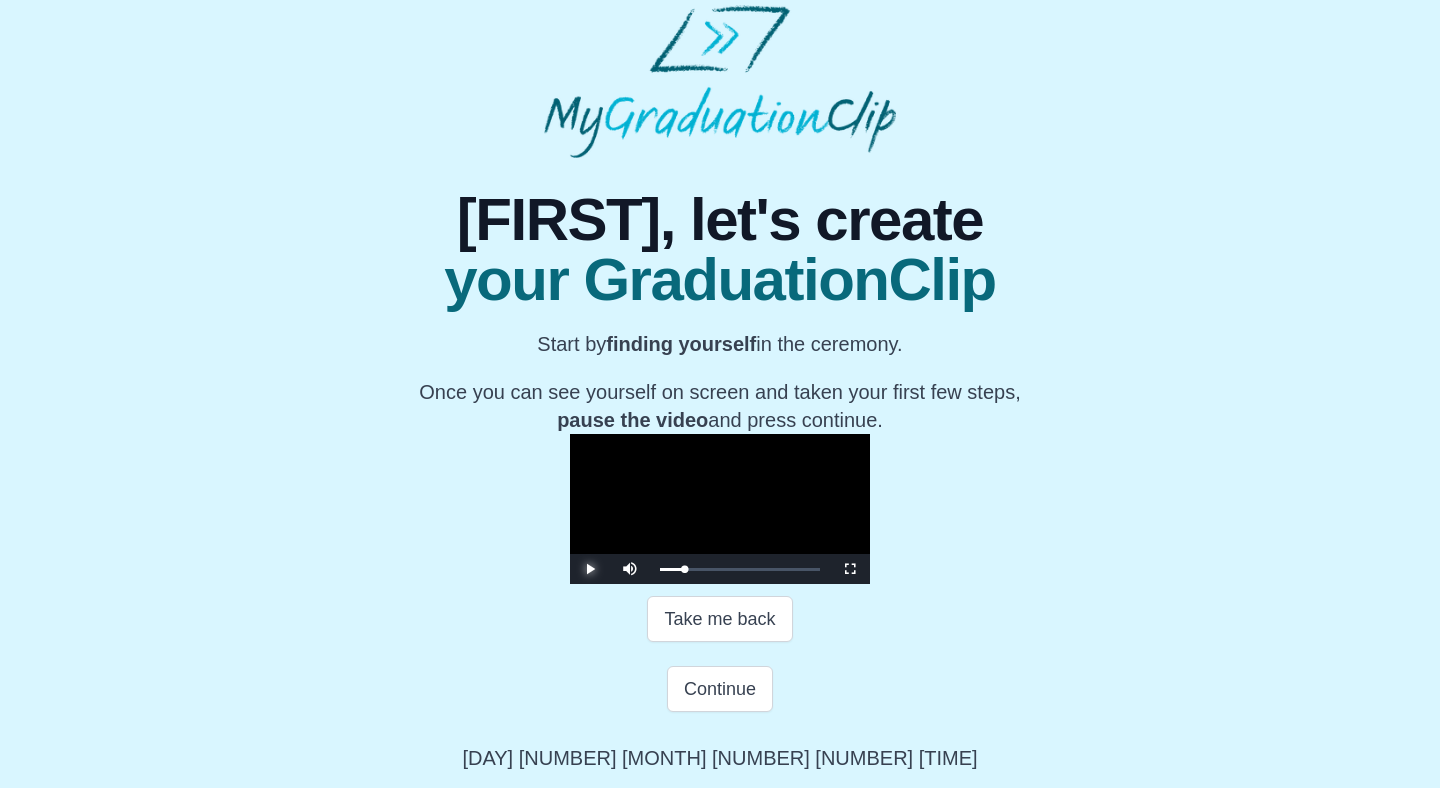 scroll, scrollTop: 267, scrollLeft: 0, axis: vertical 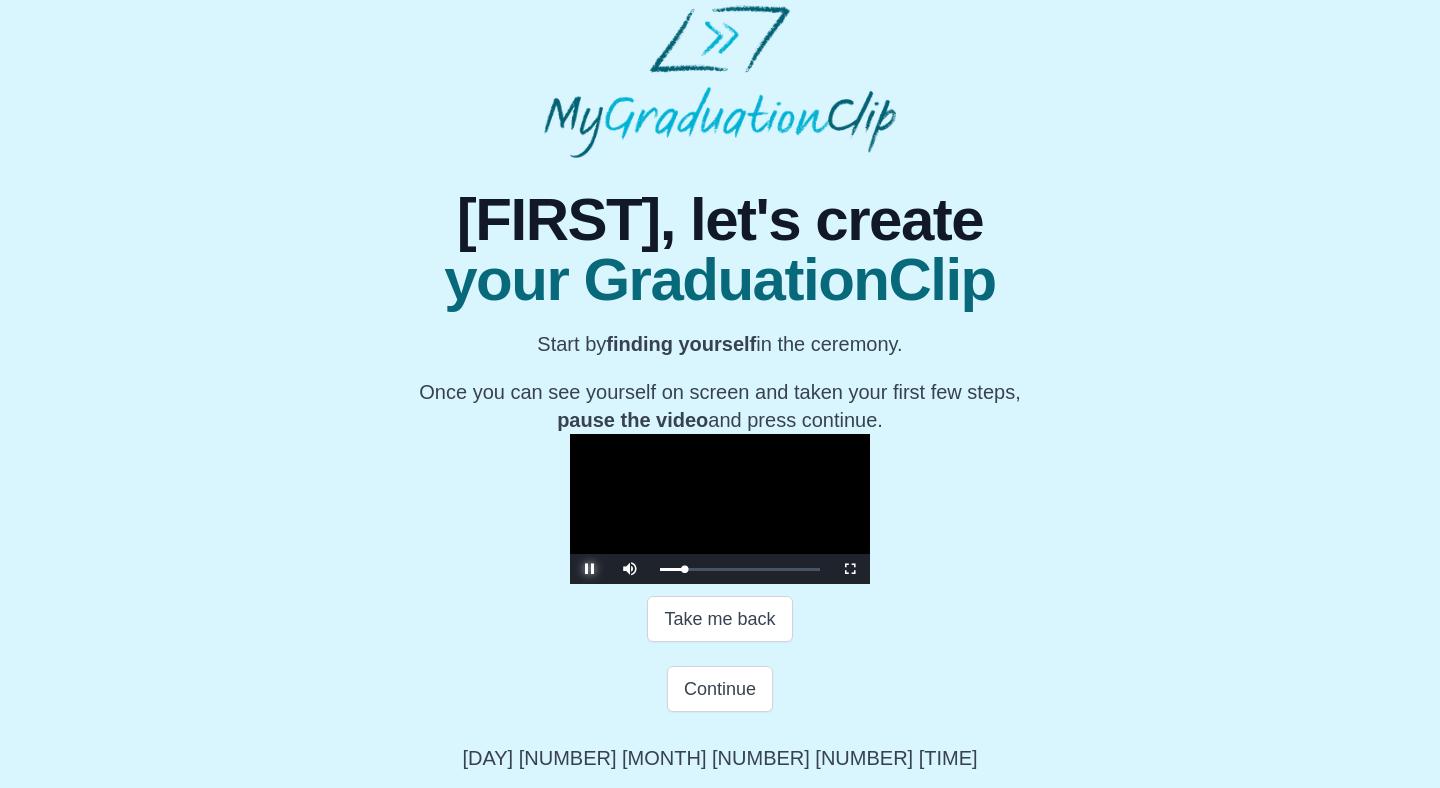 click at bounding box center [590, 569] 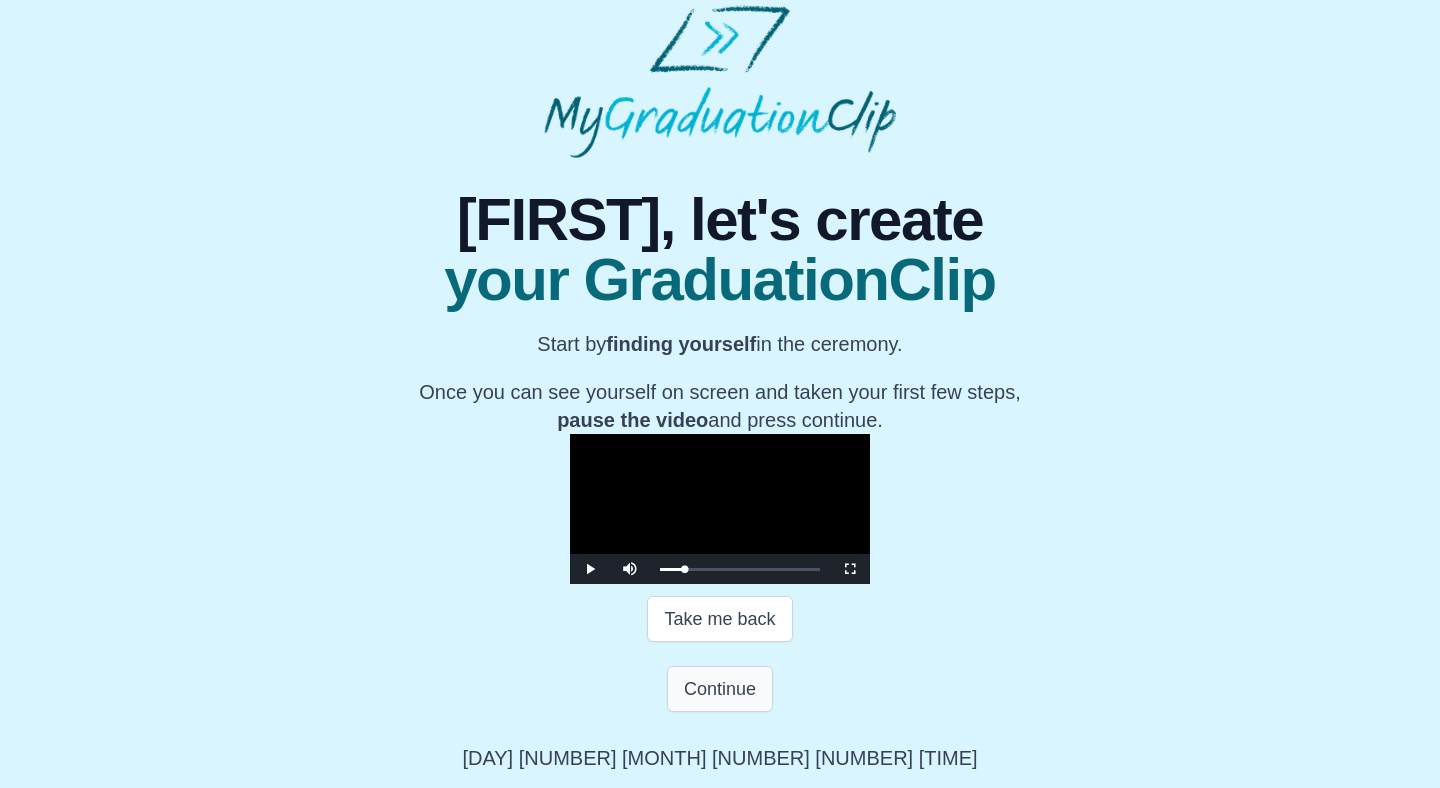 click on "Continue" at bounding box center [720, 689] 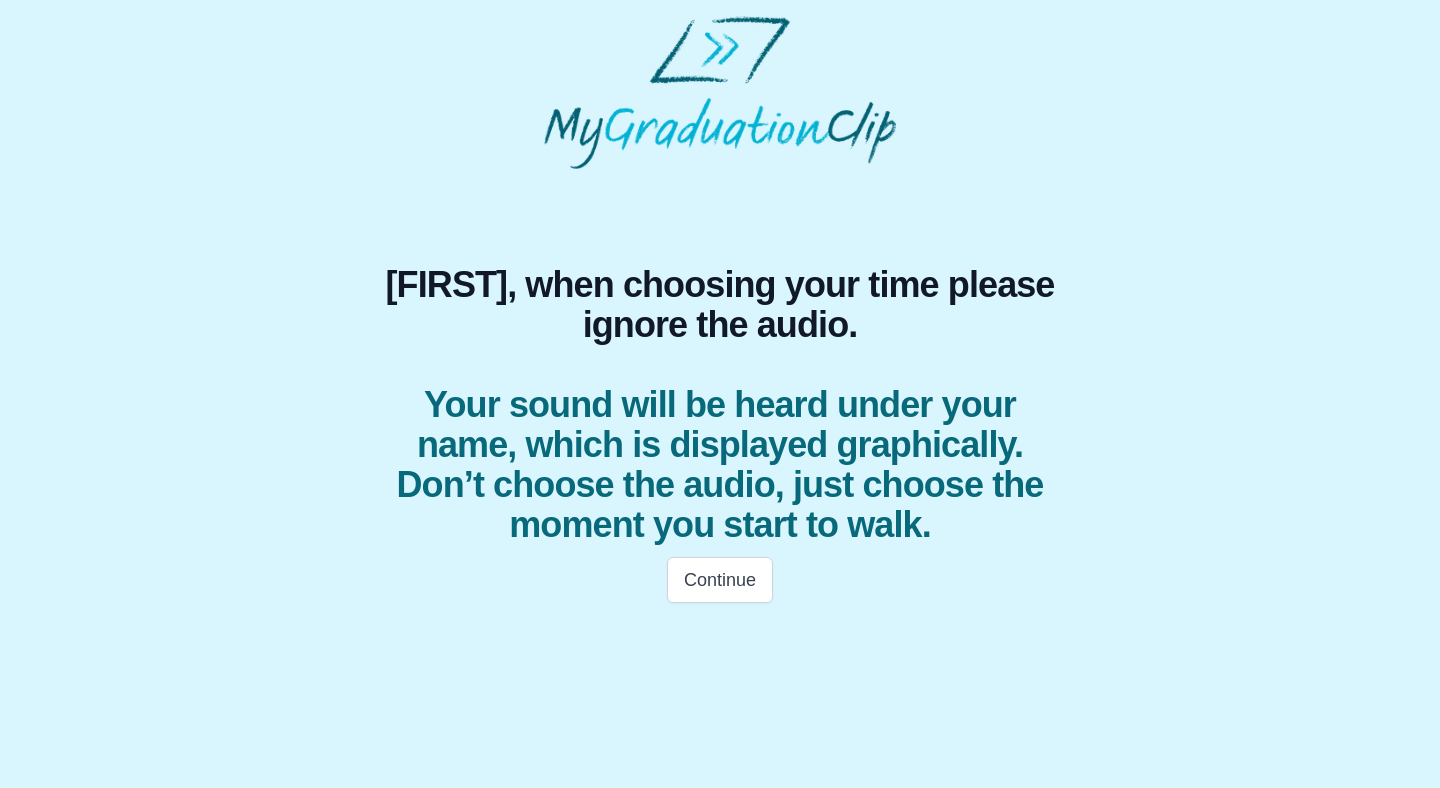 scroll, scrollTop: 0, scrollLeft: 0, axis: both 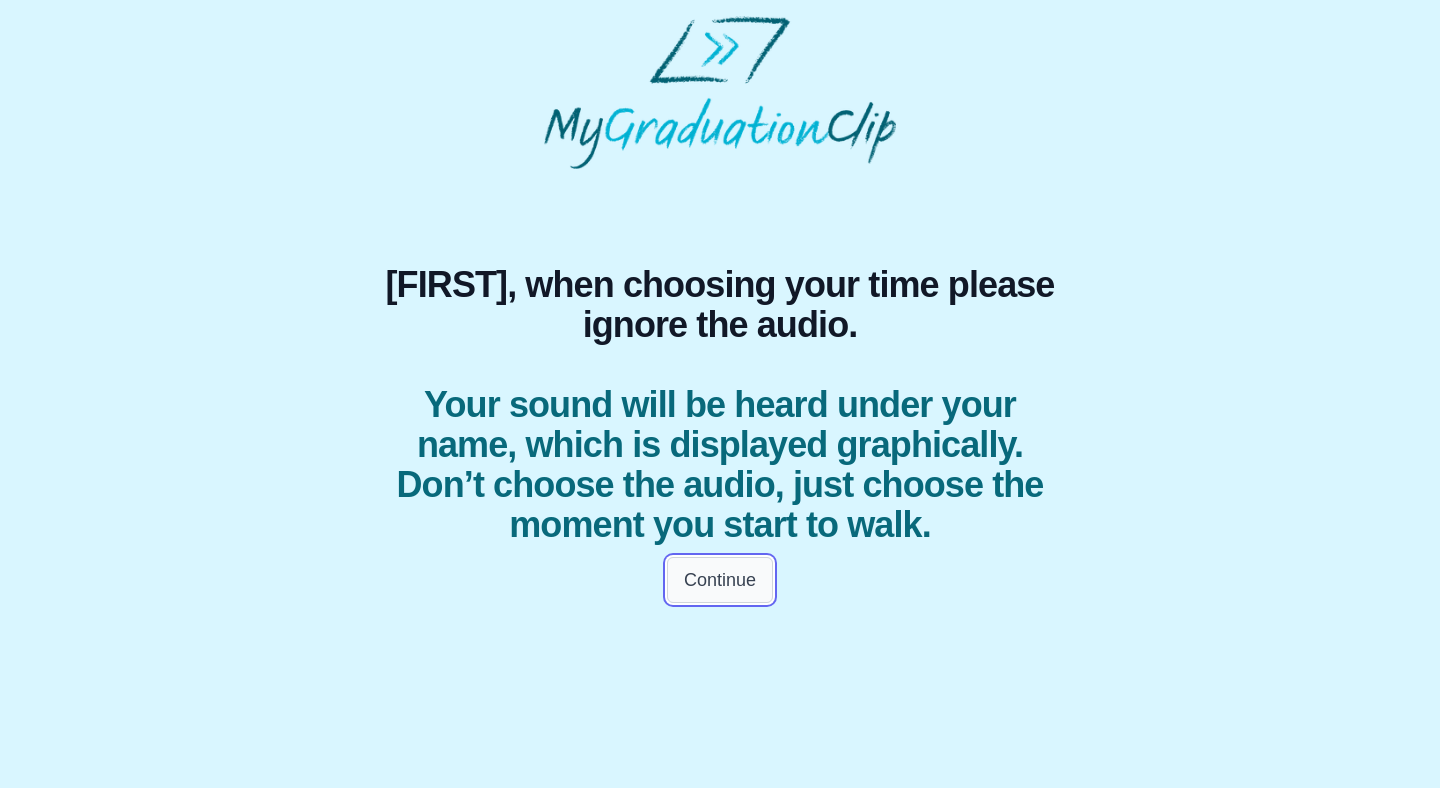 click on "Continue" at bounding box center [720, 580] 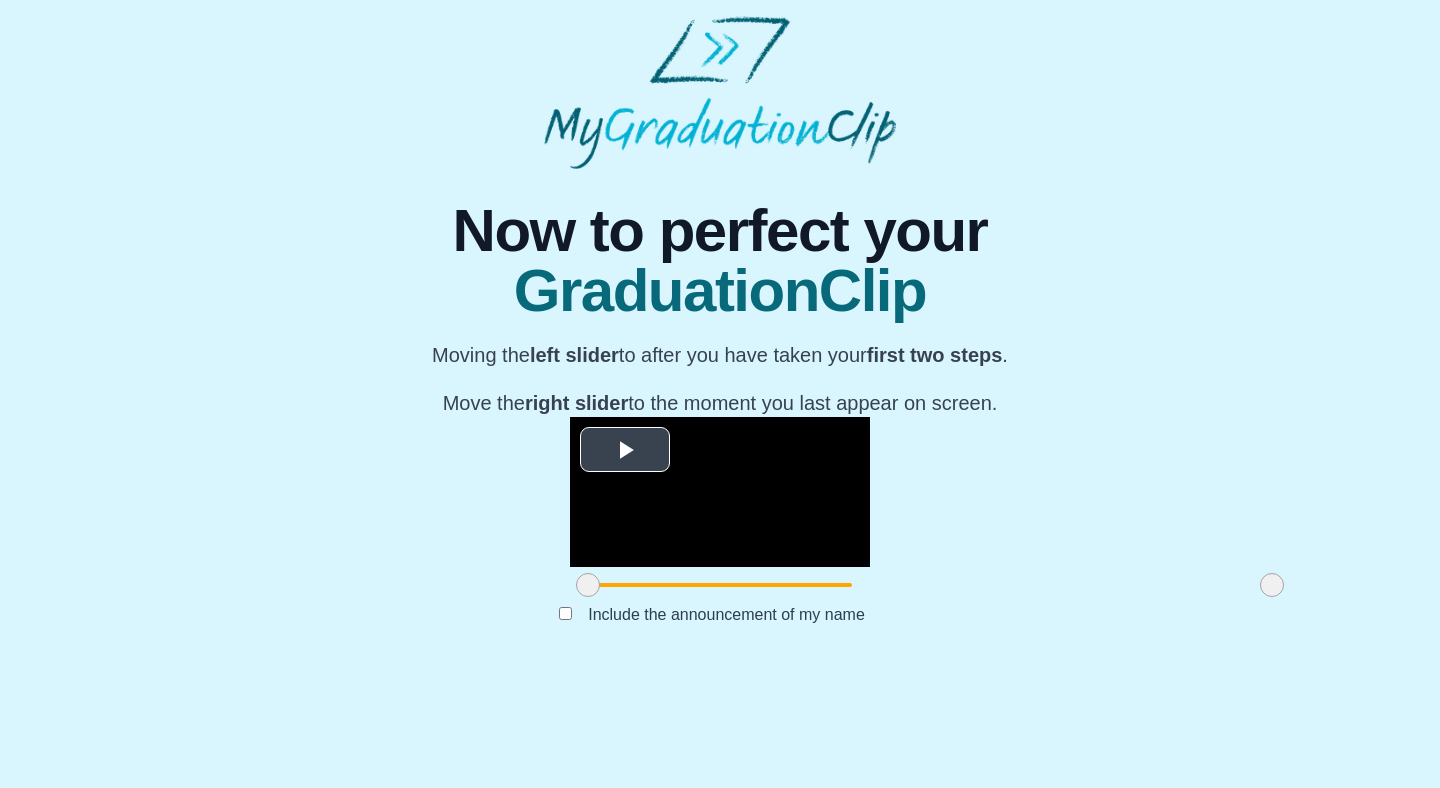 scroll, scrollTop: 142, scrollLeft: 0, axis: vertical 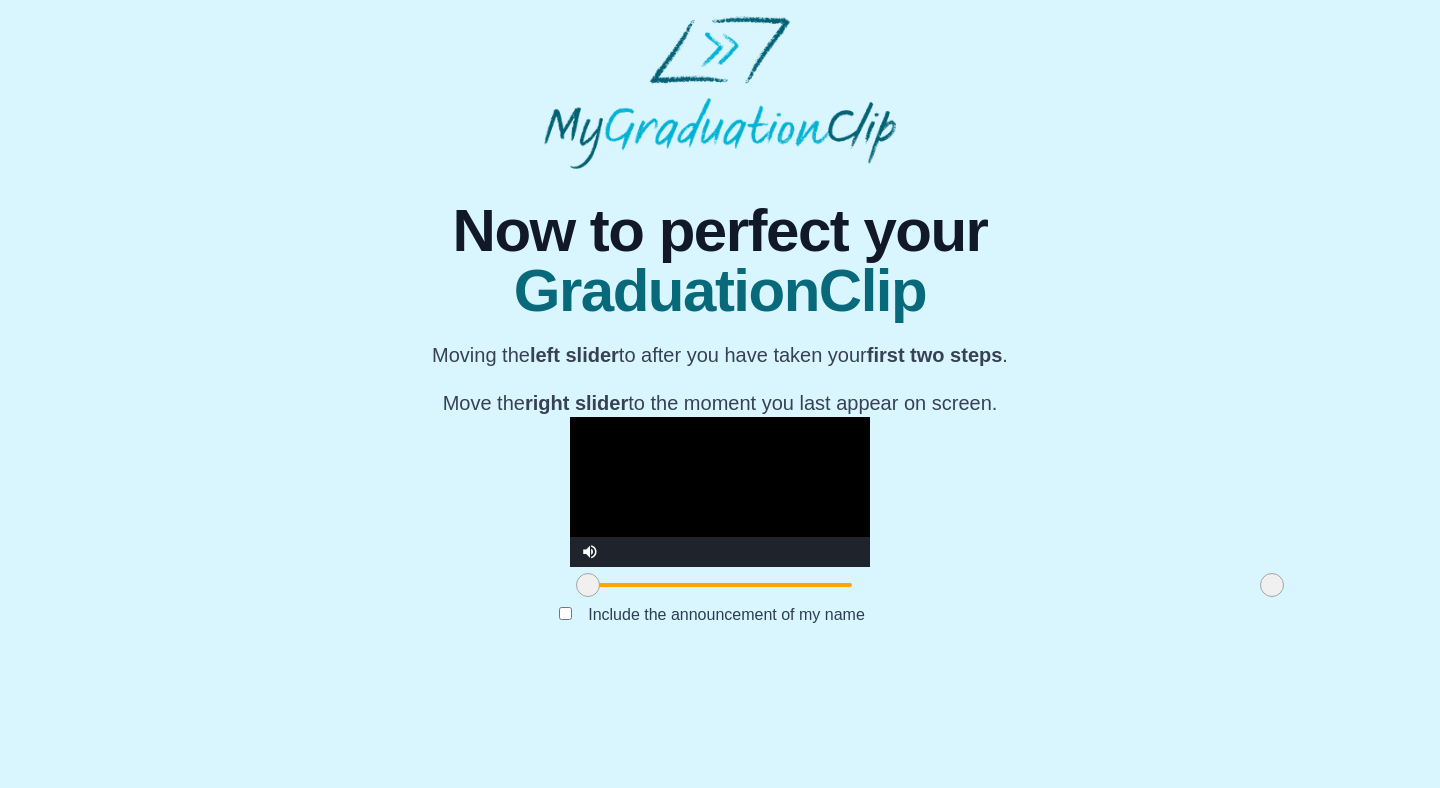 click at bounding box center [720, 492] 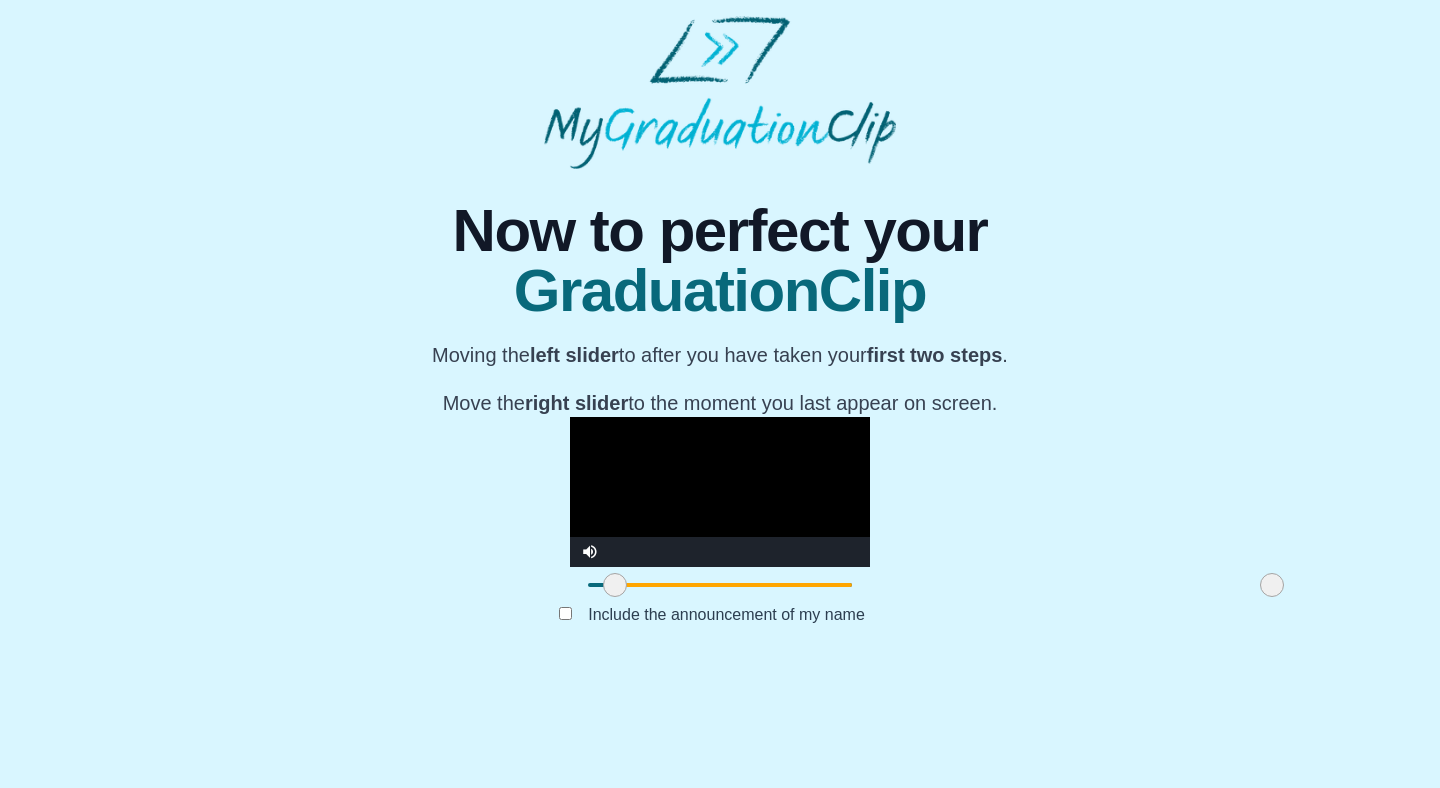 drag, startPoint x: 377, startPoint y: 693, endPoint x: 404, endPoint y: 695, distance: 27.073973 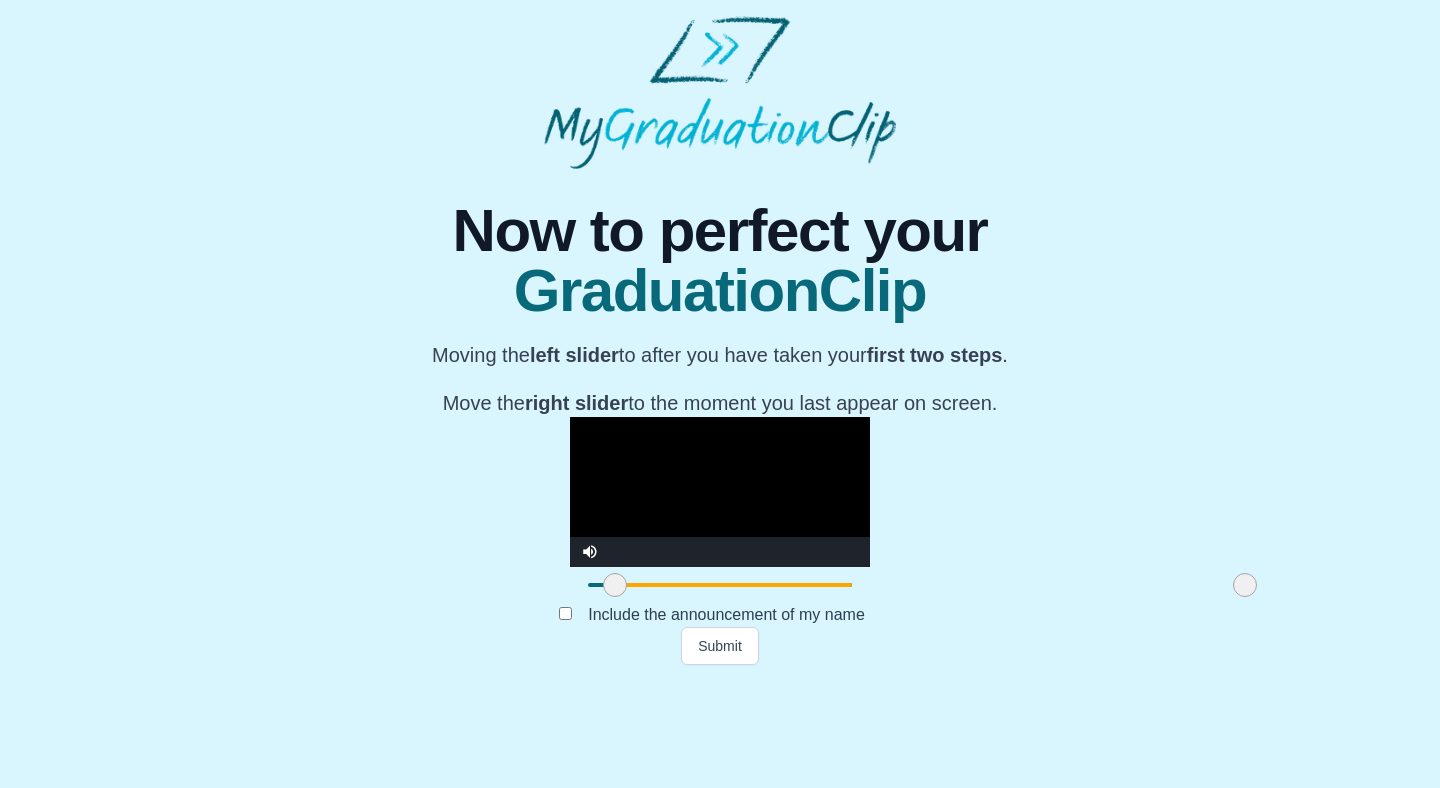 drag, startPoint x: 1060, startPoint y: 694, endPoint x: 1033, endPoint y: 693, distance: 27.018513 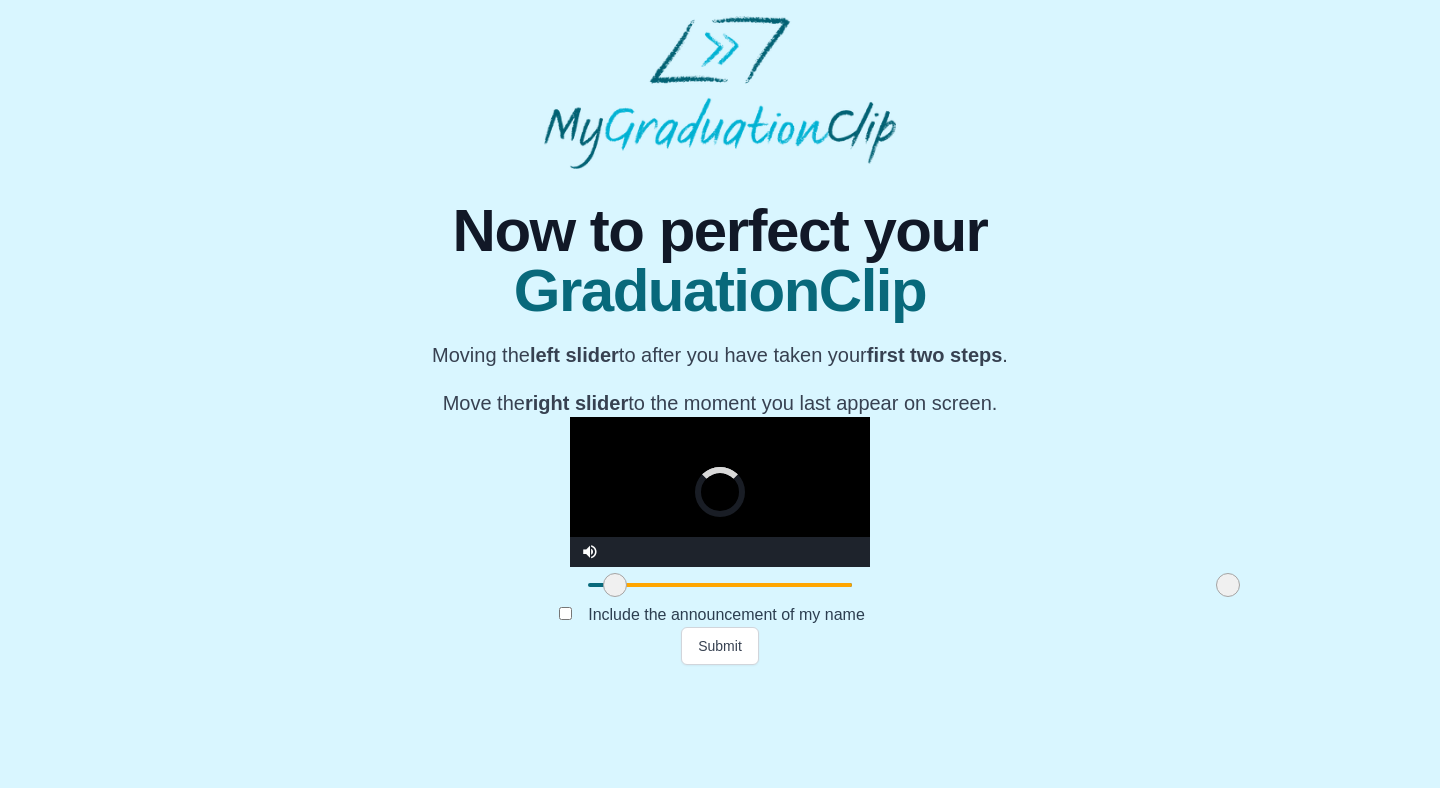 drag, startPoint x: 1031, startPoint y: 692, endPoint x: 1013, endPoint y: 687, distance: 18.681541 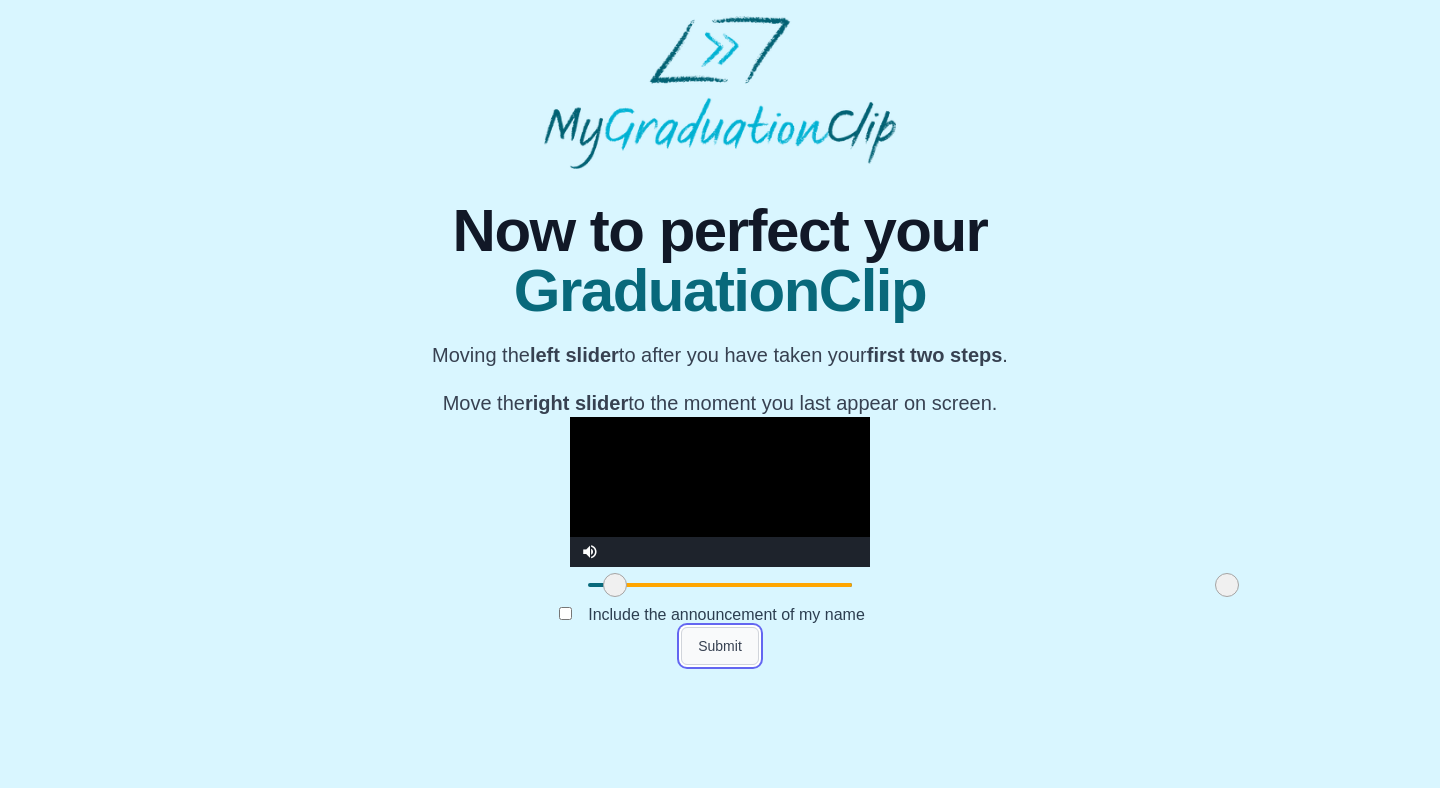 click on "Submit" at bounding box center (720, 646) 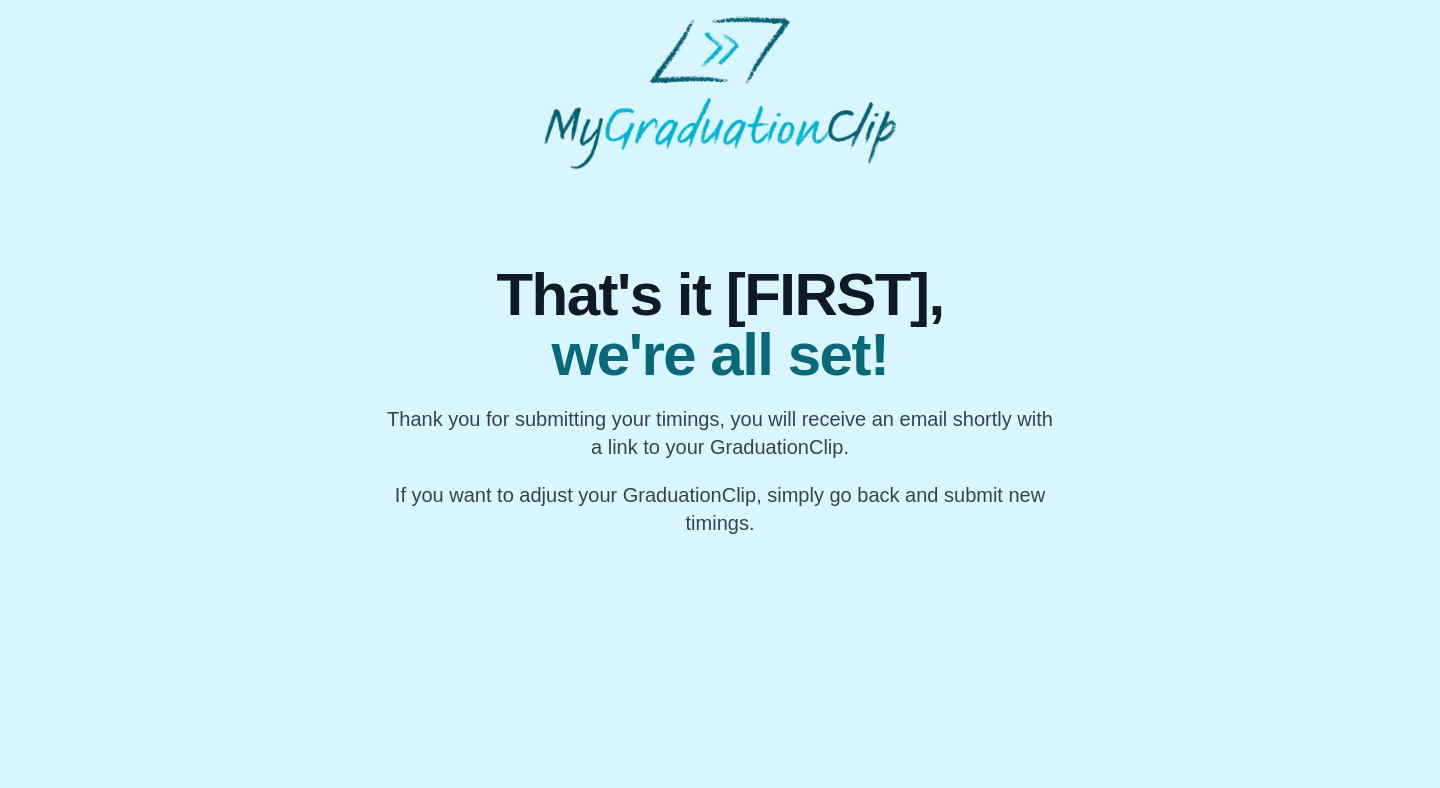 scroll, scrollTop: 0, scrollLeft: 0, axis: both 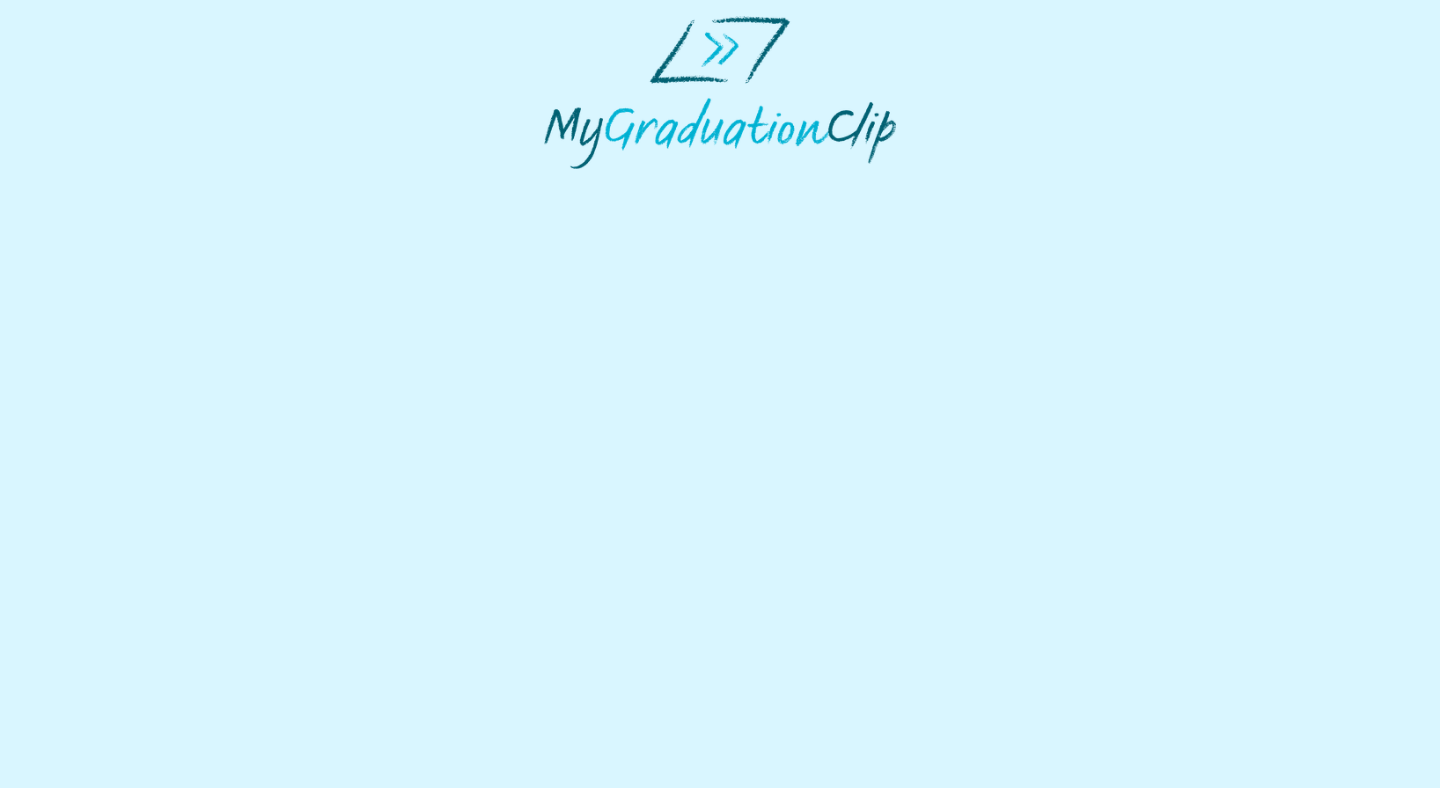 select on "**********" 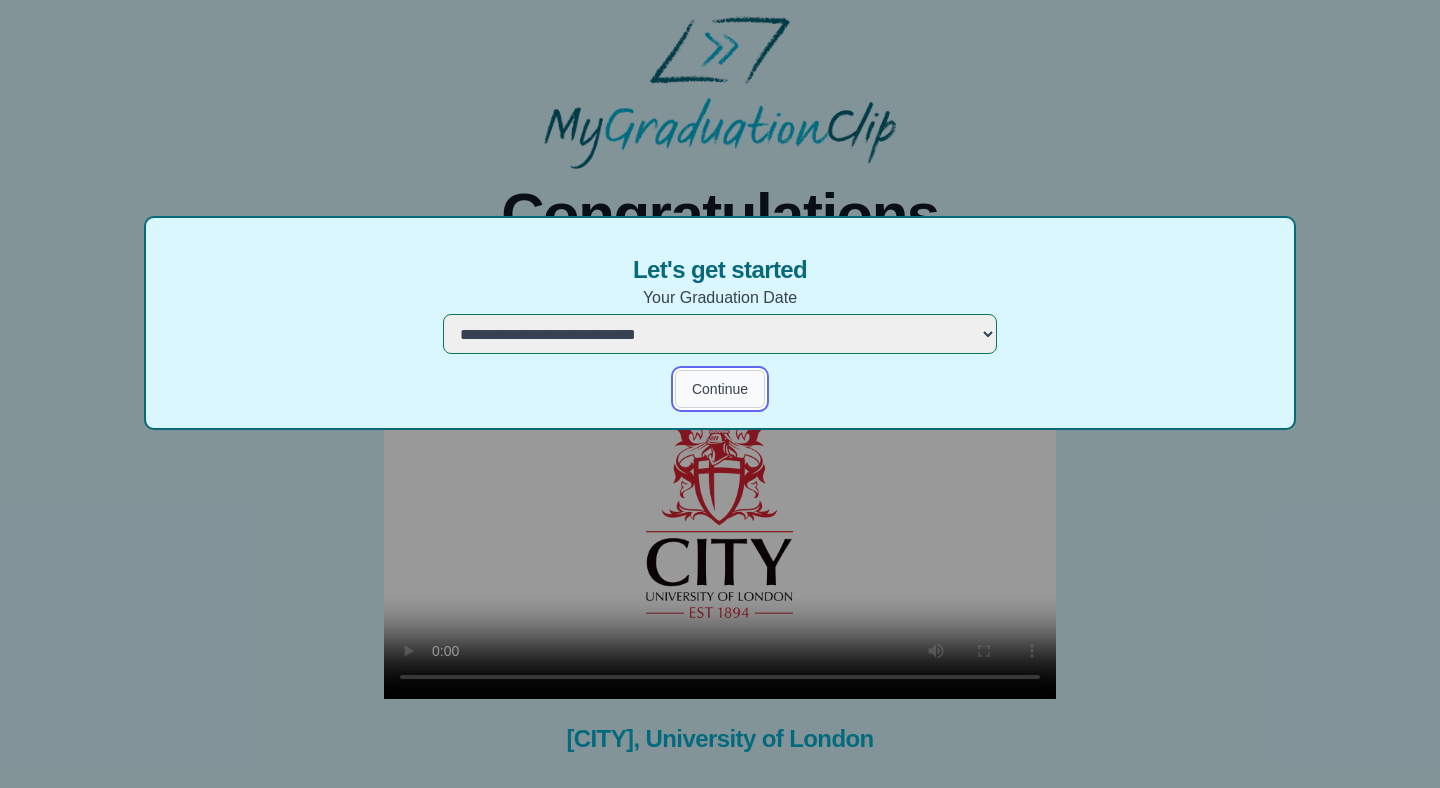 click on "Continue" at bounding box center [720, 389] 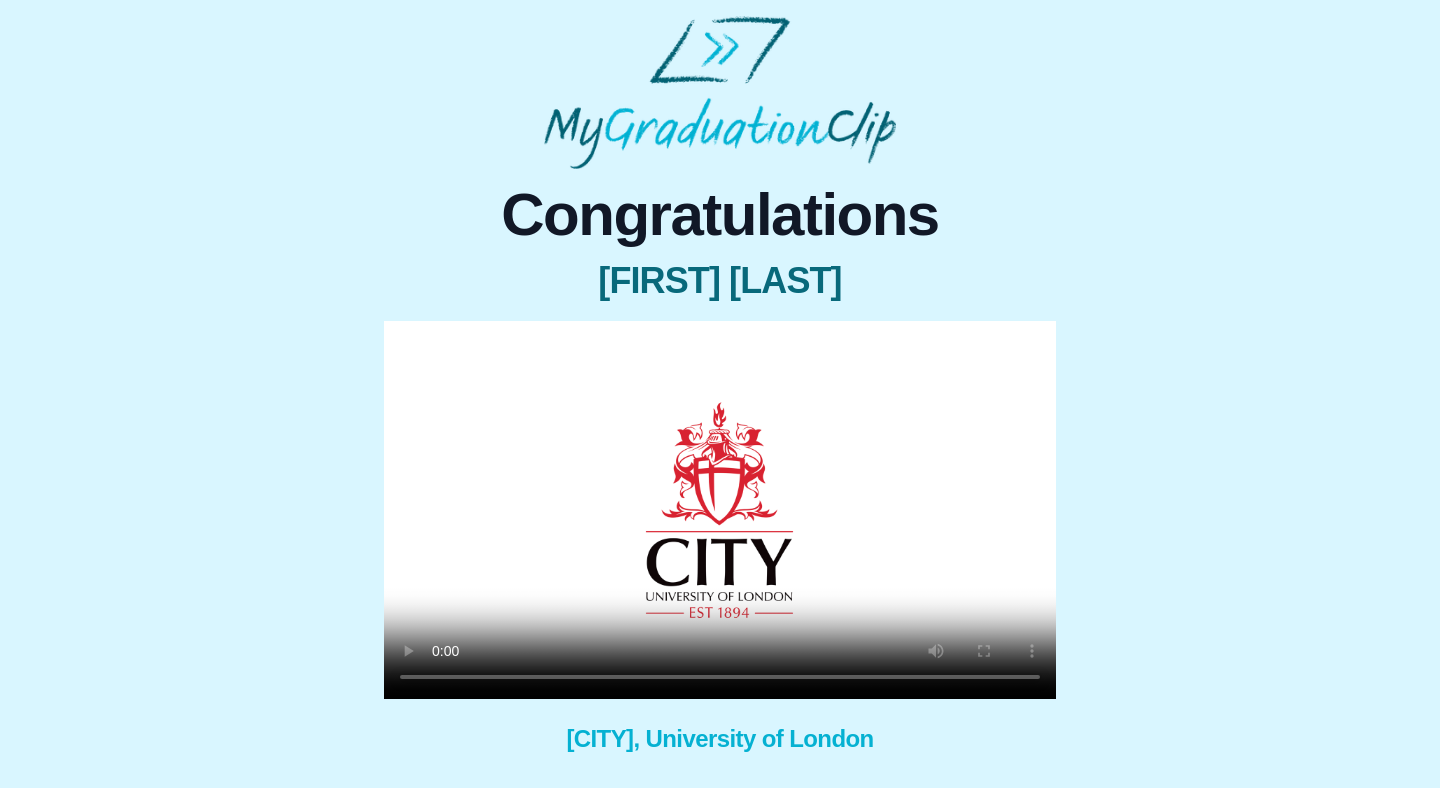 type 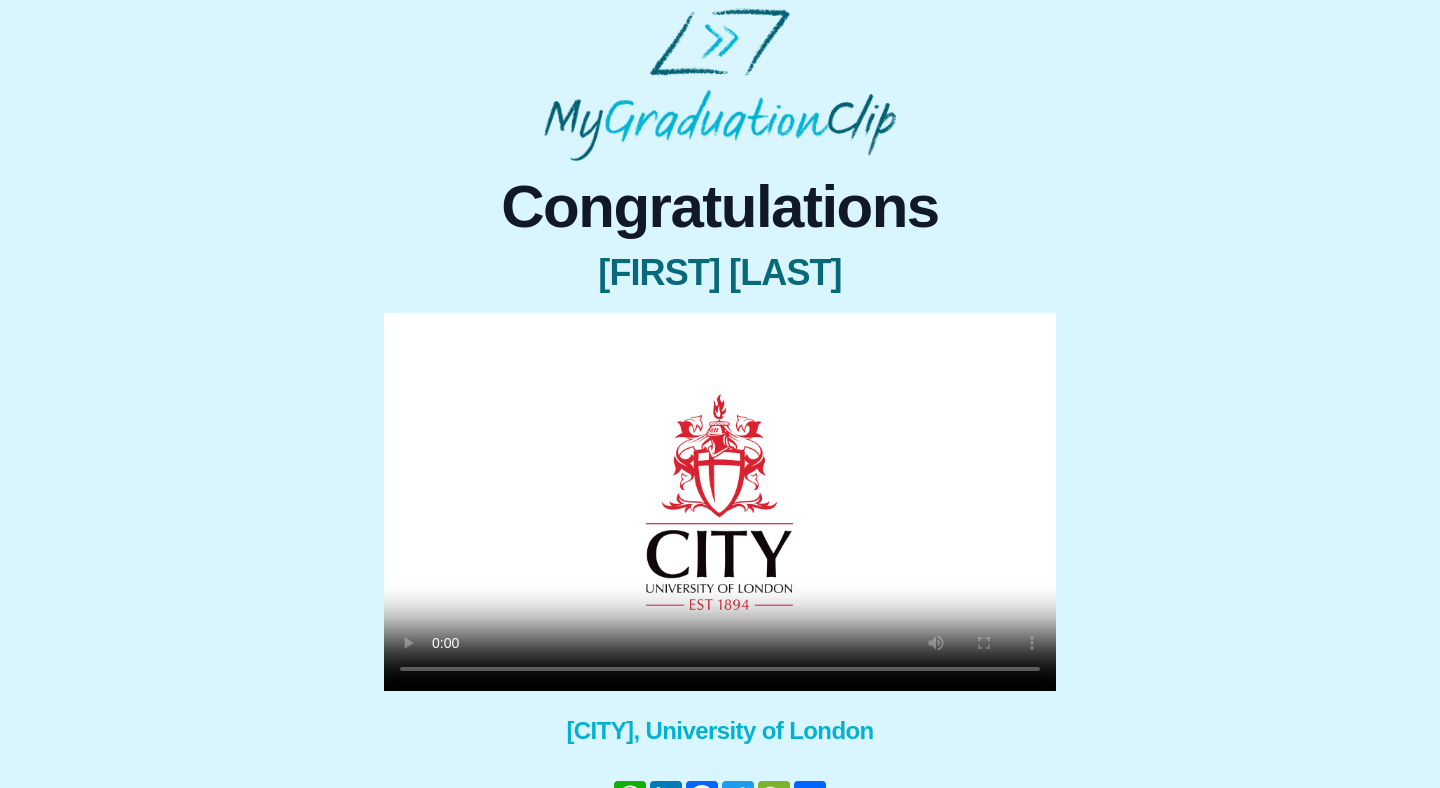scroll, scrollTop: 153, scrollLeft: 0, axis: vertical 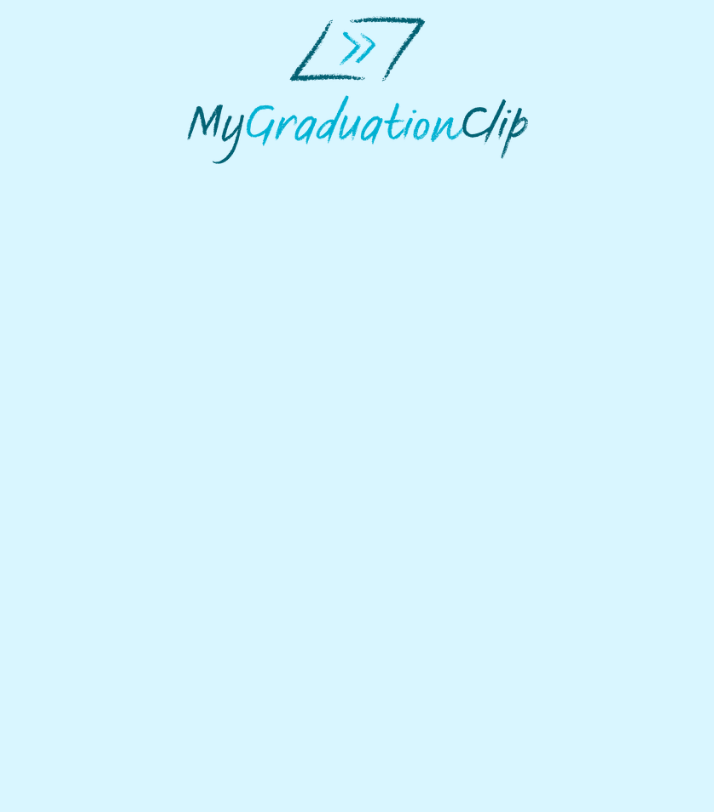 select on "**********" 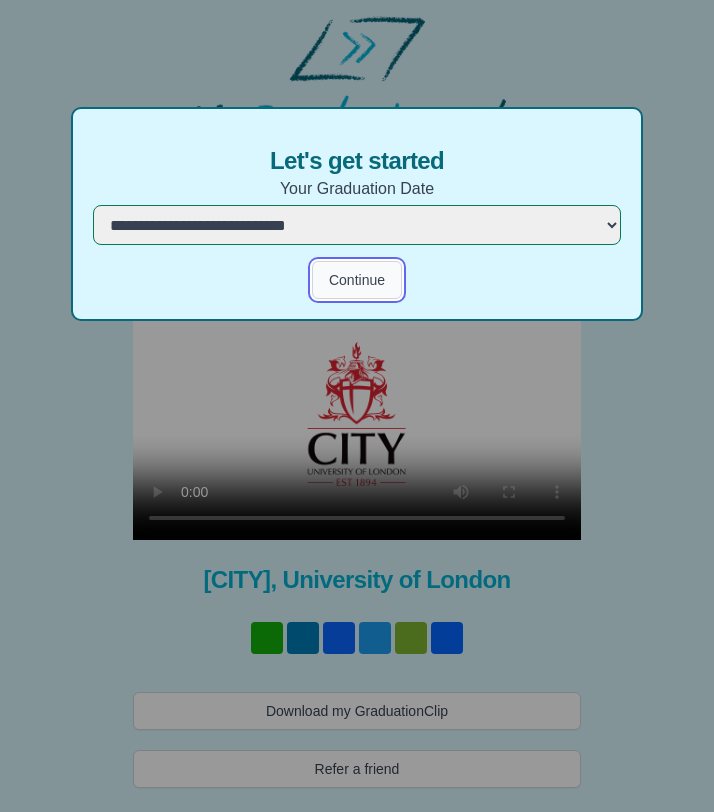 click on "Continue" at bounding box center (357, 280) 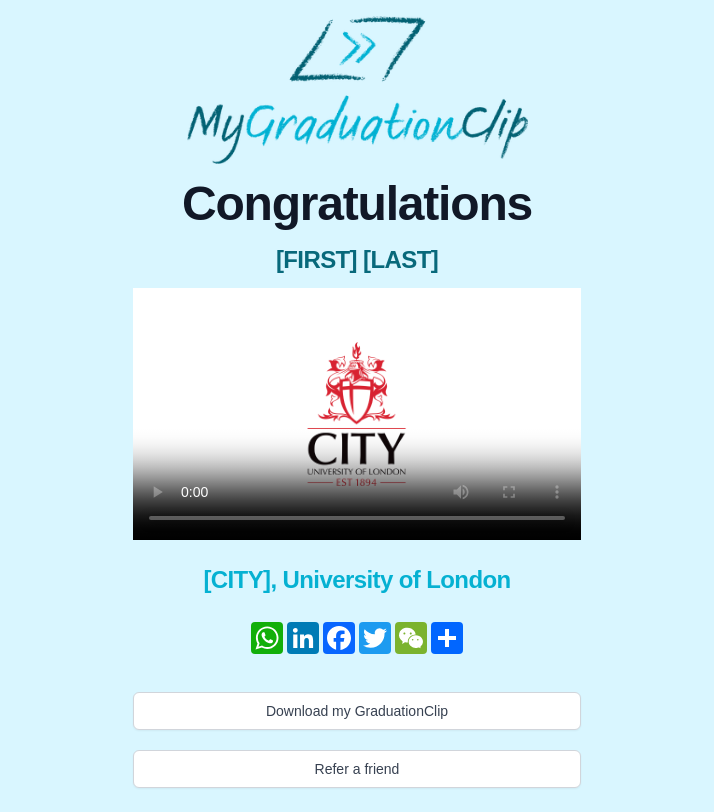 type 